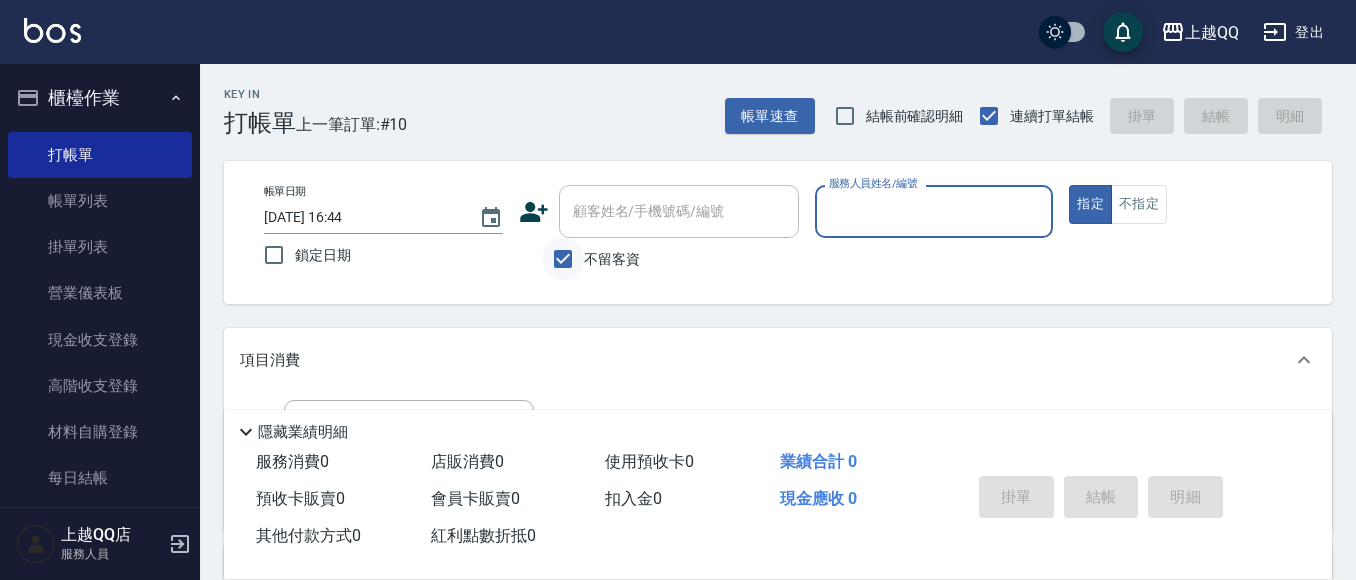 scroll, scrollTop: 0, scrollLeft: 0, axis: both 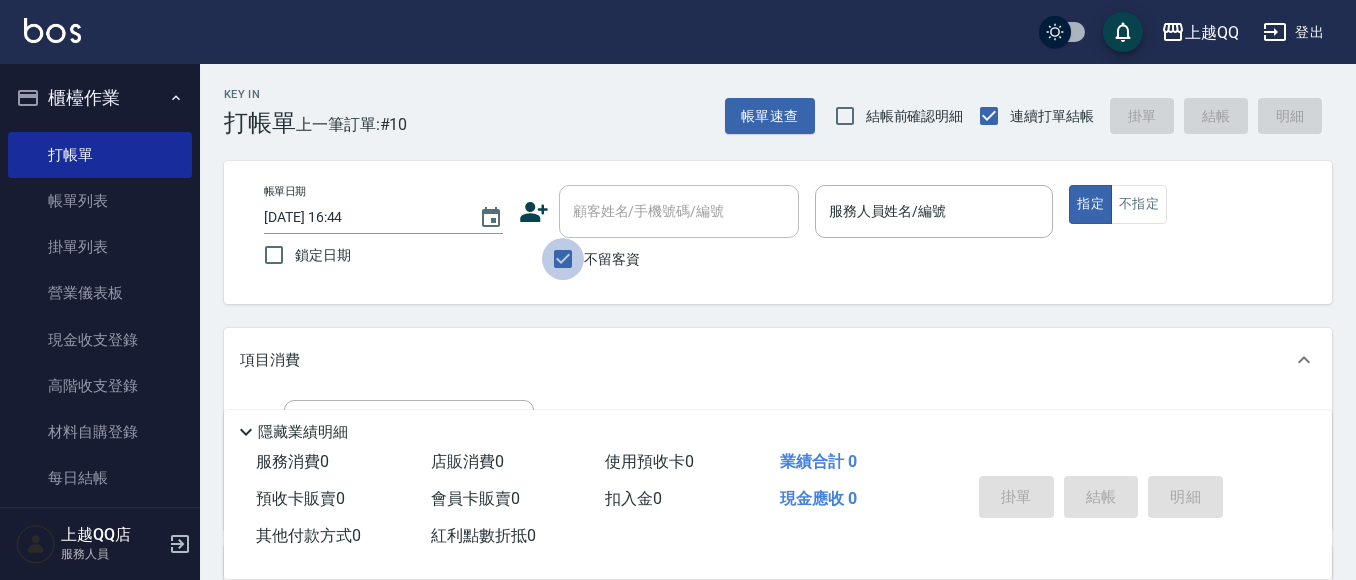 click on "不留客資" at bounding box center [563, 259] 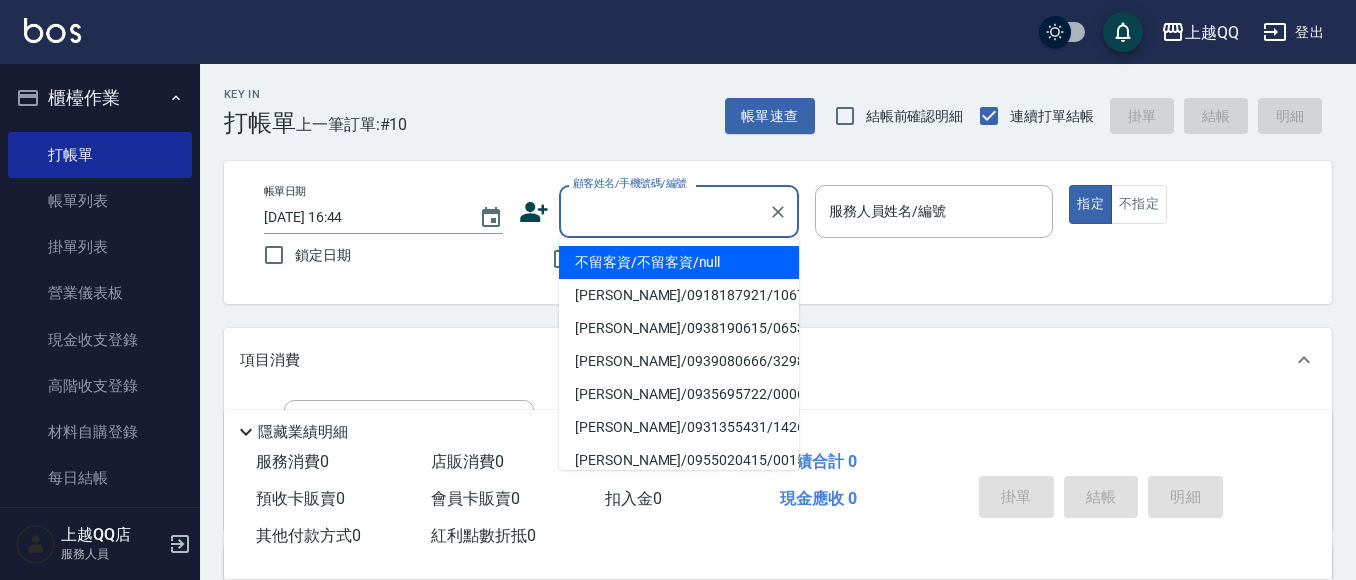 click on "顧客姓名/手機號碼/編號" at bounding box center (664, 211) 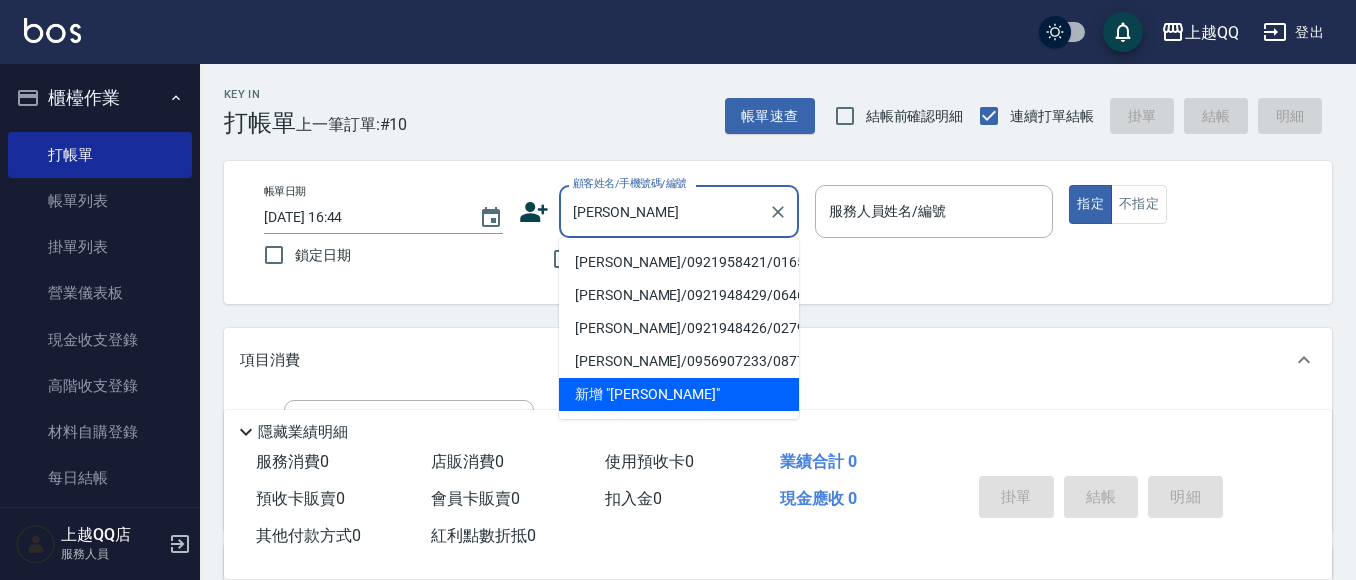 click on "[PERSON_NAME]/0921958421/0165" at bounding box center (679, 262) 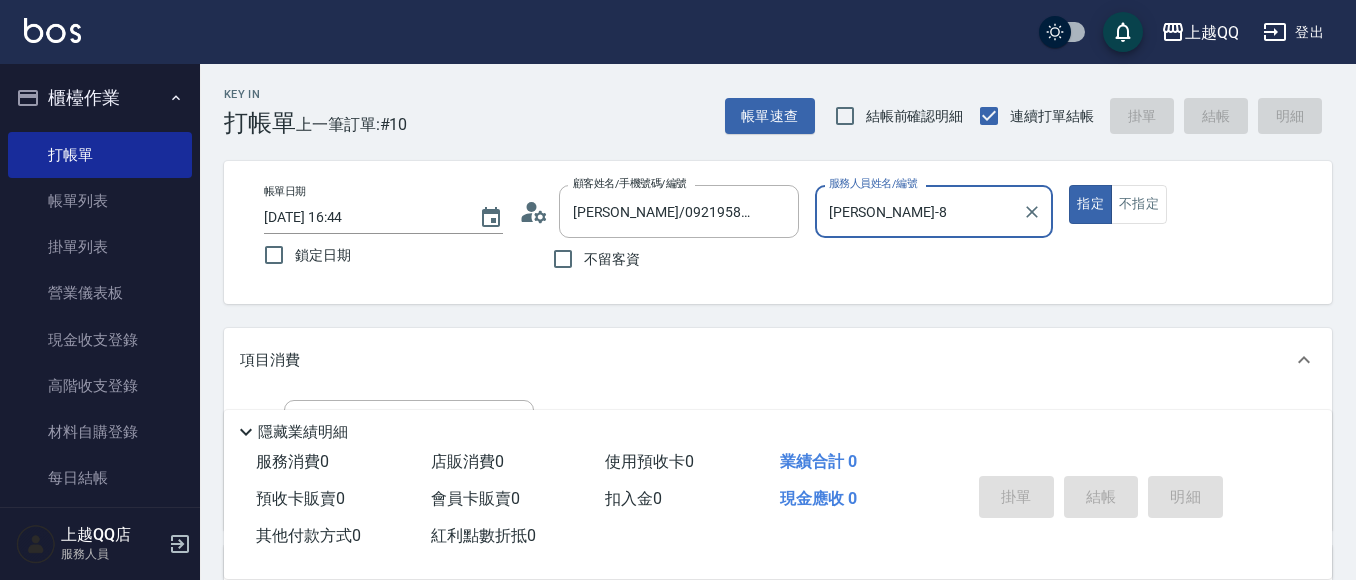 type on "[PERSON_NAME]-8" 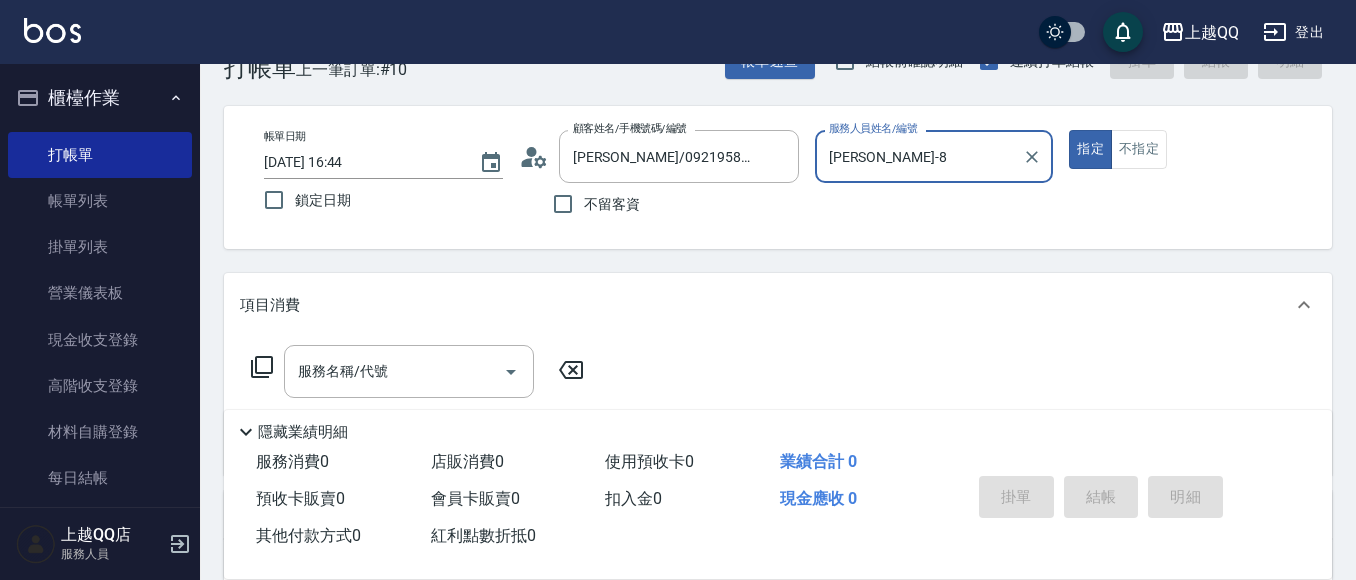 scroll, scrollTop: 125, scrollLeft: 0, axis: vertical 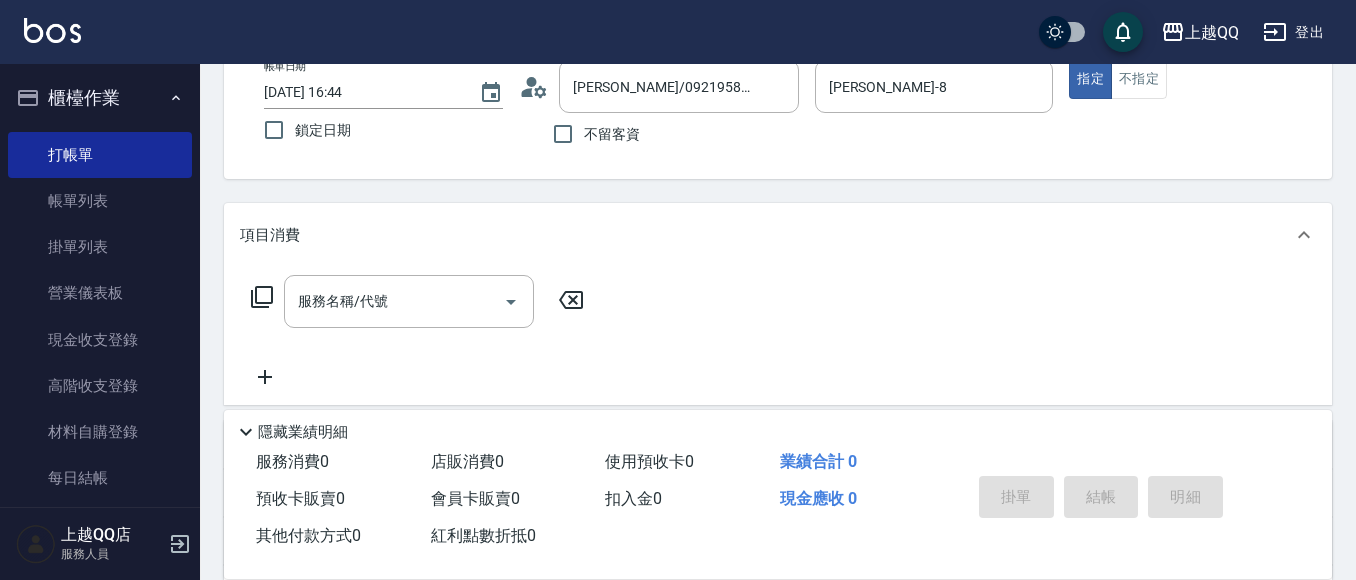 click 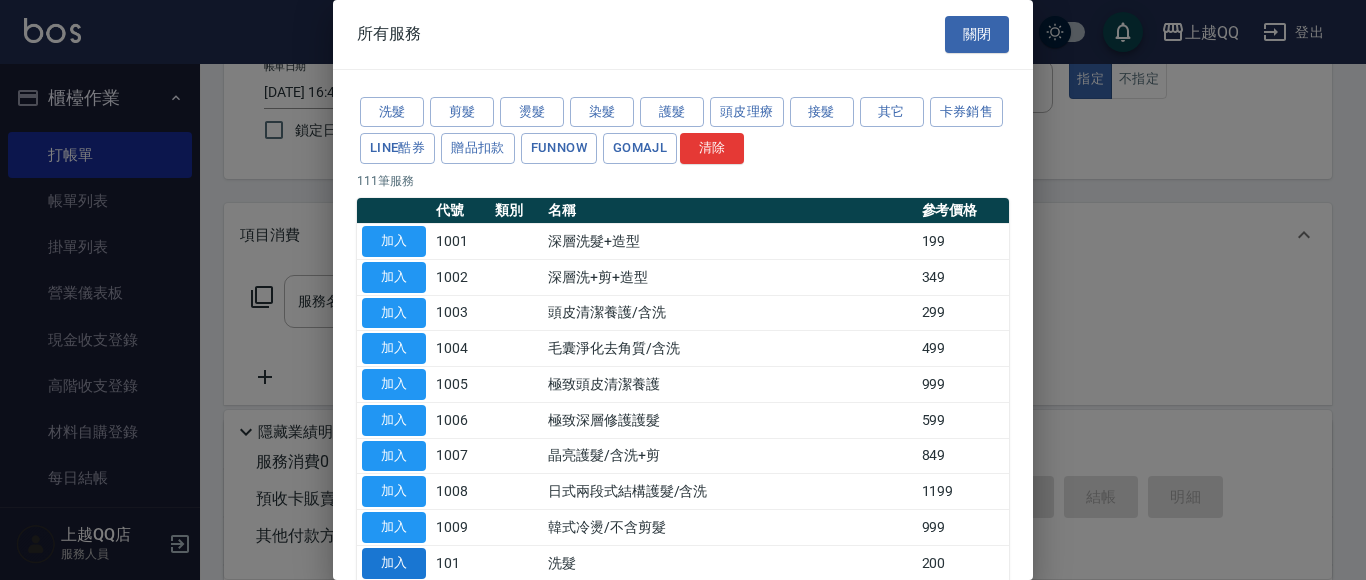 click on "加入" at bounding box center (394, 563) 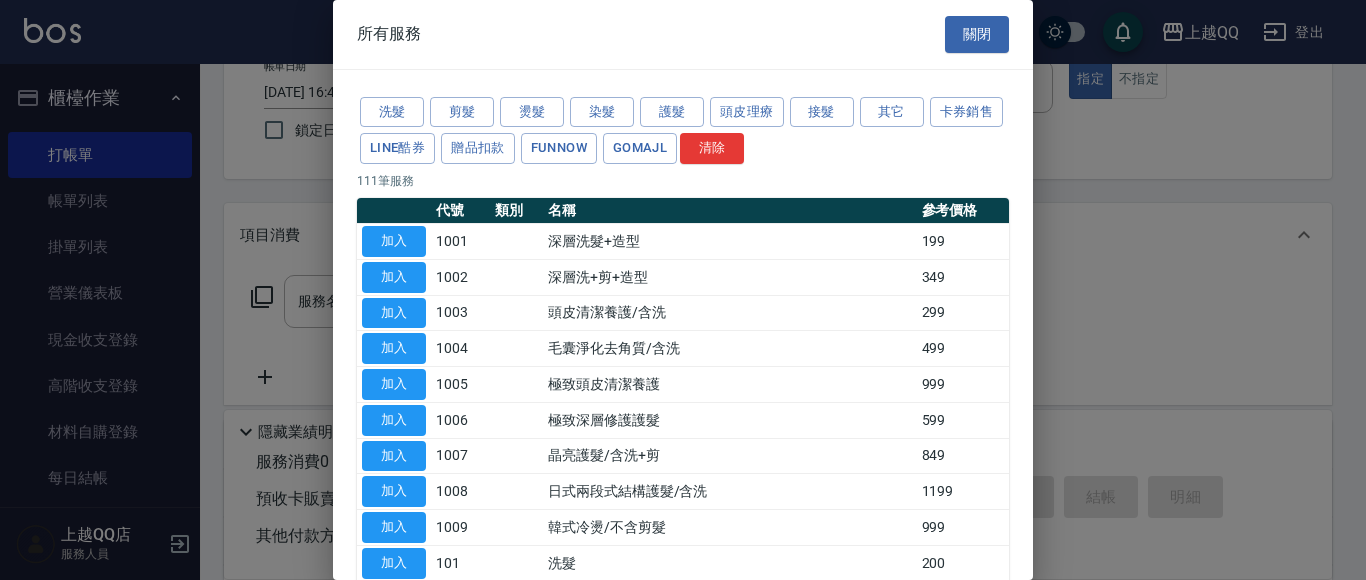 type on "洗髮(101)" 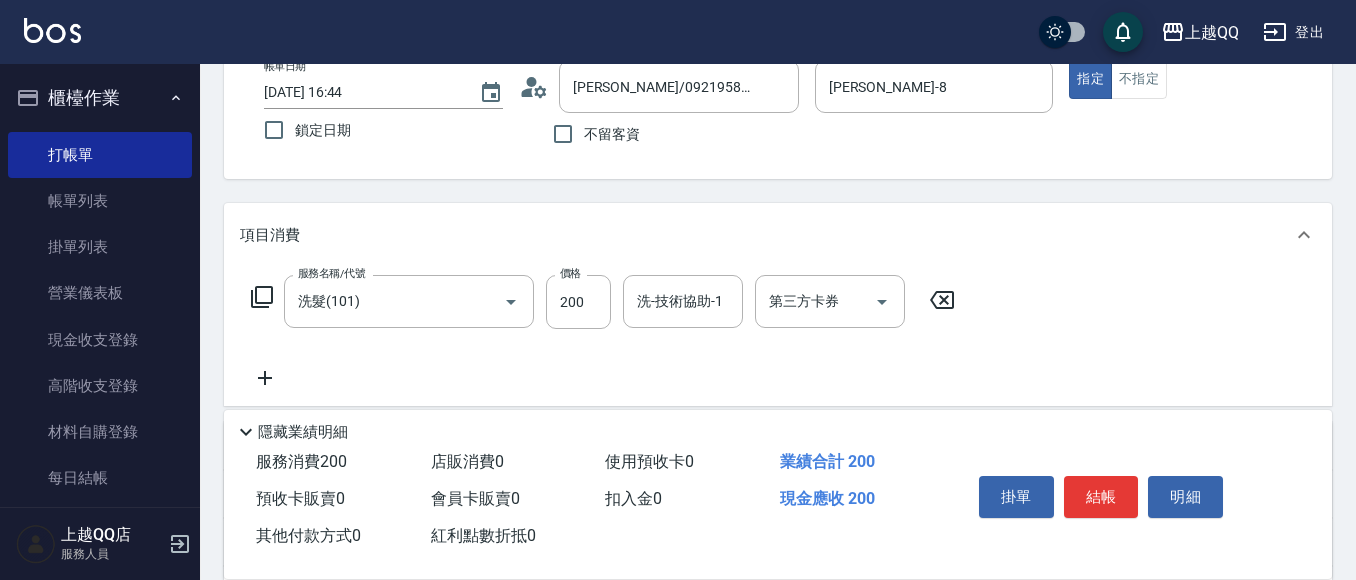 click 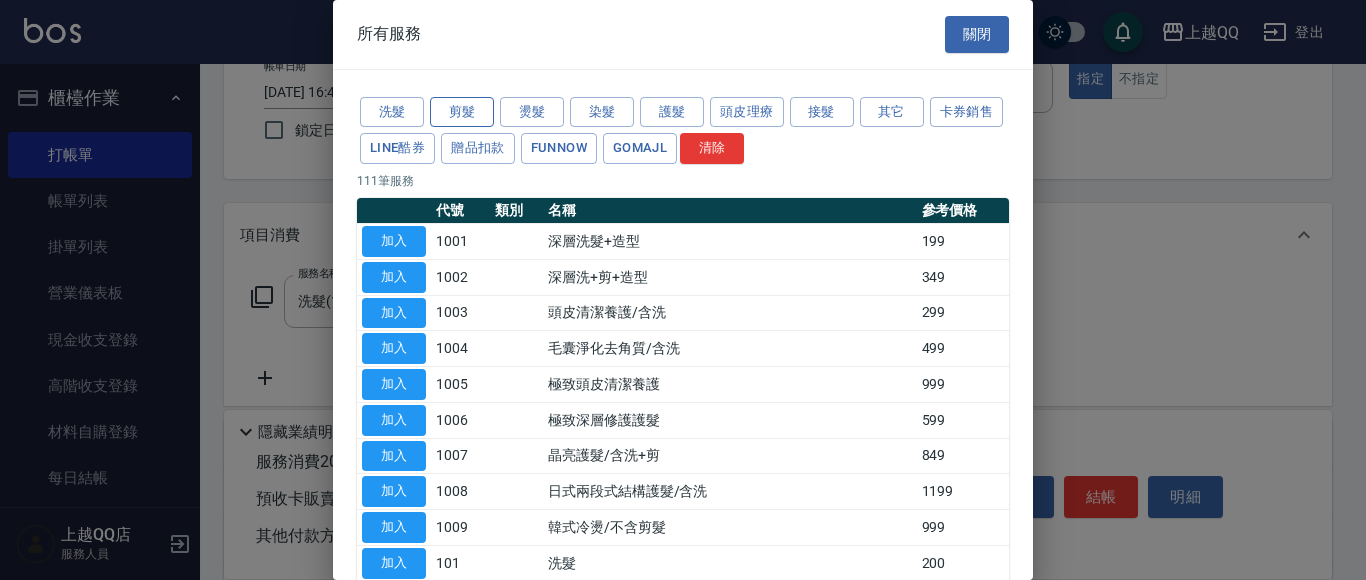 click on "剪髮" at bounding box center (462, 112) 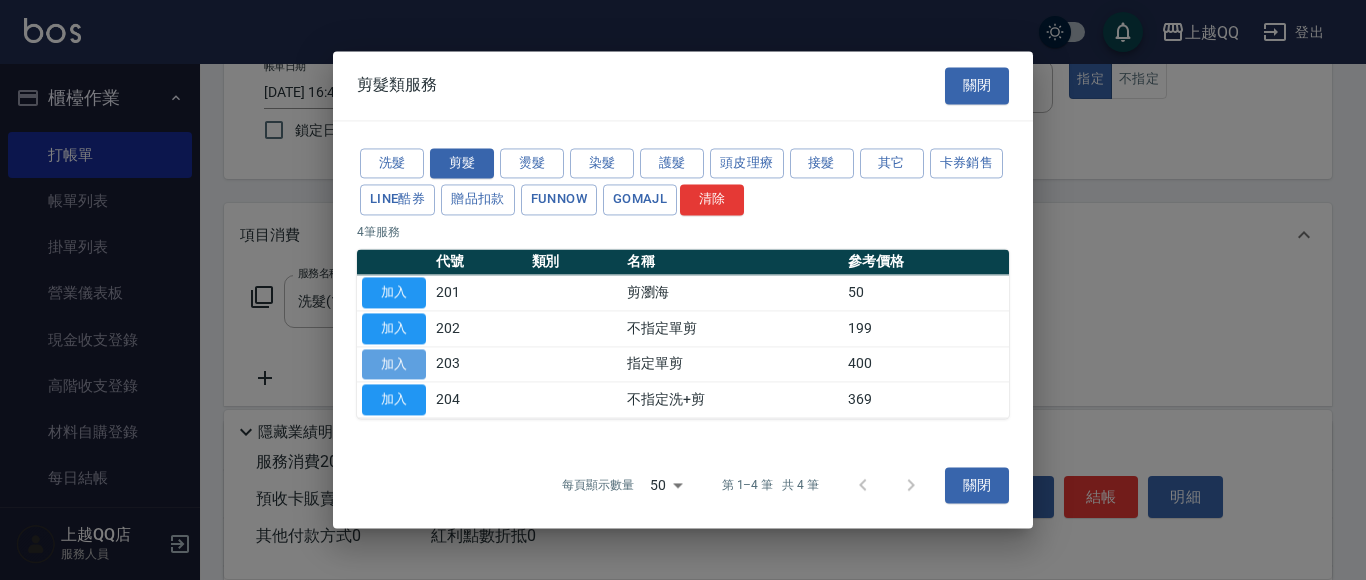 click on "加入" at bounding box center [394, 364] 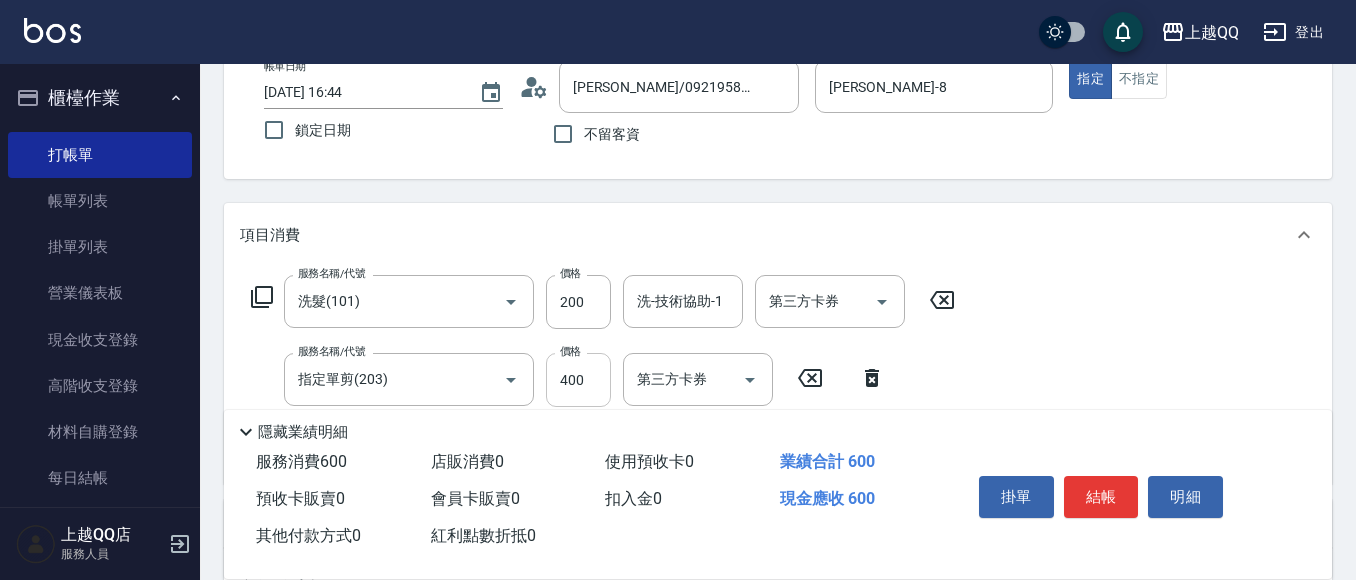 click on "400" at bounding box center [578, 380] 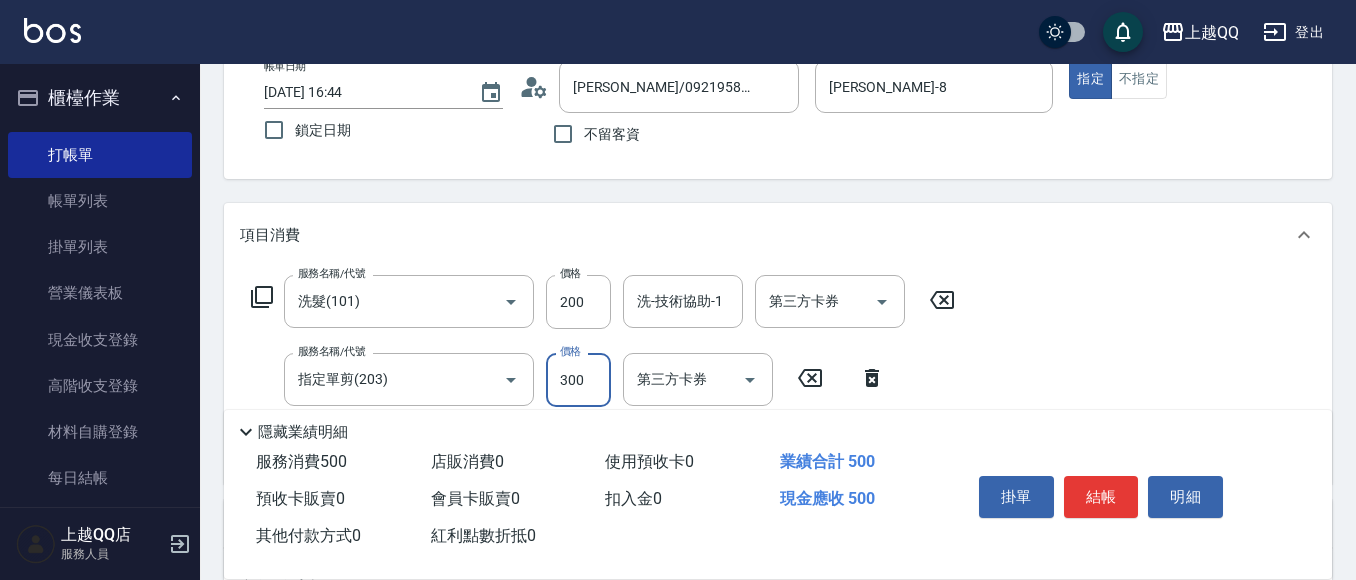 type on "300" 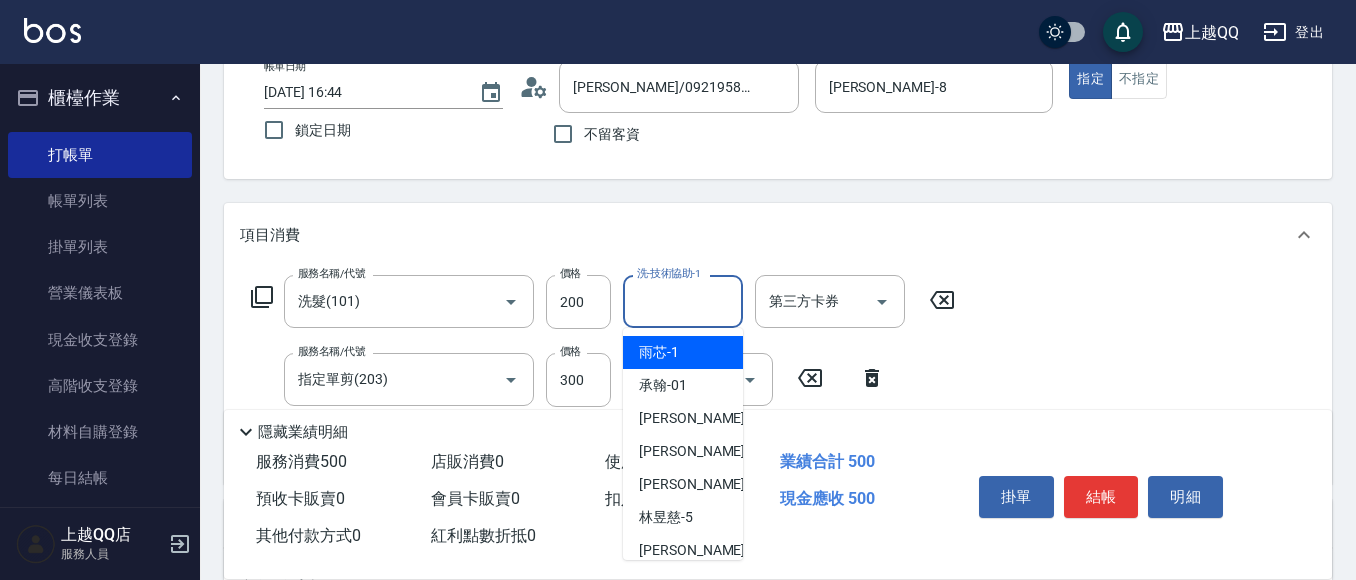 click on "洗-技術協助-1 洗-技術協助-1" at bounding box center [683, 301] 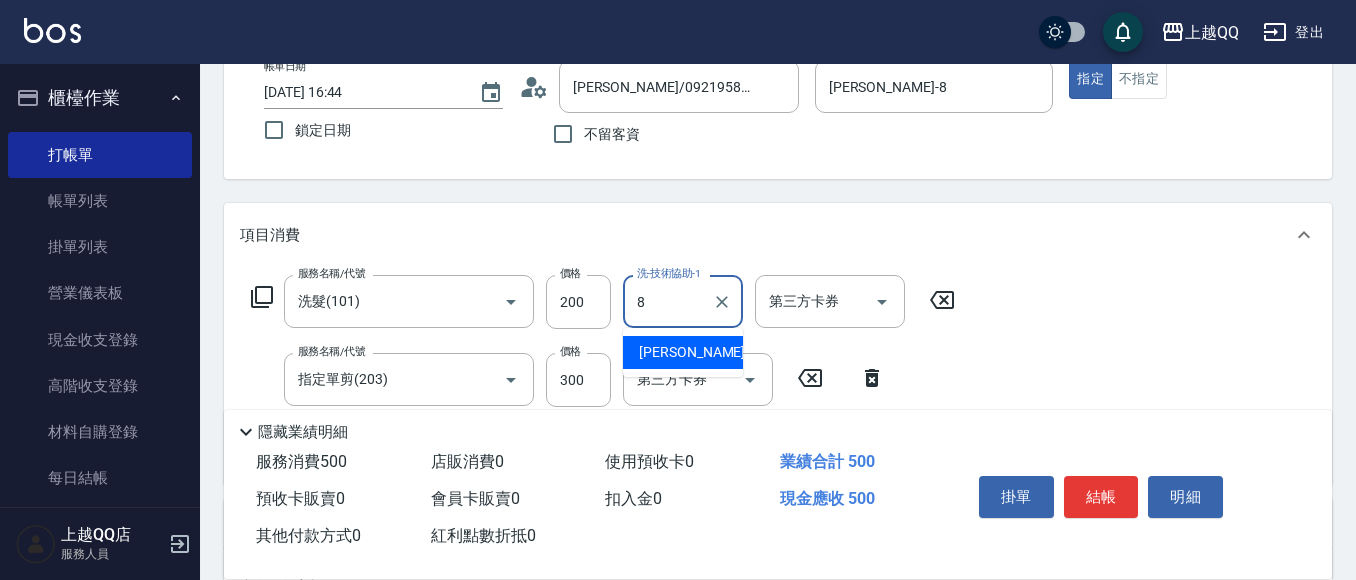 click on "[PERSON_NAME] -8" at bounding box center [698, 352] 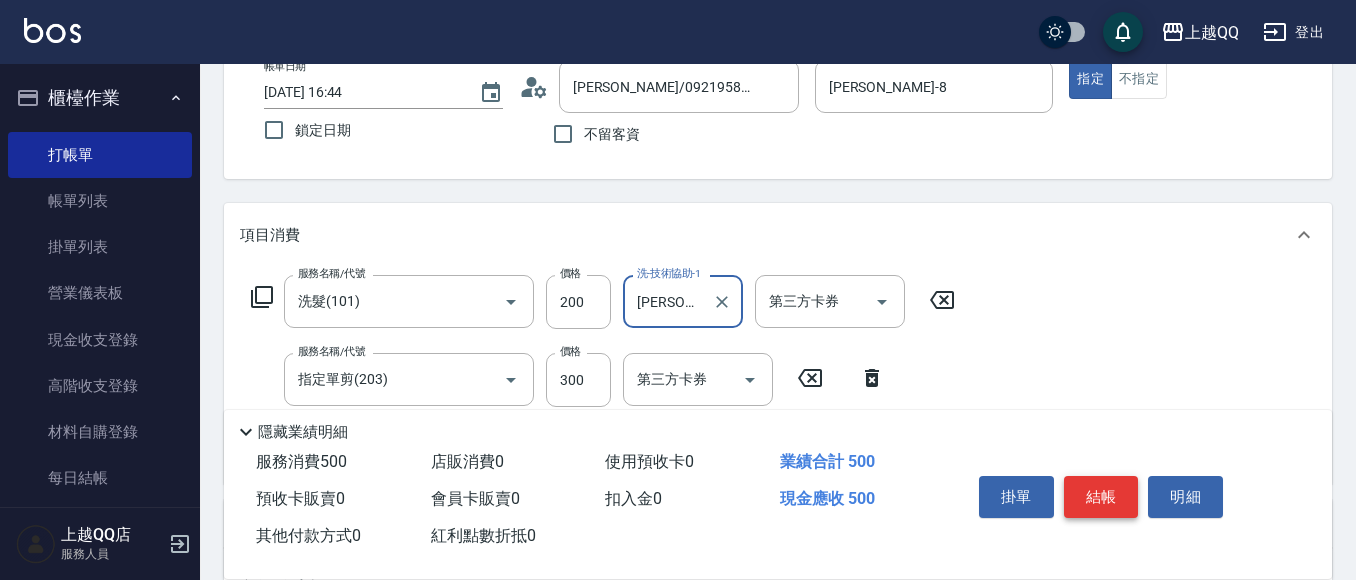 type on "[PERSON_NAME]-8" 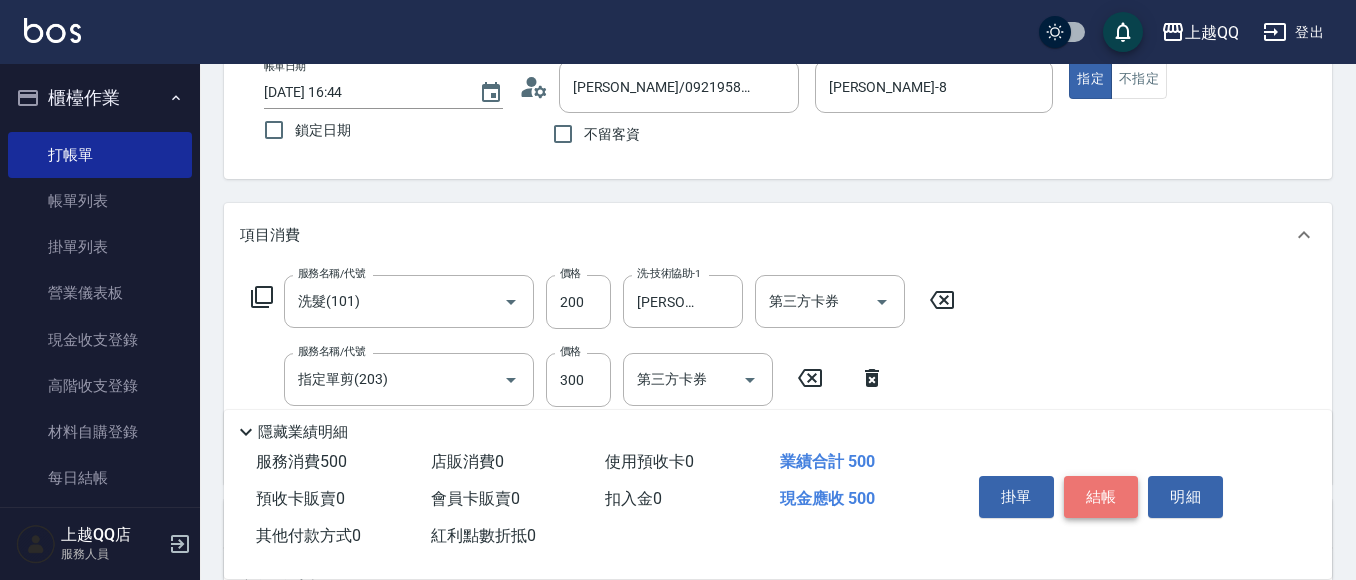 click on "結帳" at bounding box center [1101, 497] 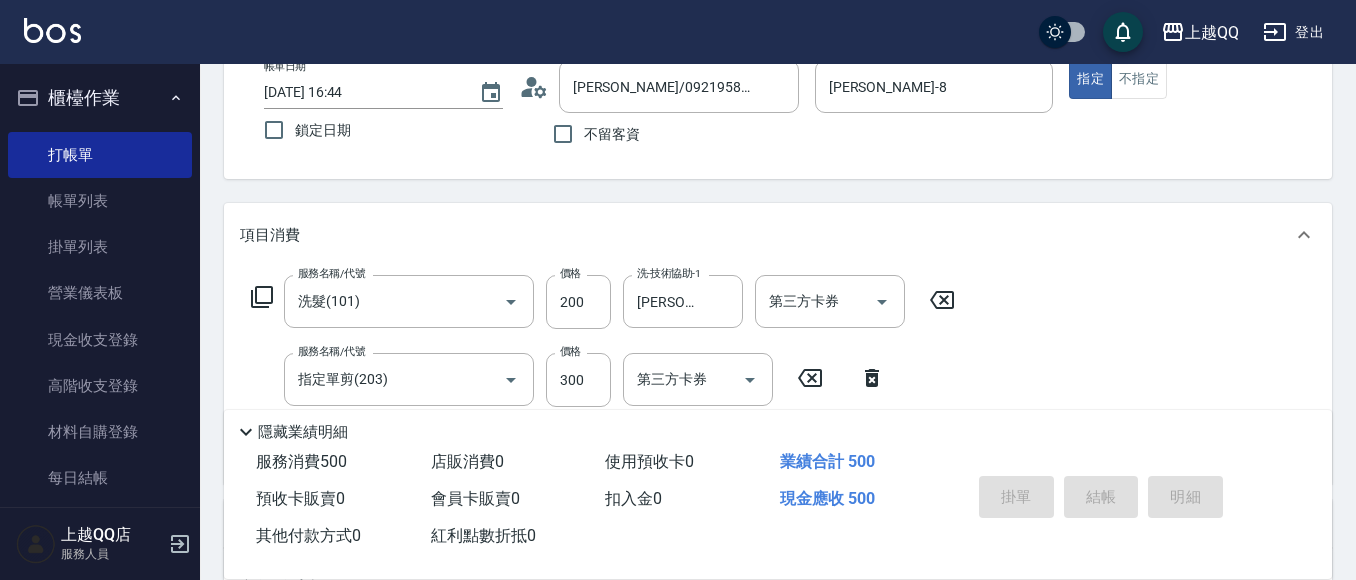 type on "[DATE] 17:27" 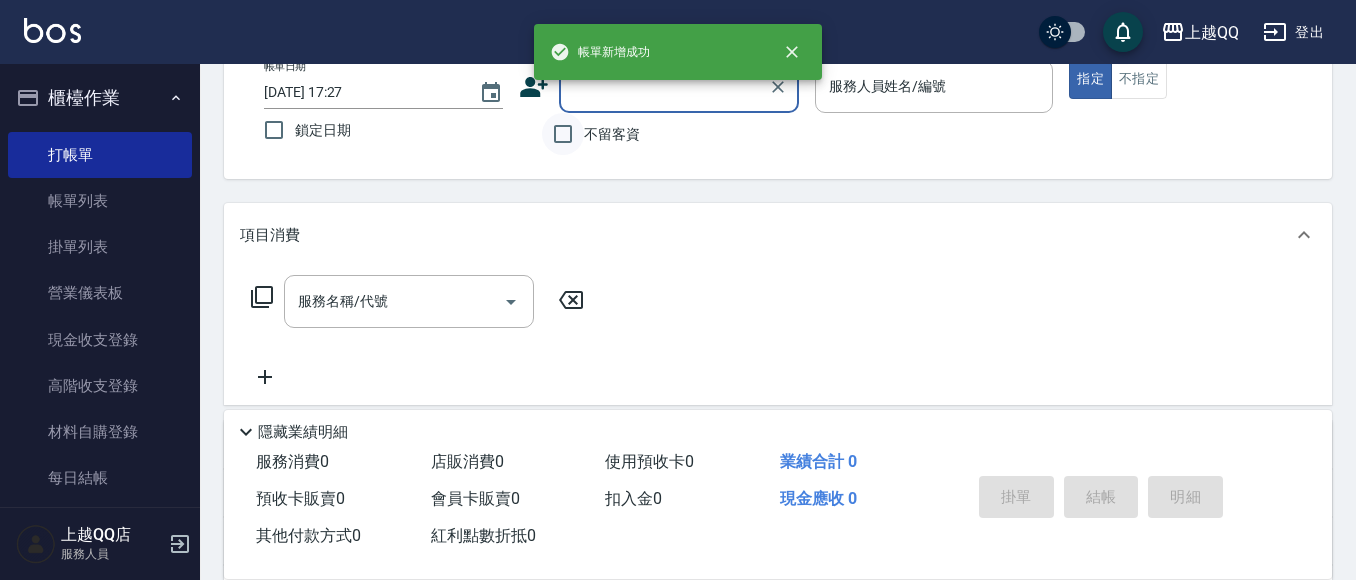 click on "不留客資" at bounding box center (563, 134) 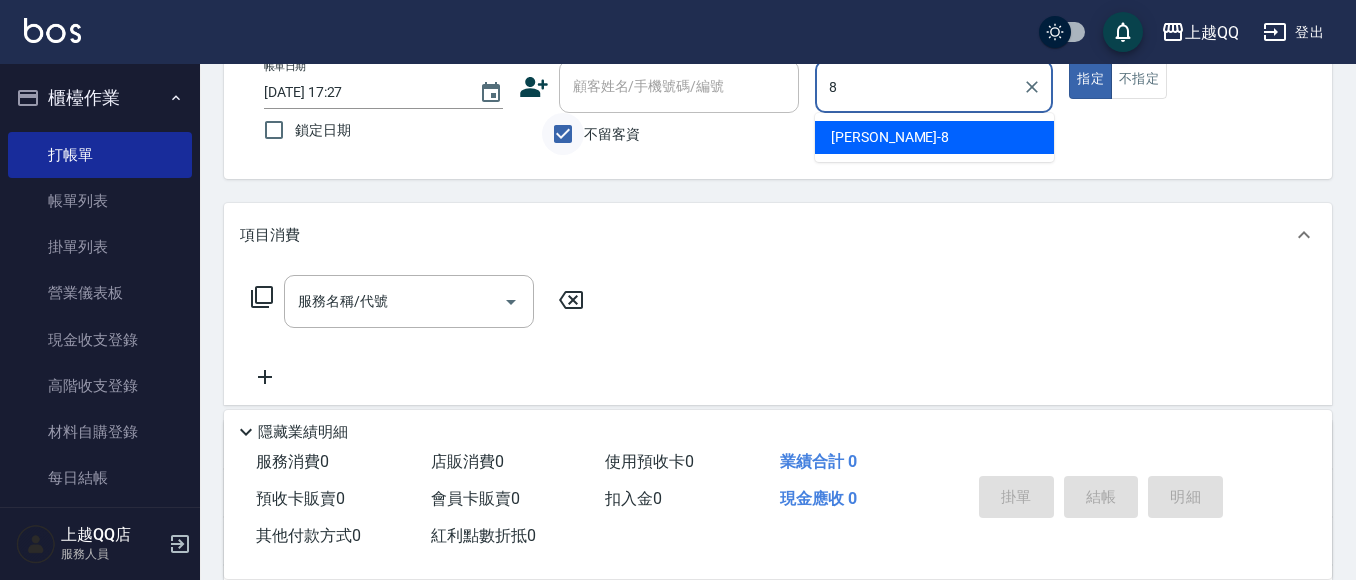 type on "[PERSON_NAME]-8" 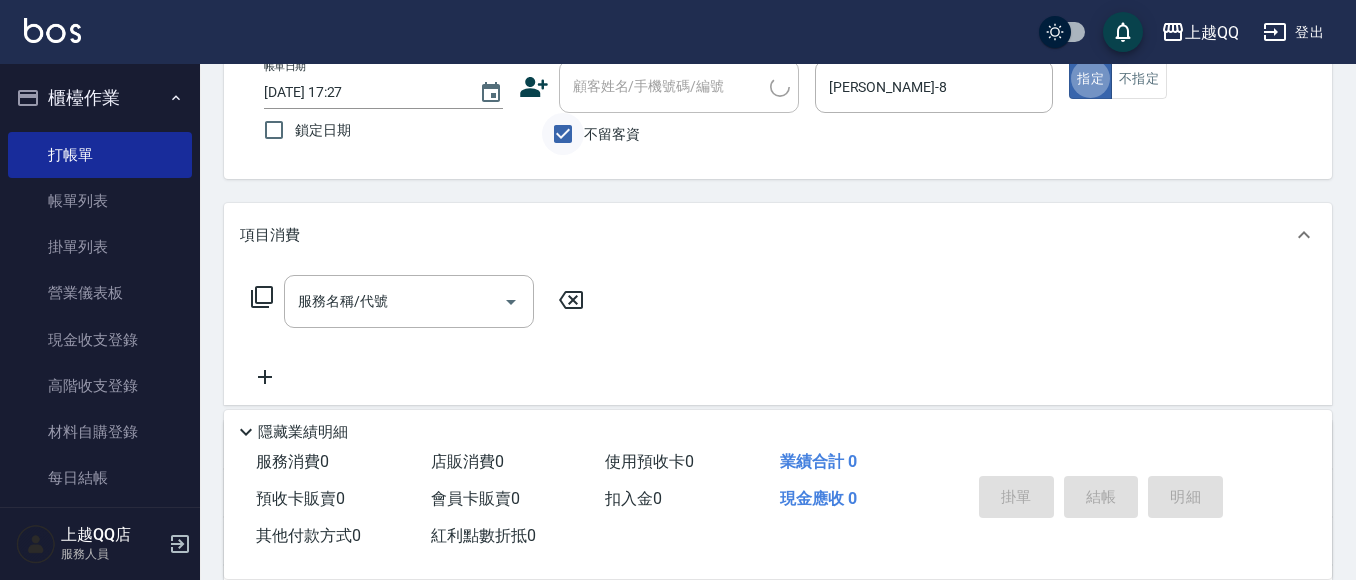type on "true" 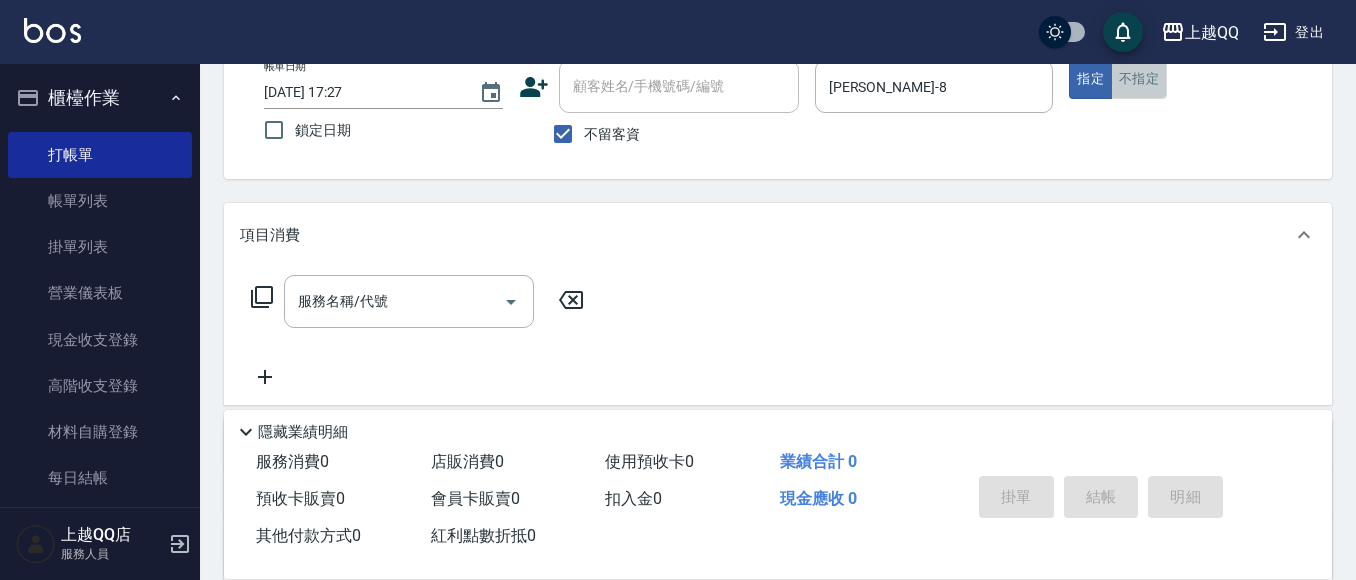 click on "不指定" at bounding box center (1139, 79) 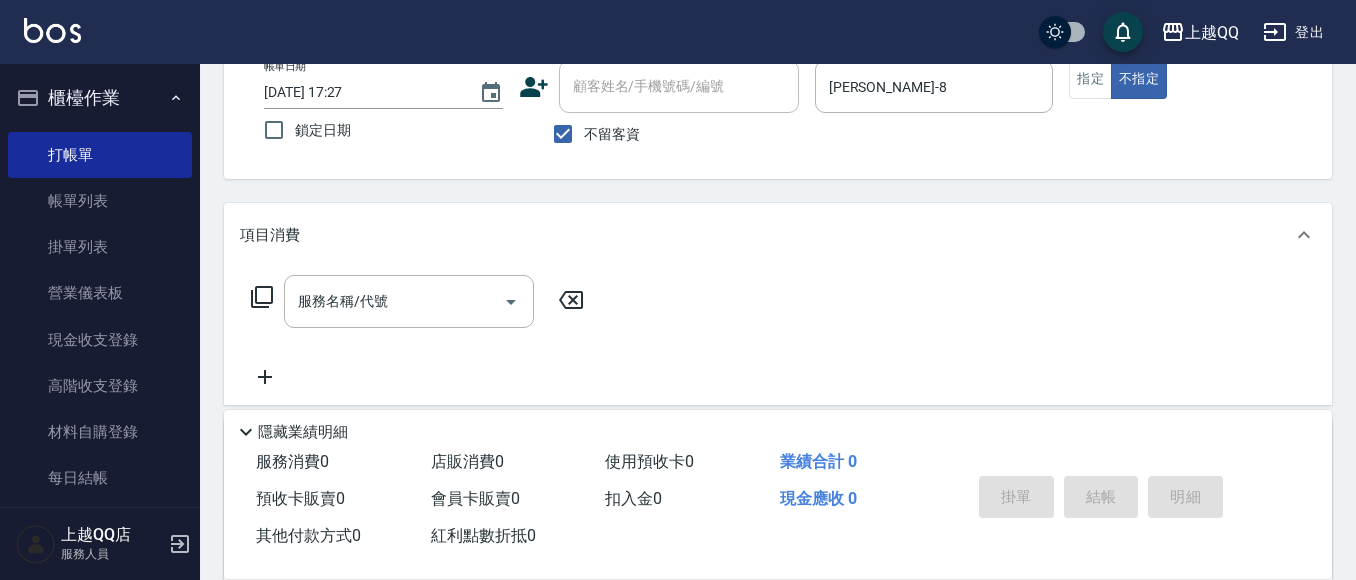 click 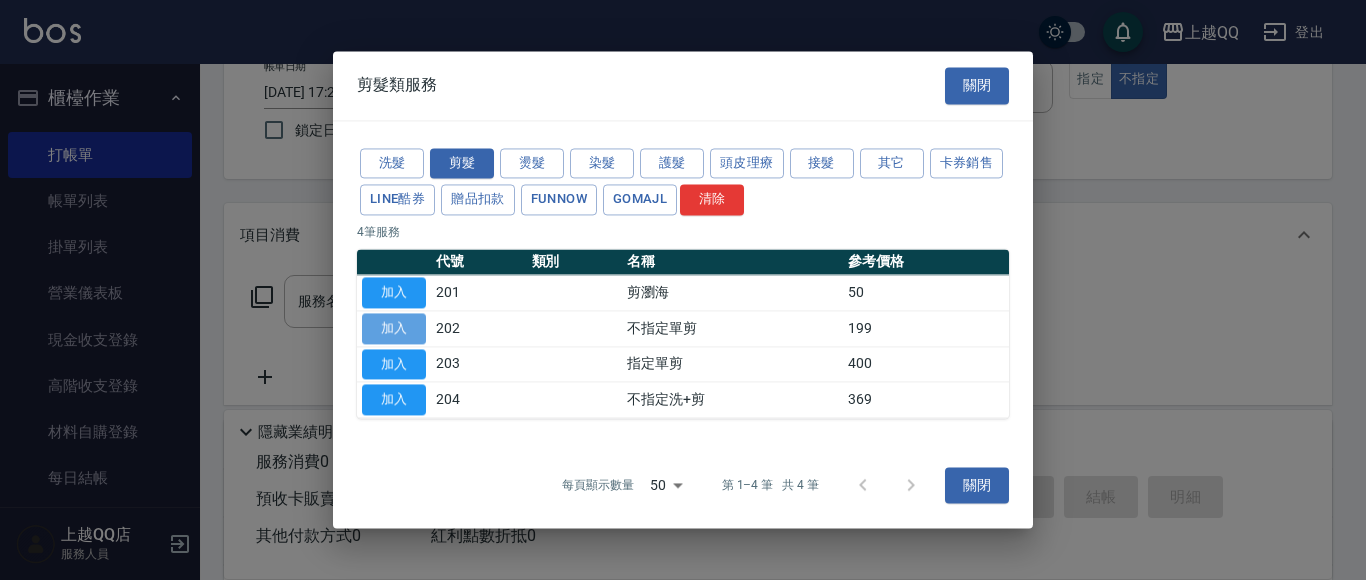 click on "加入" at bounding box center [394, 328] 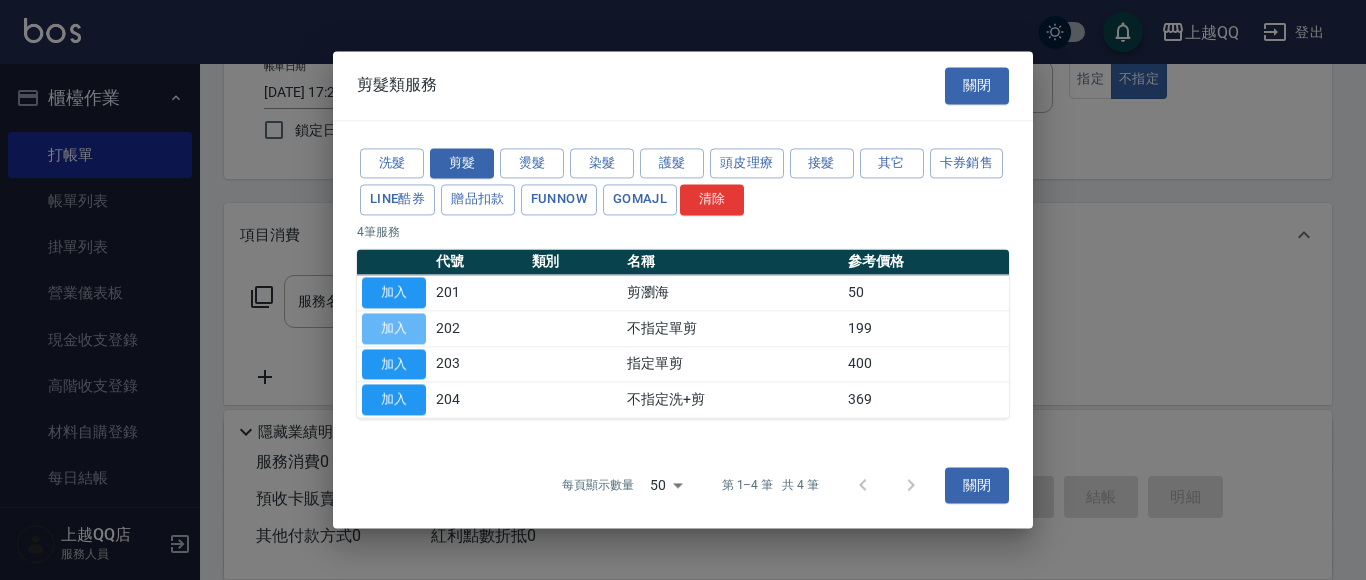 type on "不指定單剪(202)" 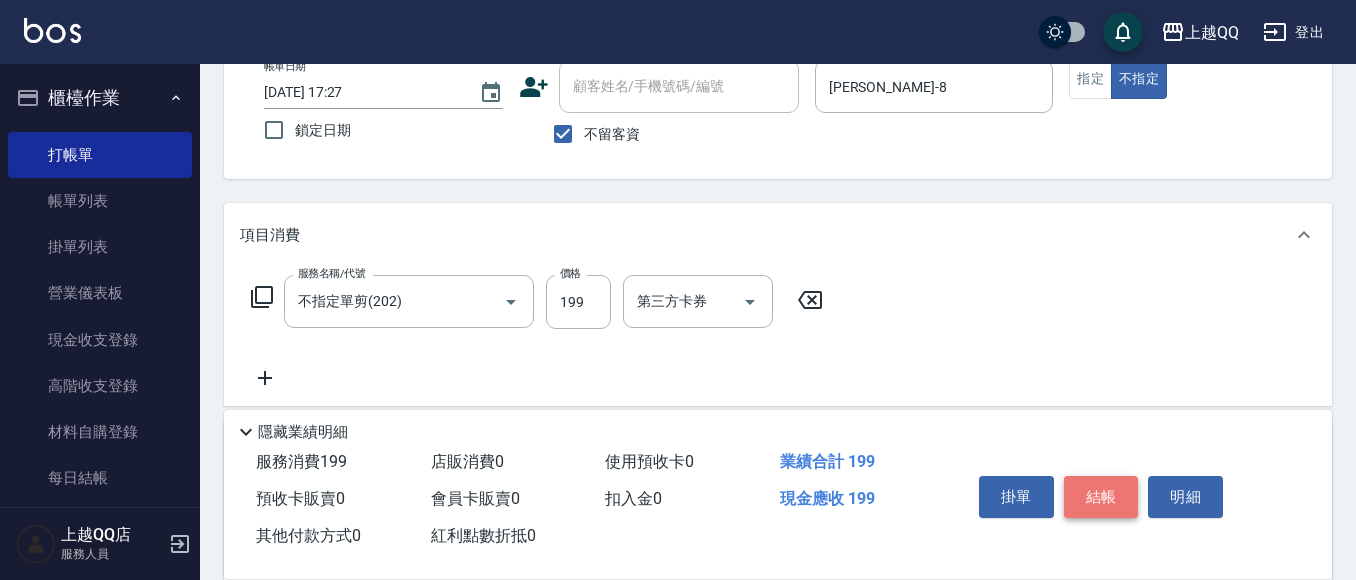 click on "結帳" at bounding box center [1101, 497] 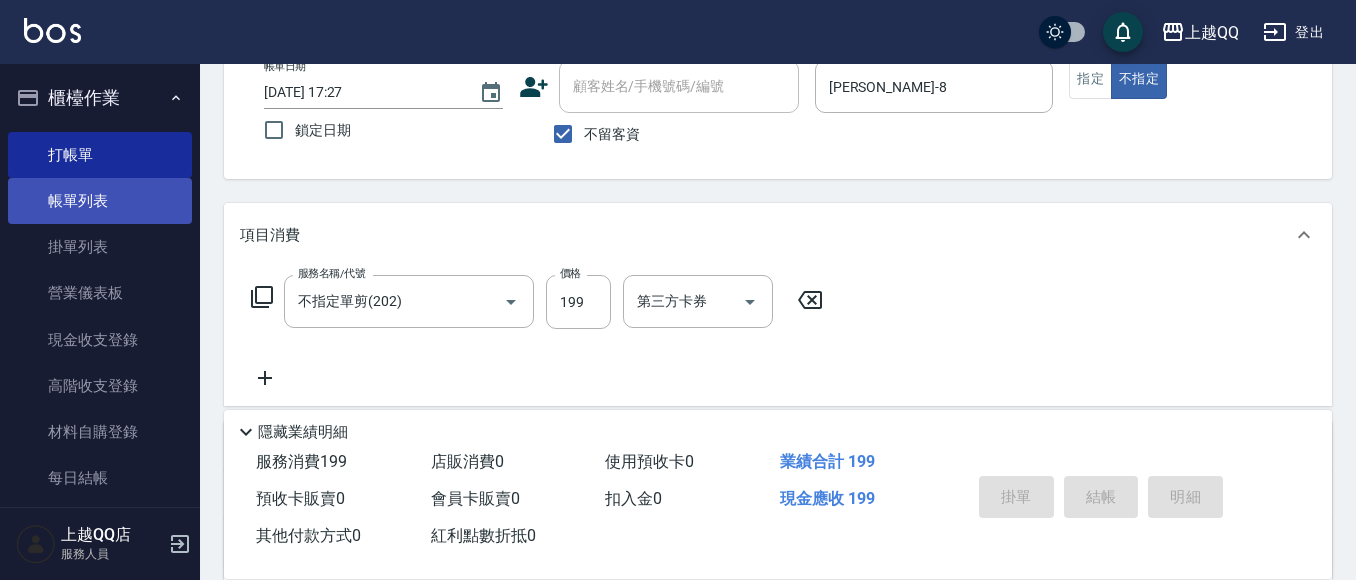 type 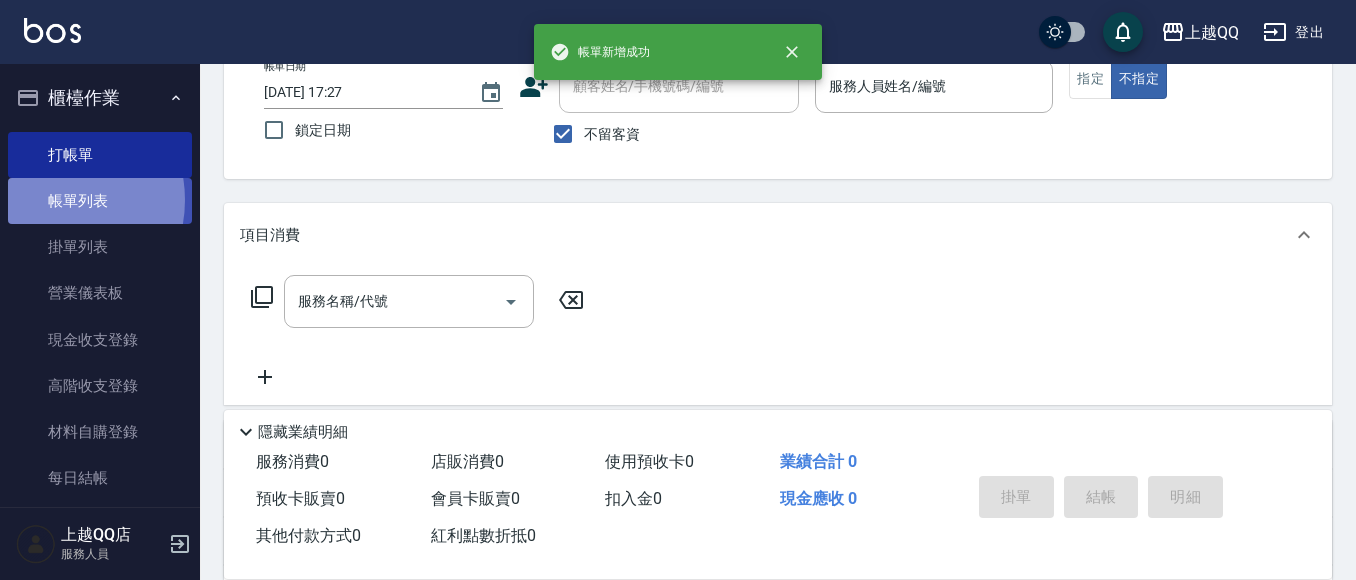 click on "帳單列表" at bounding box center [100, 201] 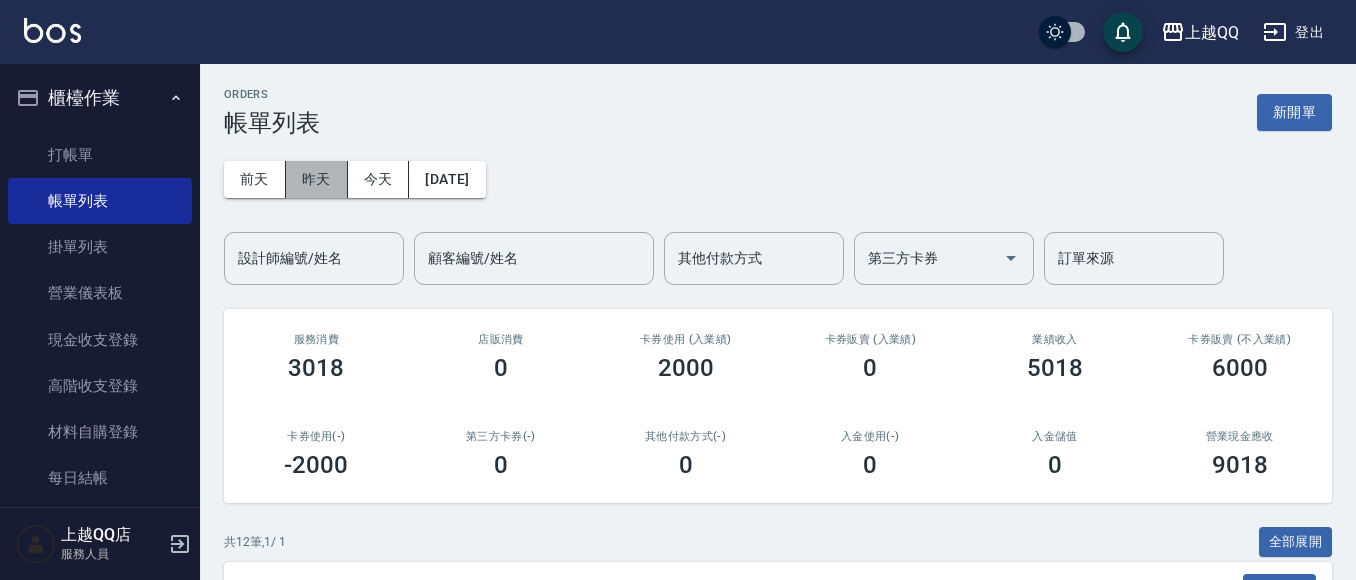 click on "昨天" at bounding box center (317, 179) 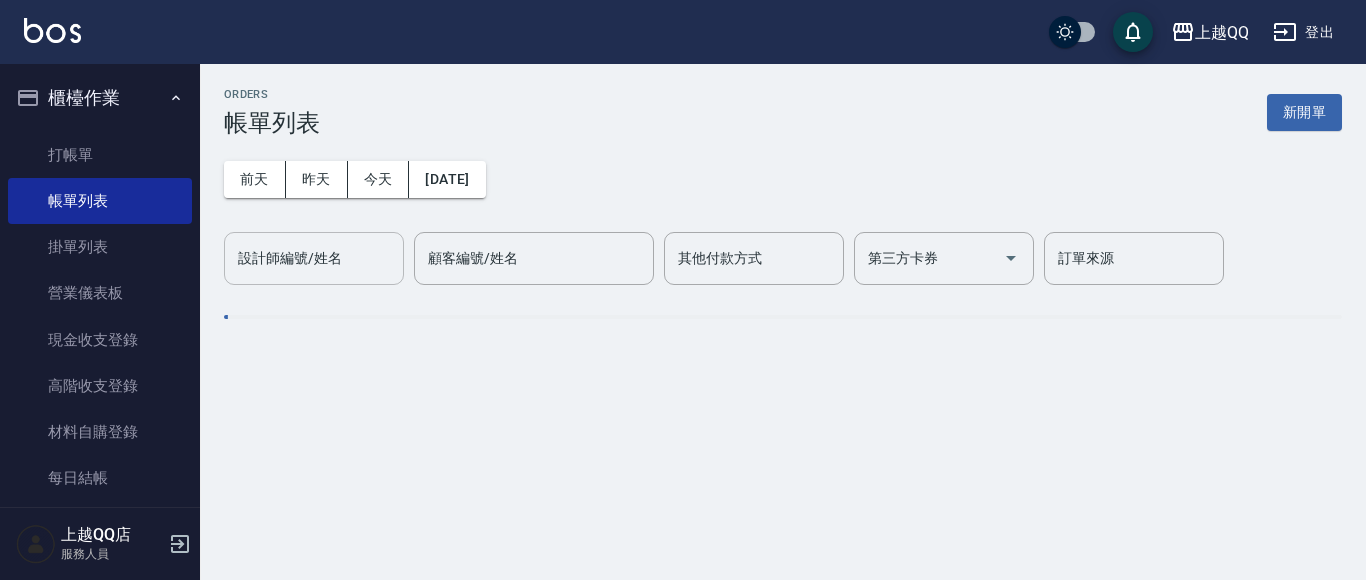 click on "設計師編號/姓名 設計師編號/姓名" at bounding box center (314, 258) 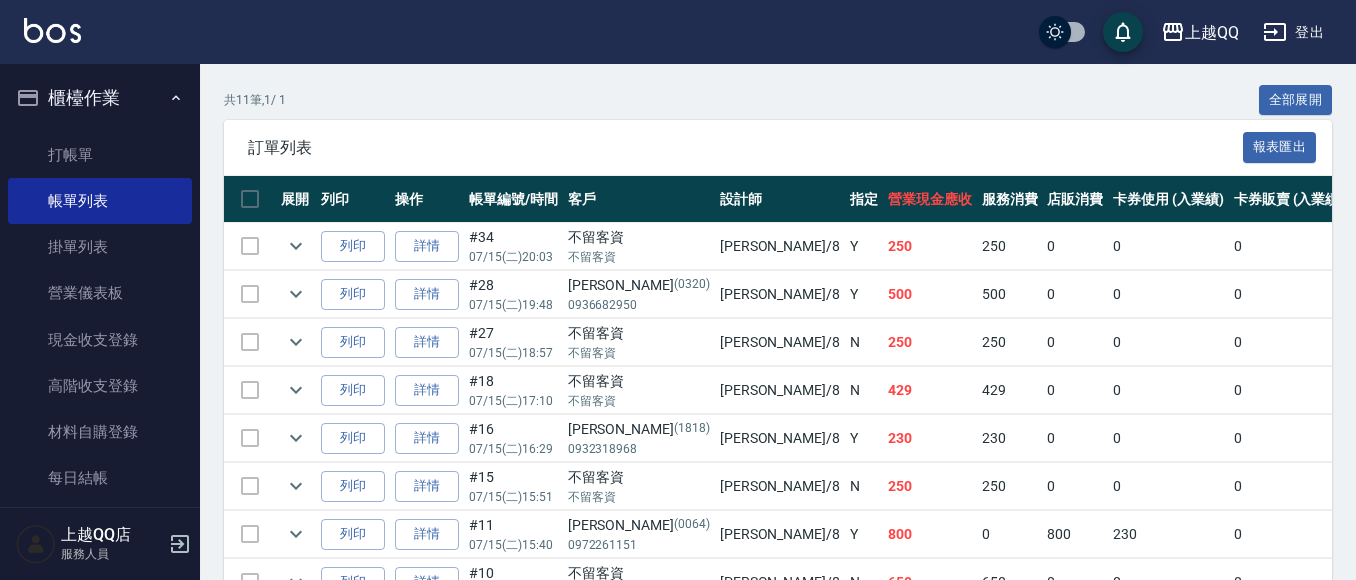 scroll, scrollTop: 444, scrollLeft: 0, axis: vertical 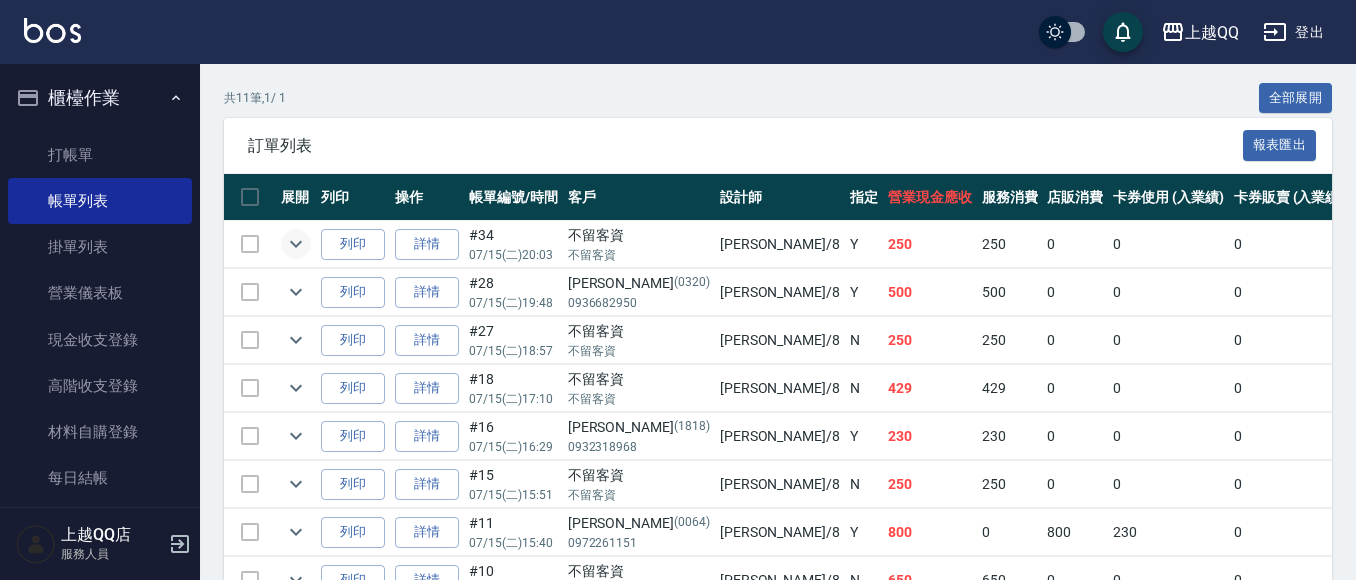 type on "[PERSON_NAME]-8" 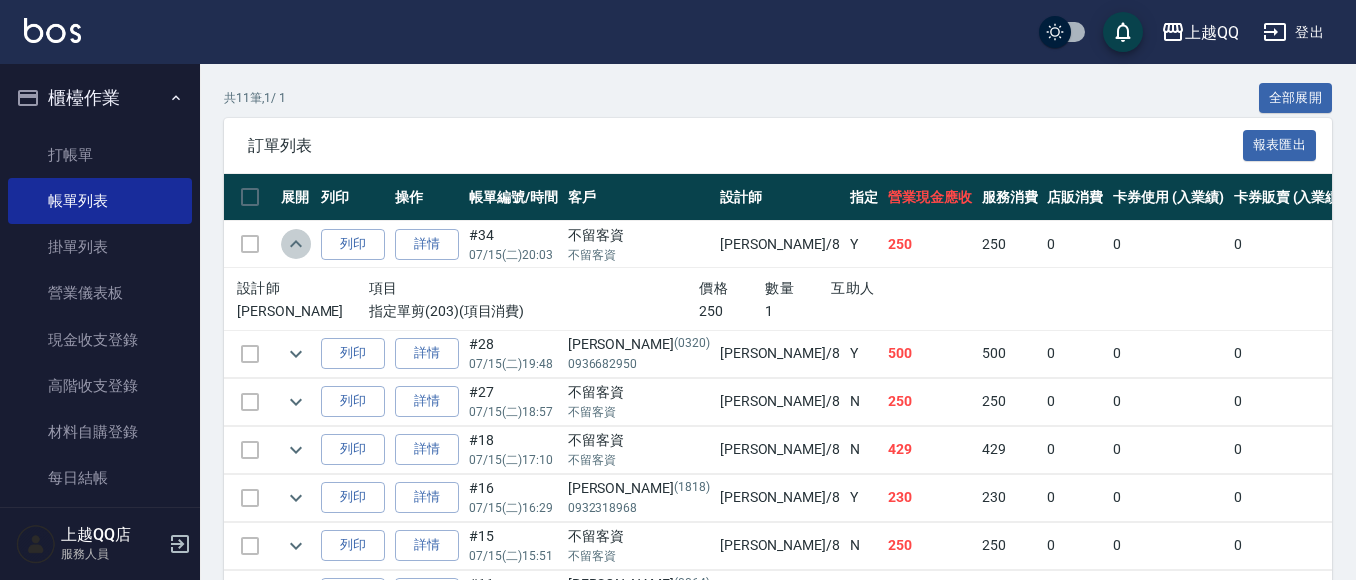 click 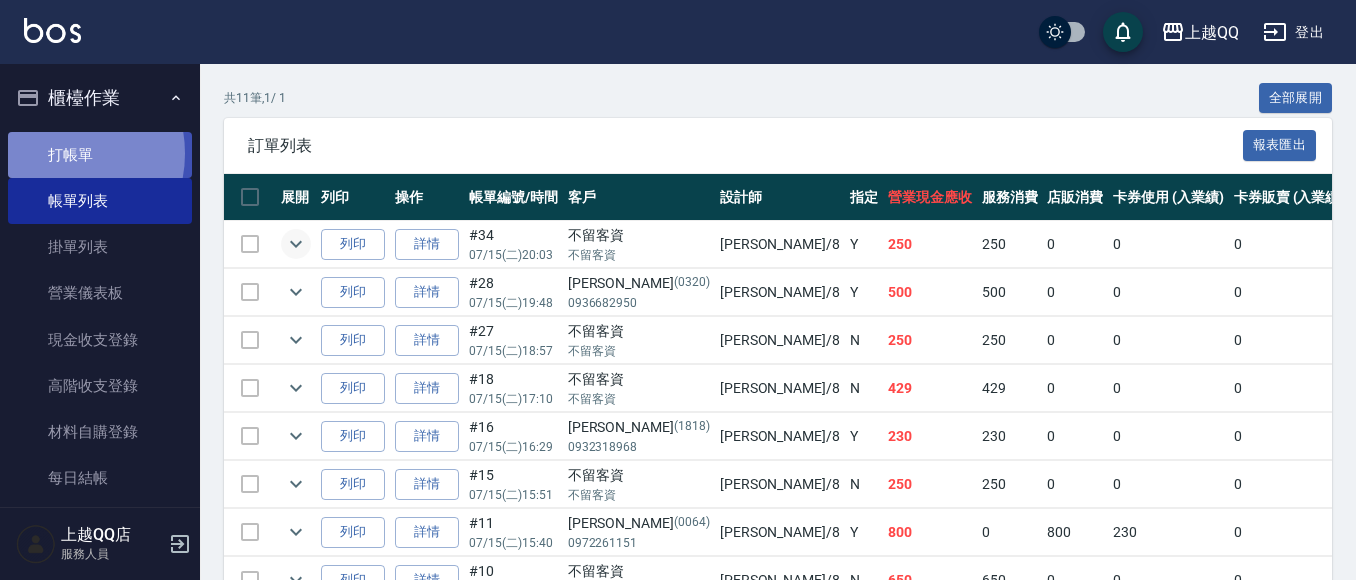 click on "打帳單" at bounding box center (100, 155) 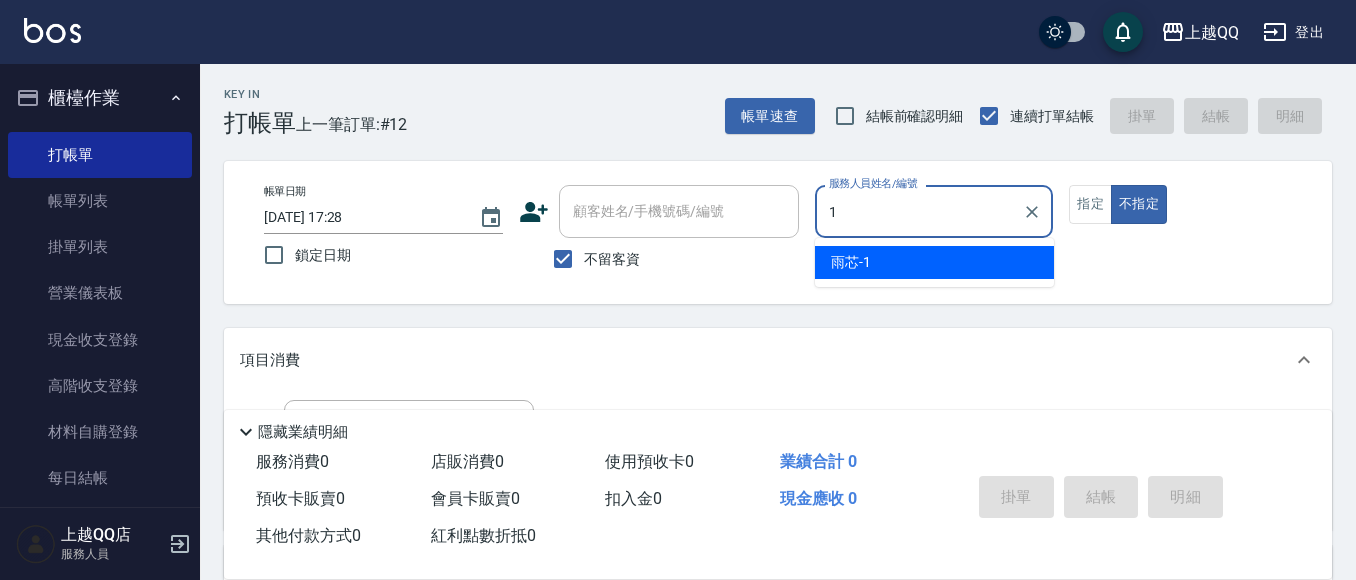 type on "1" 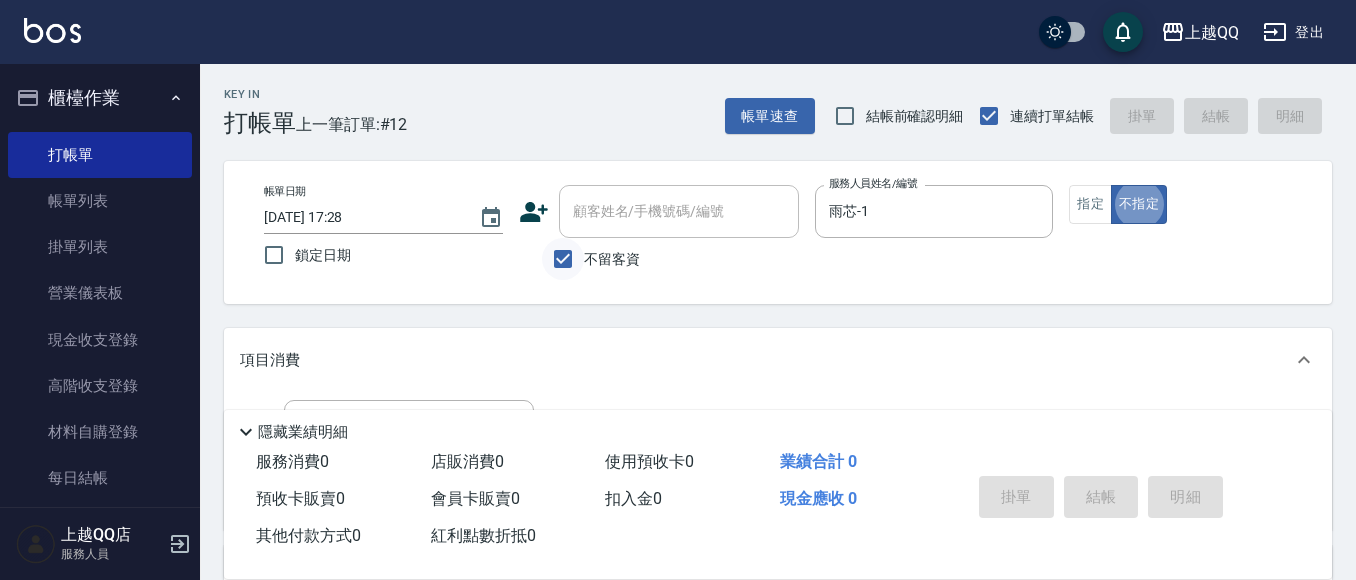 click on "不留客資" at bounding box center [563, 259] 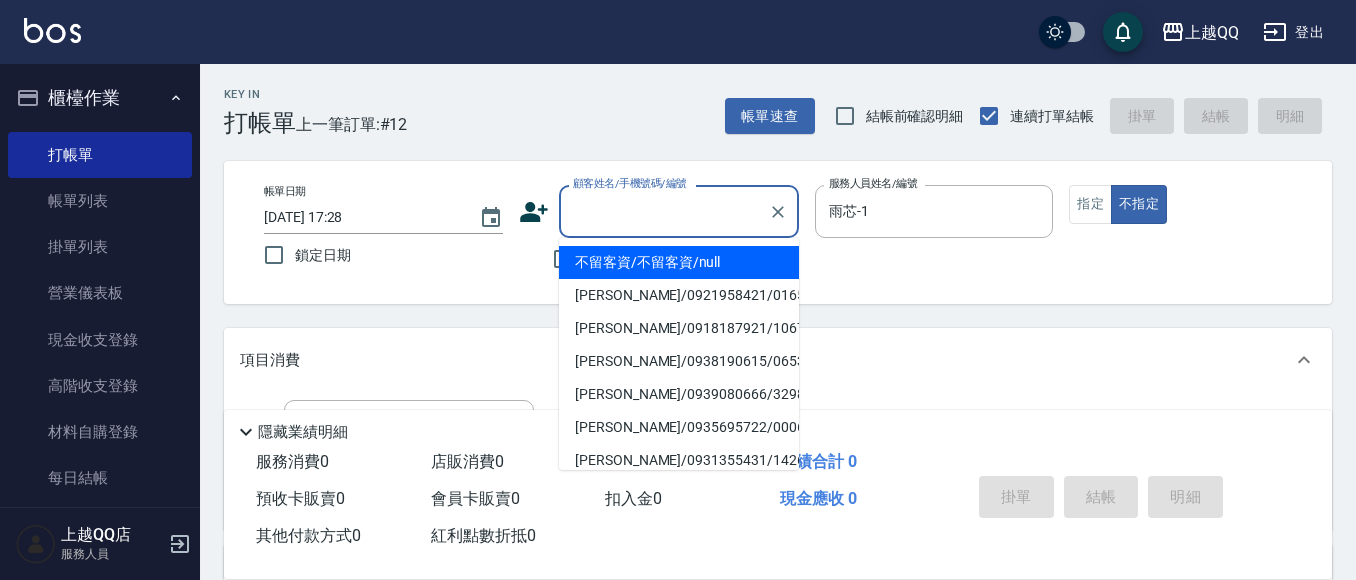 click on "顧客姓名/手機號碼/編號 顧客姓名/手機號碼/編號" at bounding box center (679, 211) 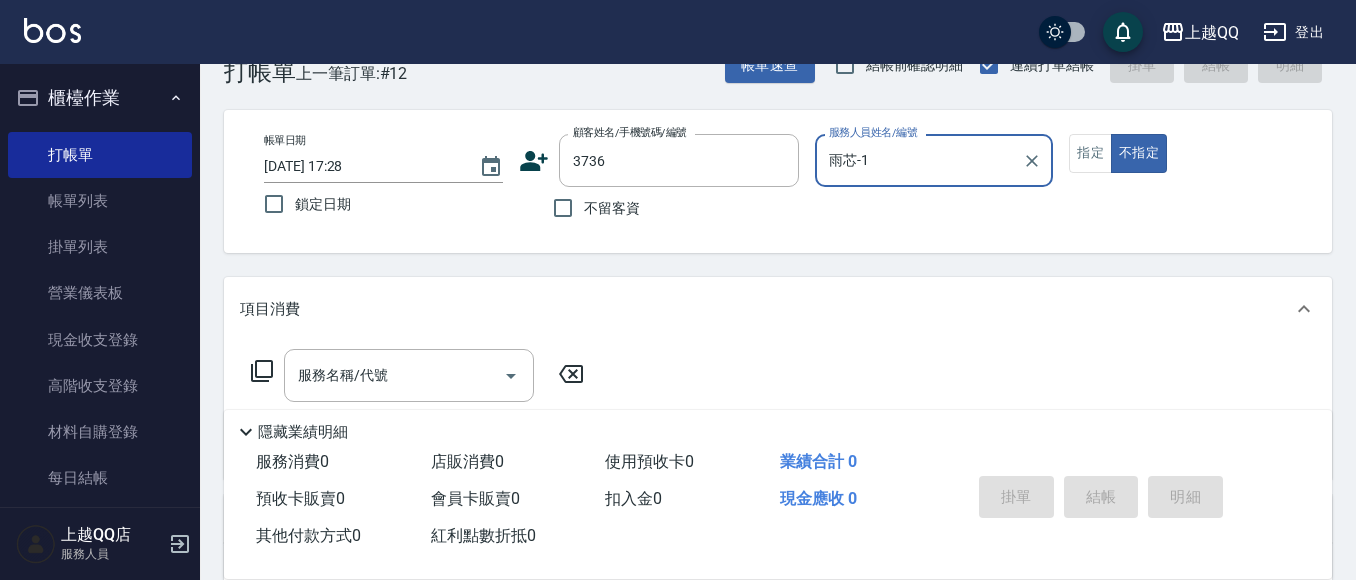 scroll, scrollTop: 100, scrollLeft: 0, axis: vertical 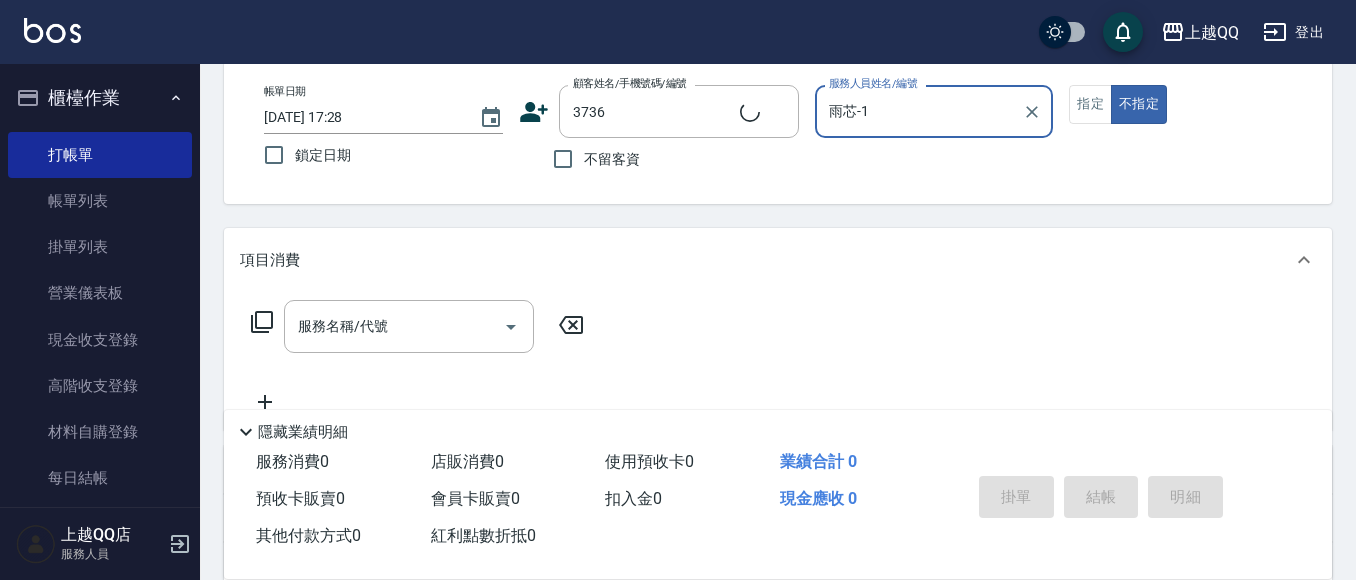 type on "[PERSON_NAME]/0916339743/3736" 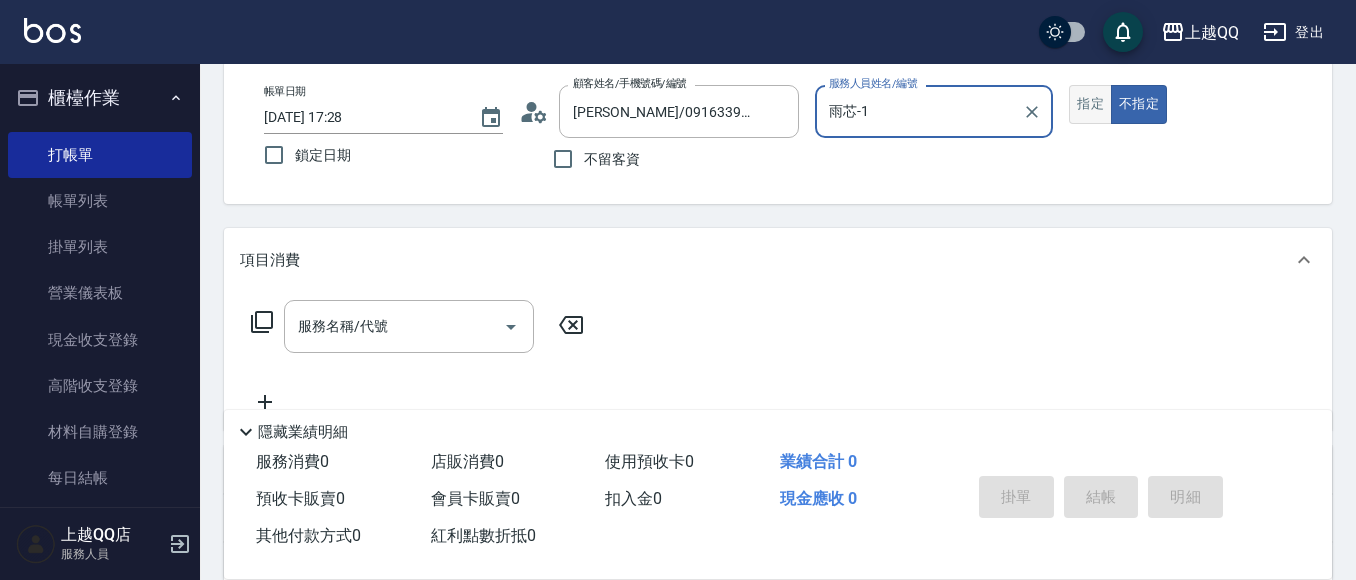 click on "指定" at bounding box center [1090, 104] 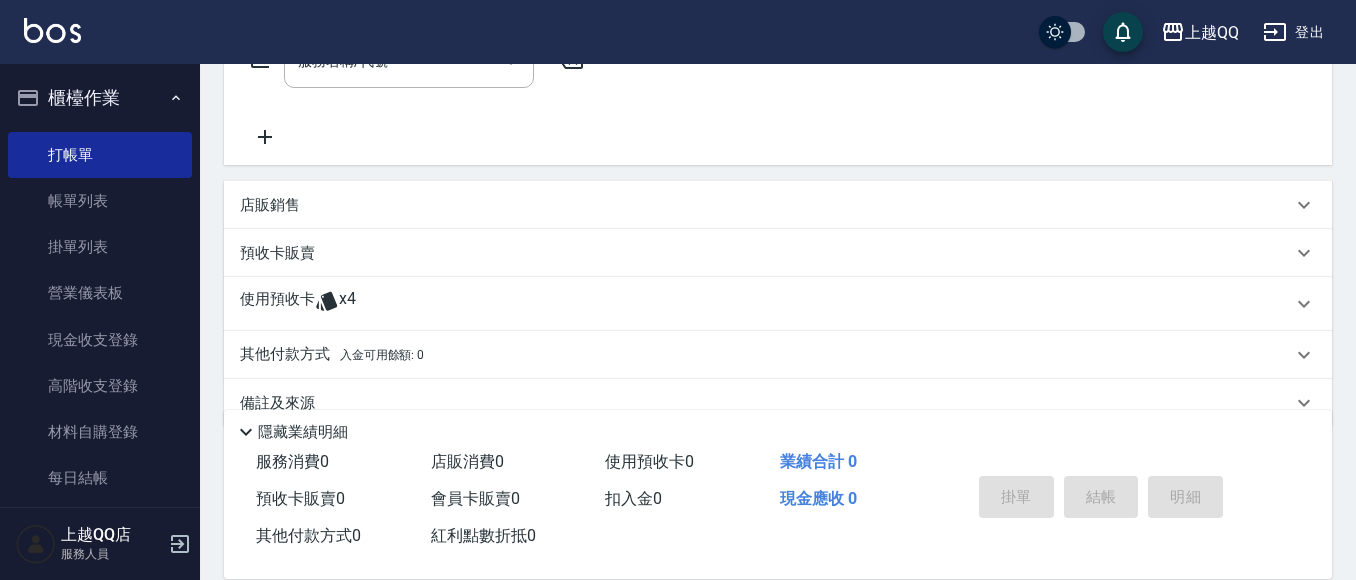 scroll, scrollTop: 400, scrollLeft: 0, axis: vertical 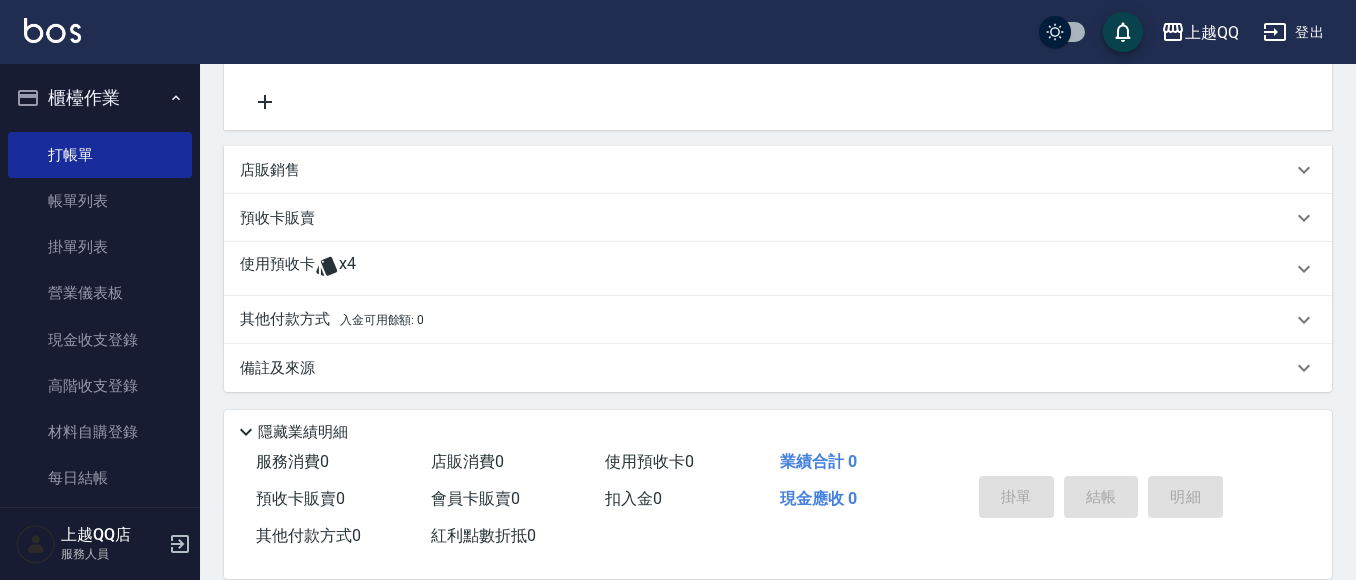 click on "使用預收卡 x4" at bounding box center [766, 269] 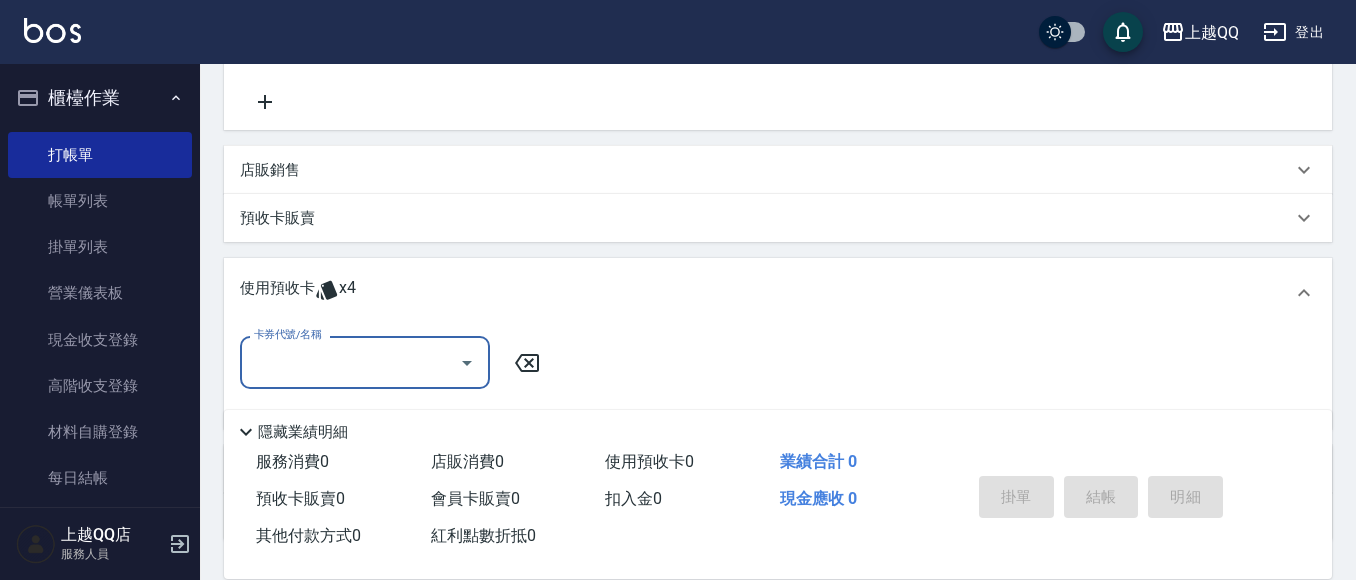 scroll, scrollTop: 0, scrollLeft: 0, axis: both 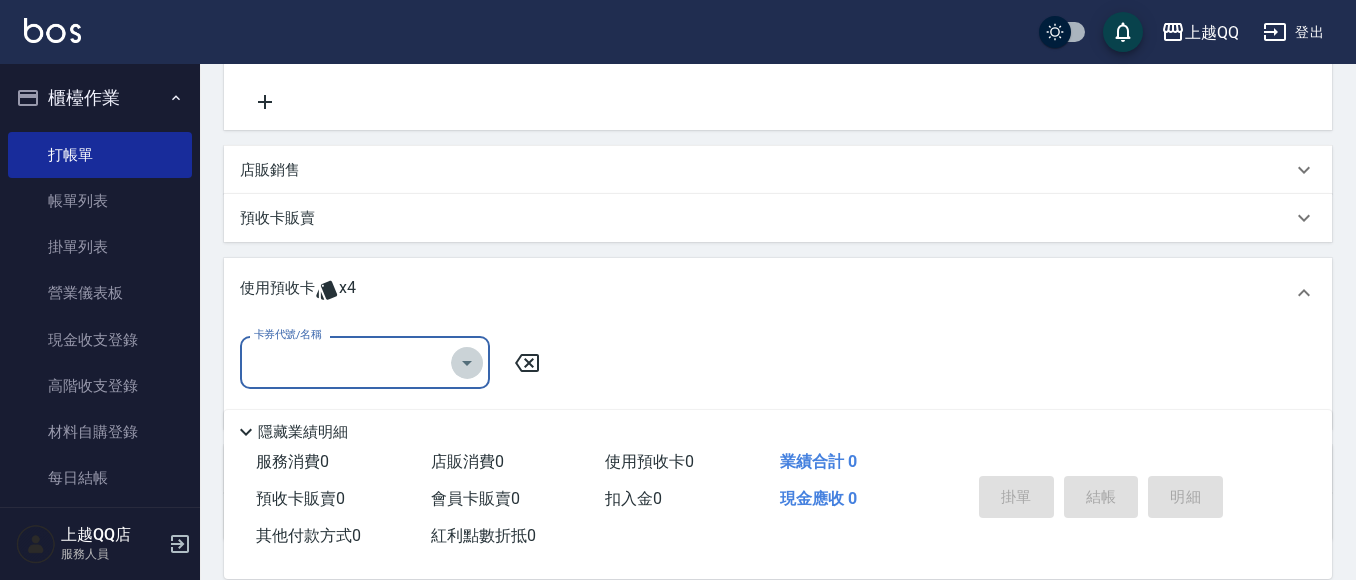 click 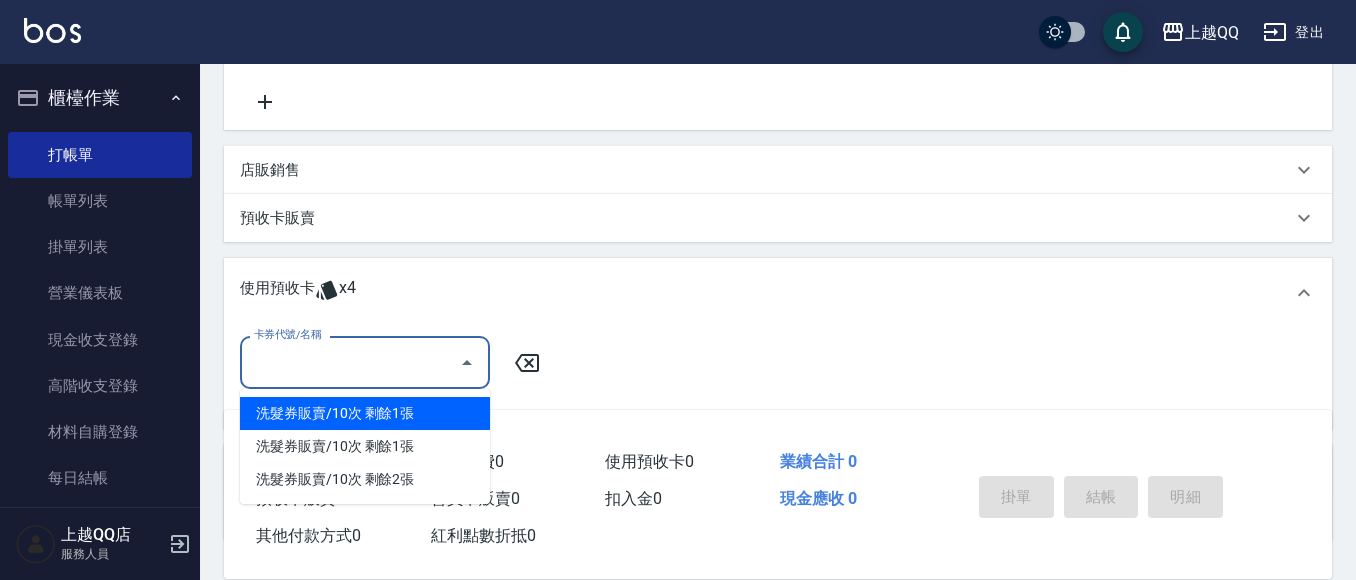 click on "洗髮券販賣/10次 剩餘1張" at bounding box center (365, 413) 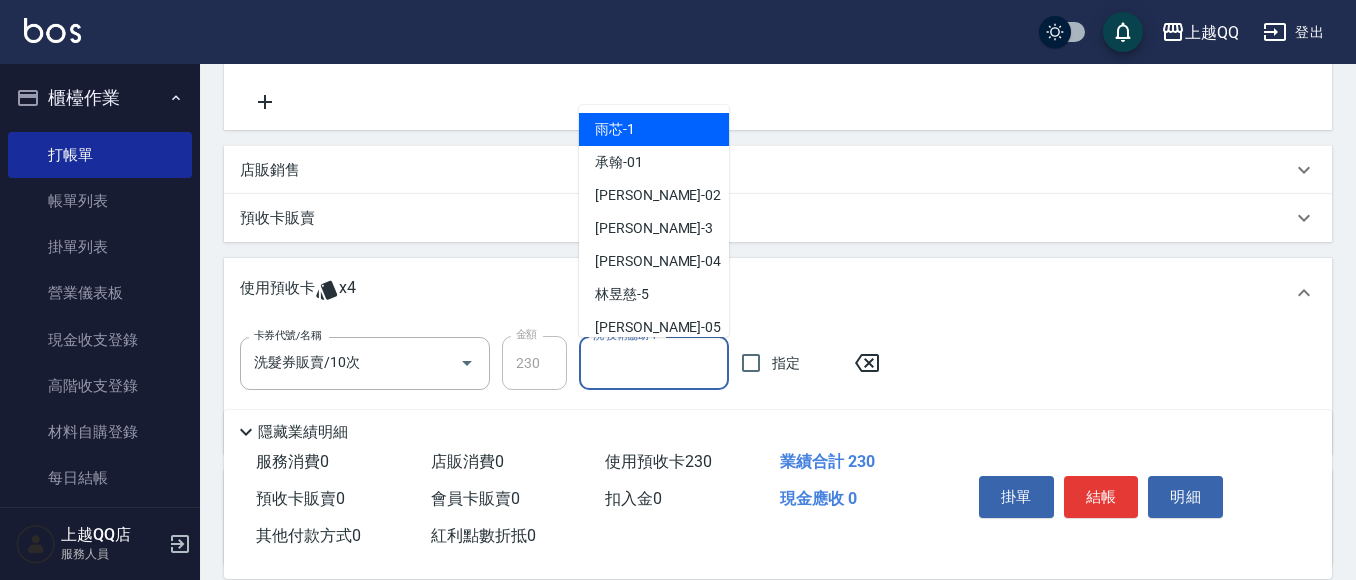 click on "洗-技術協助-1" at bounding box center [654, 363] 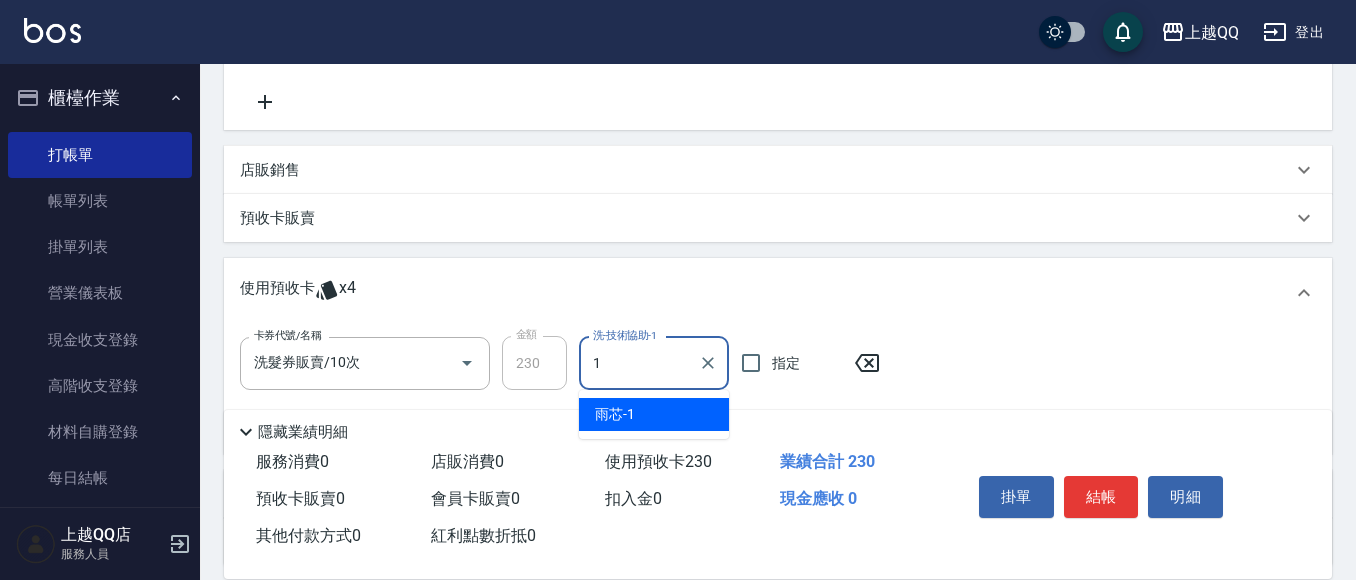 type on "雨芯-1" 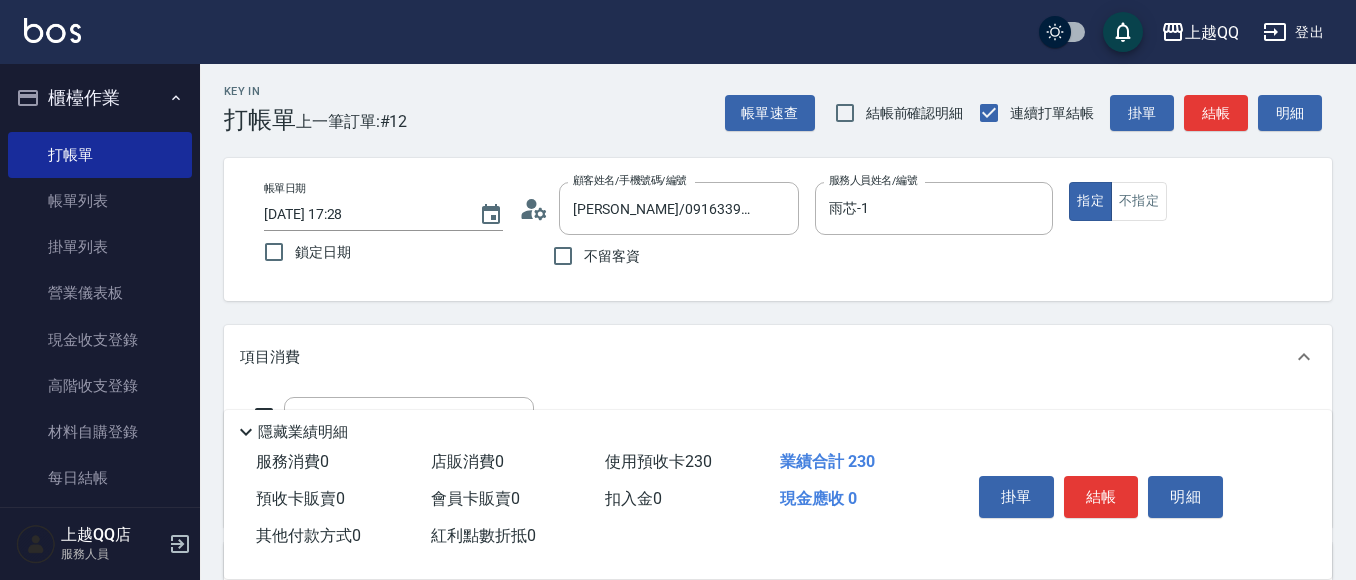 scroll, scrollTop: 0, scrollLeft: 0, axis: both 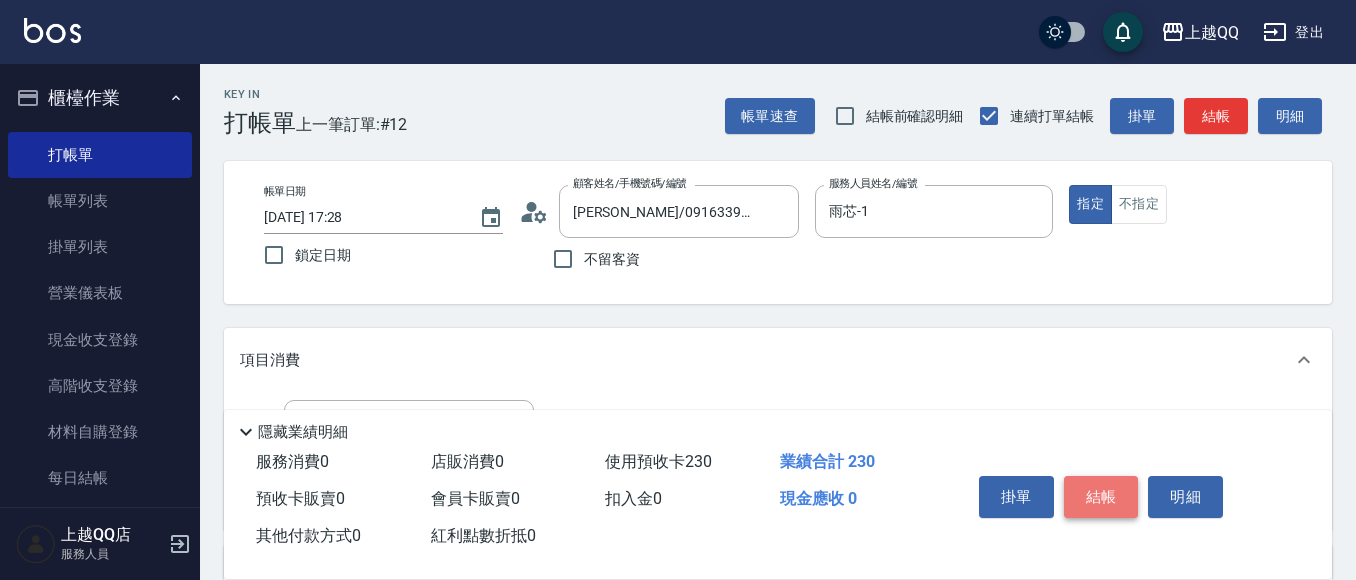 click on "結帳" at bounding box center [1101, 497] 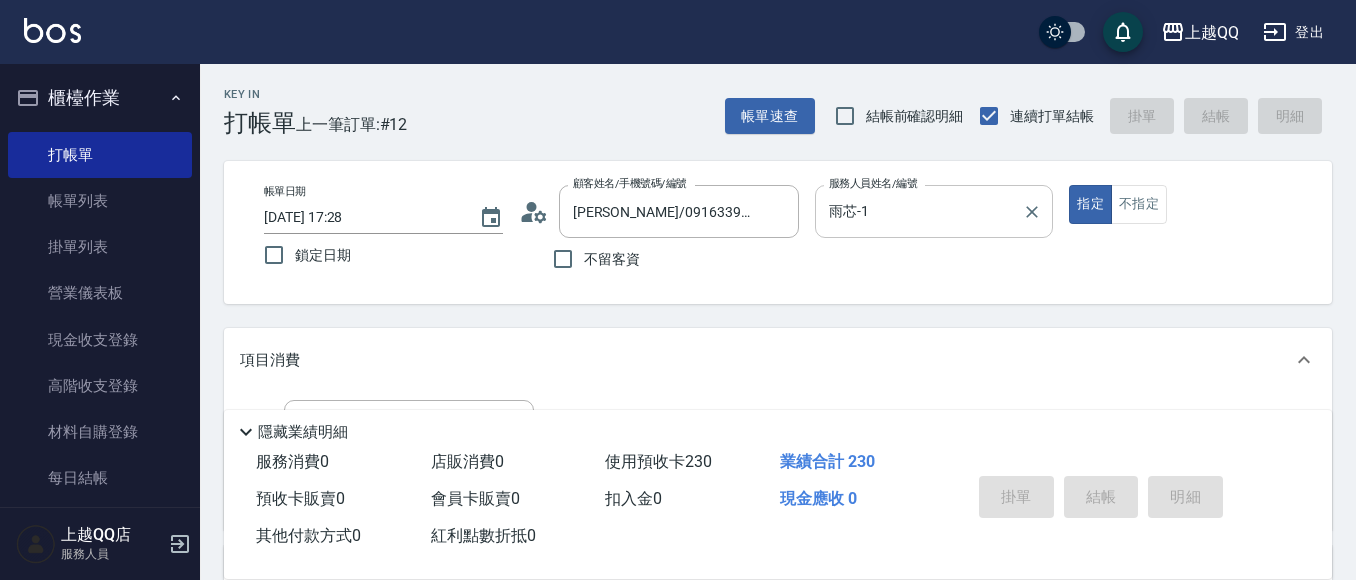 type on "[DATE] 17:30" 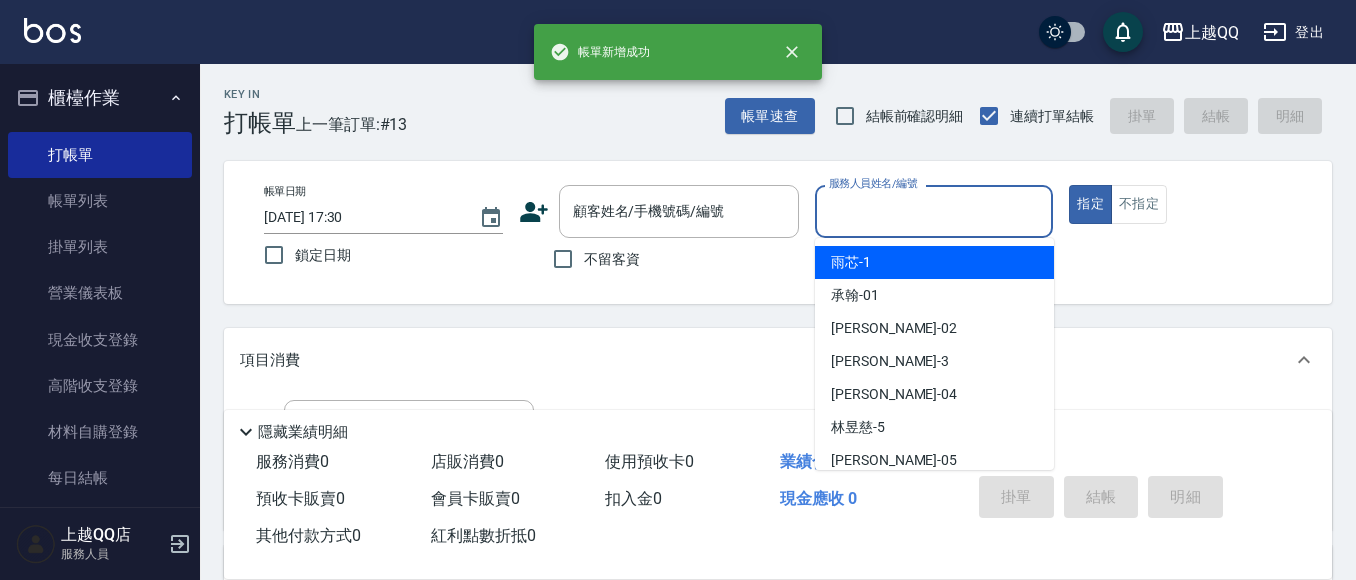 click on "服務人員姓名/編號" at bounding box center [934, 211] 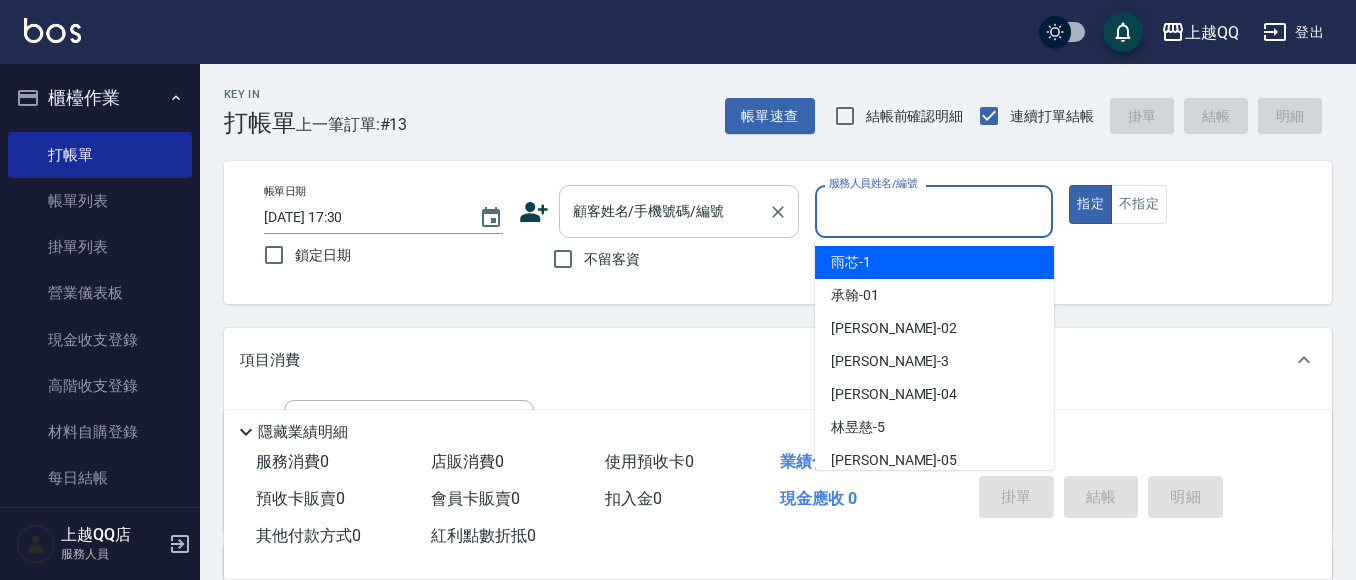 click on "顧客姓名/手機號碼/編號" at bounding box center (664, 211) 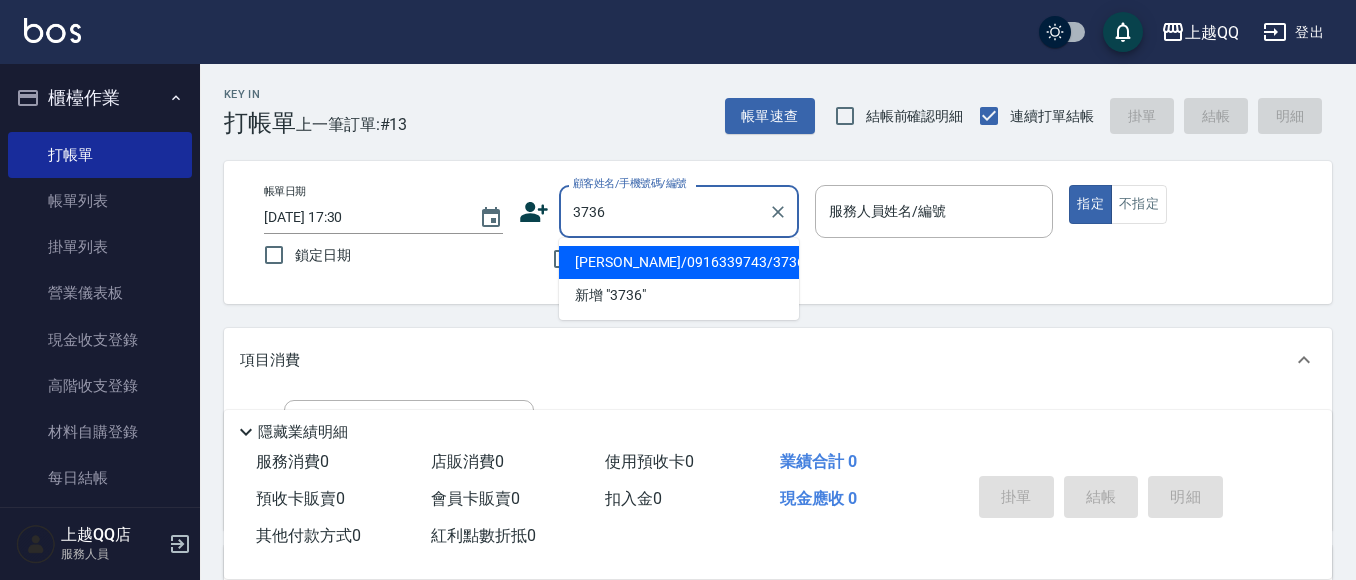 type on "[PERSON_NAME]/0916339743/3736" 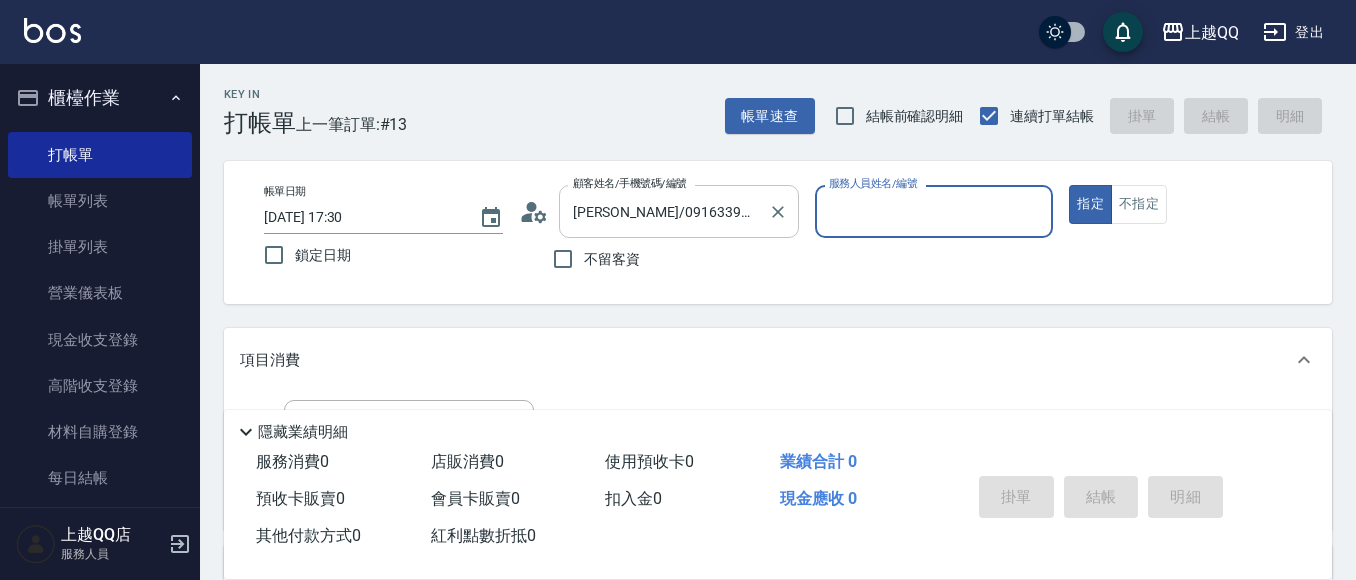 type on "雨芯-1" 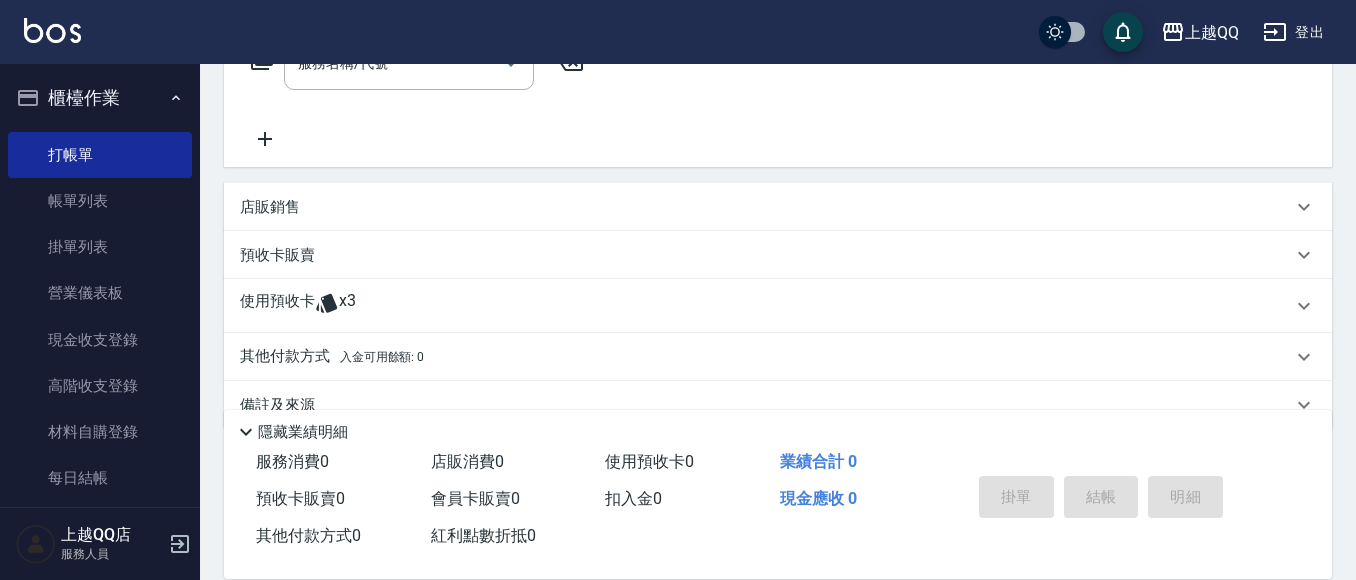 scroll, scrollTop: 400, scrollLeft: 0, axis: vertical 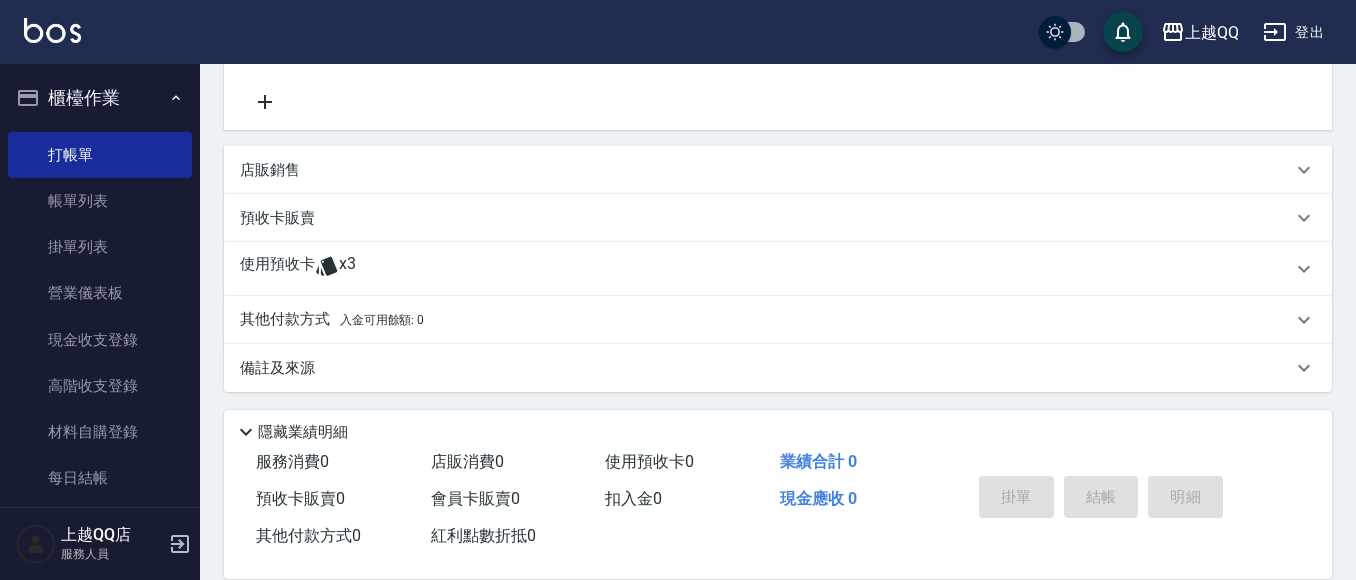 click on "預收卡販賣" at bounding box center (277, 218) 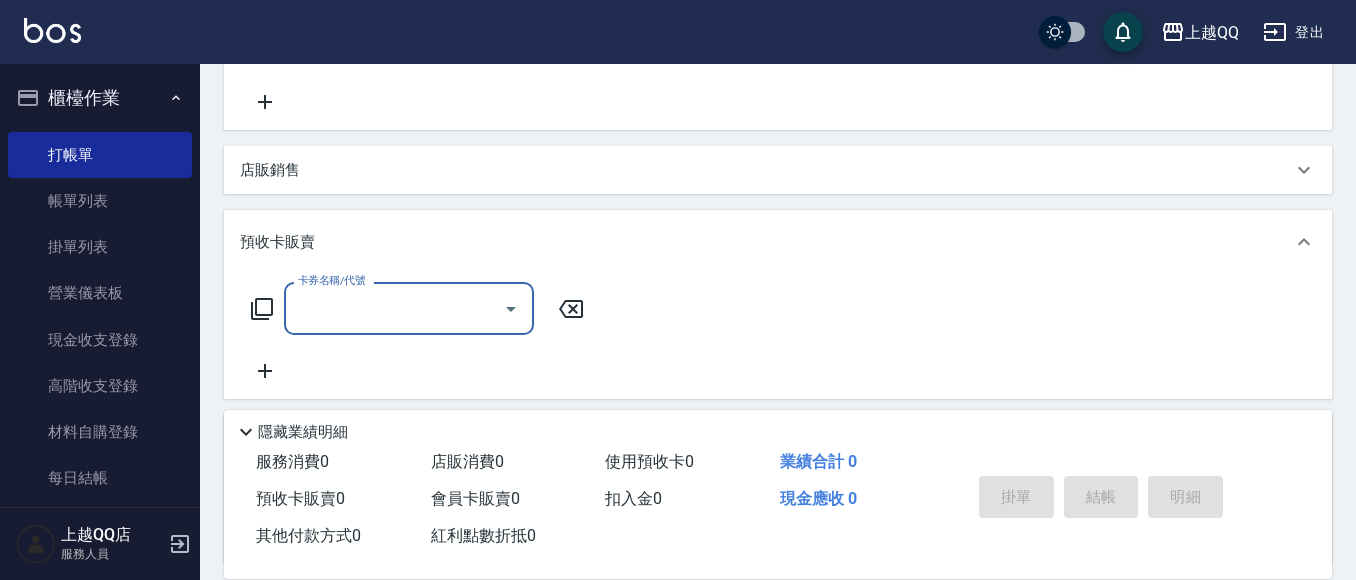 scroll, scrollTop: 0, scrollLeft: 0, axis: both 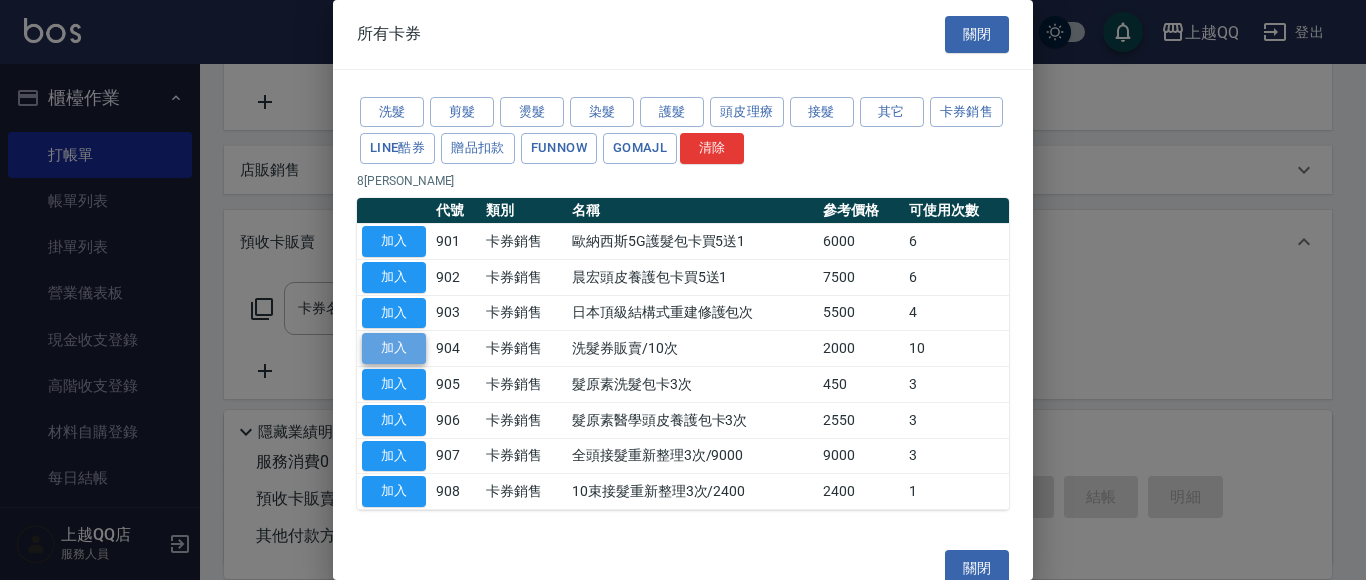 click on "加入" at bounding box center [394, 348] 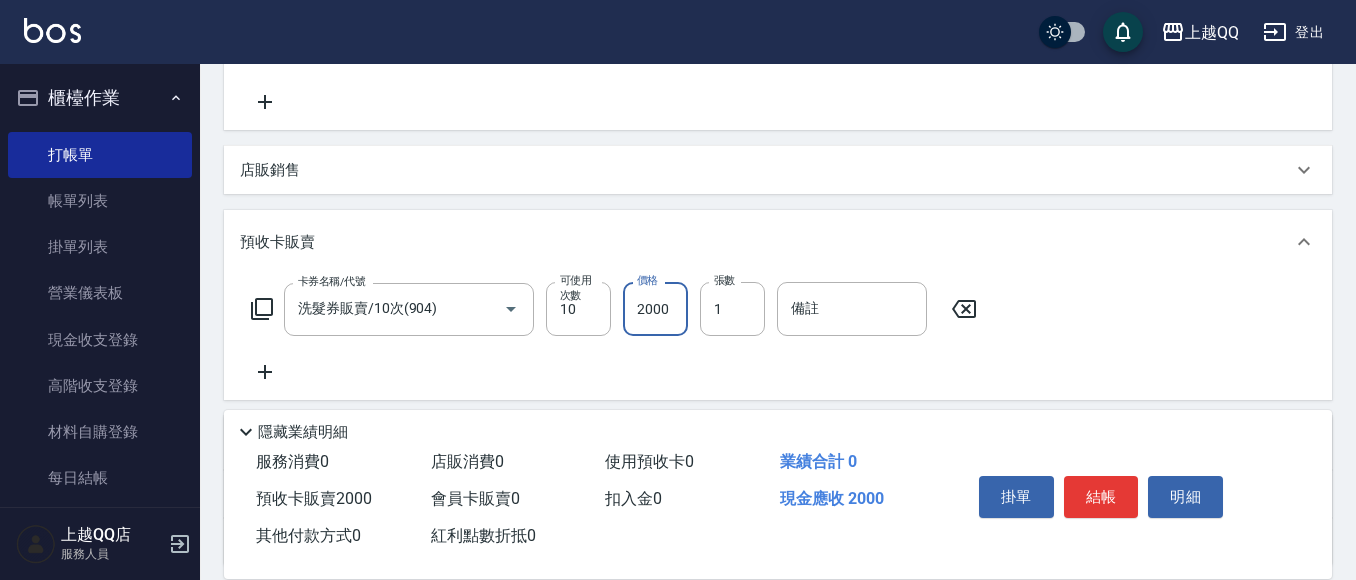click on "2000" at bounding box center [655, 309] 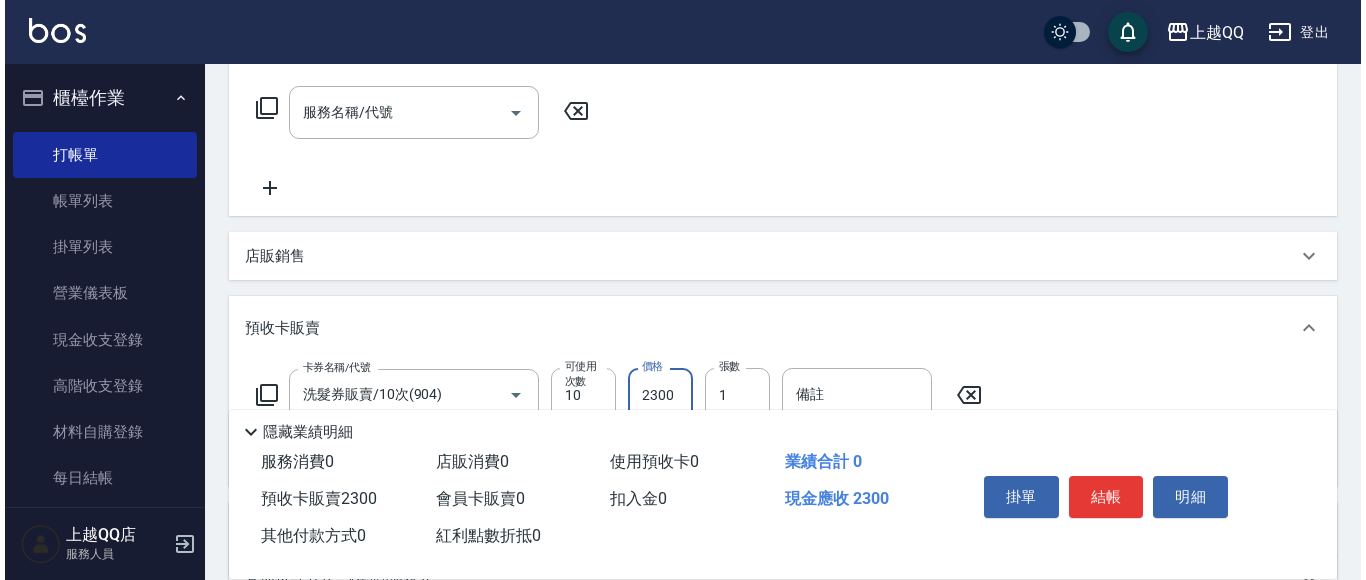 scroll, scrollTop: 0, scrollLeft: 0, axis: both 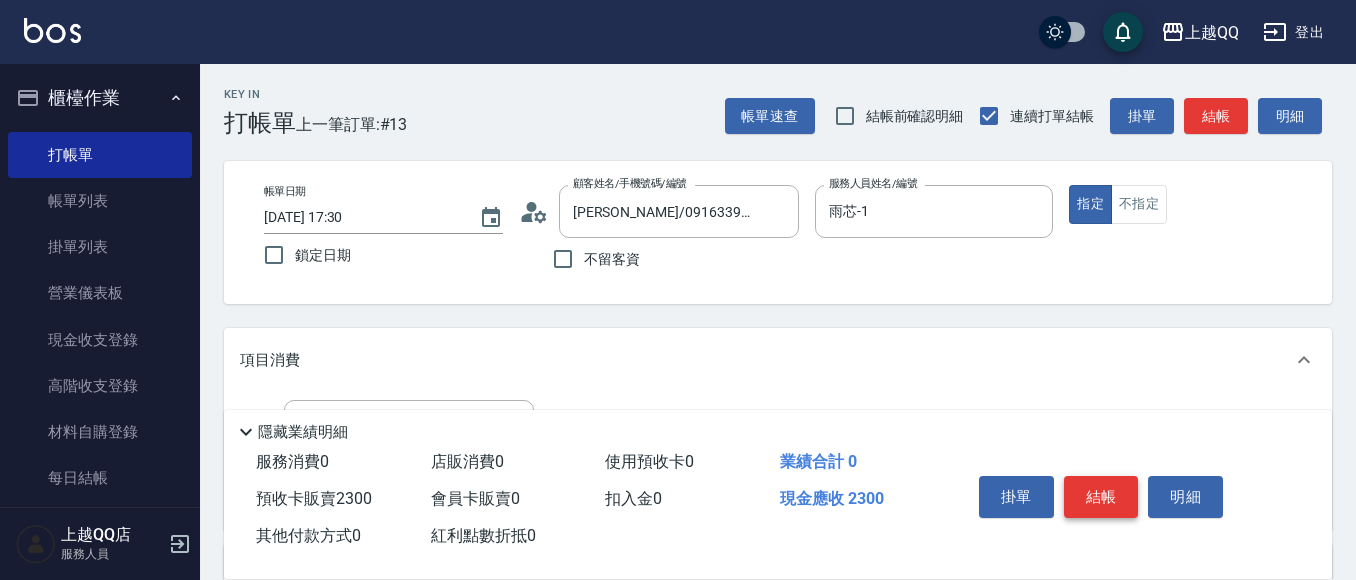 type on "2300" 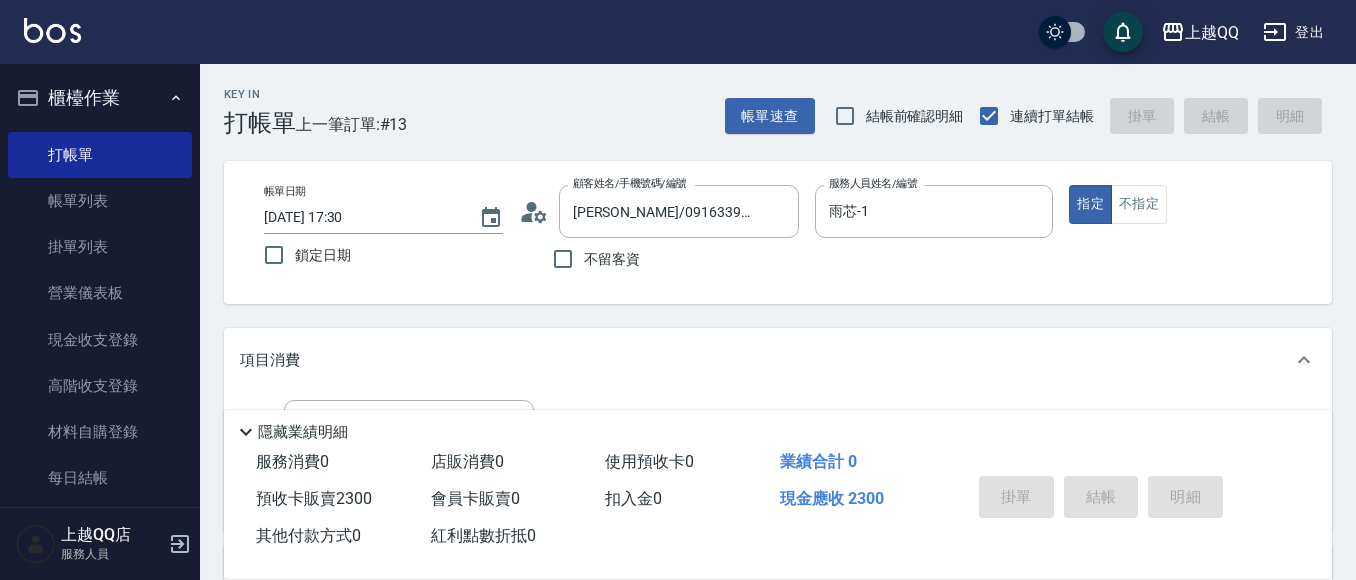type 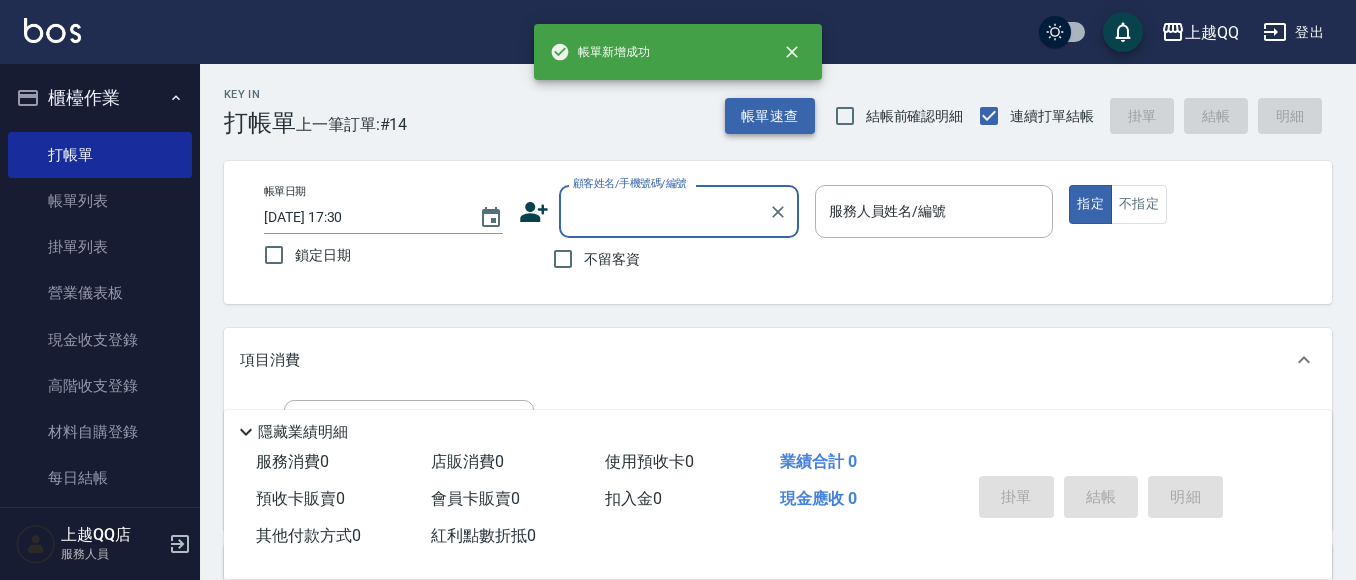 click on "帳單速查" at bounding box center [770, 116] 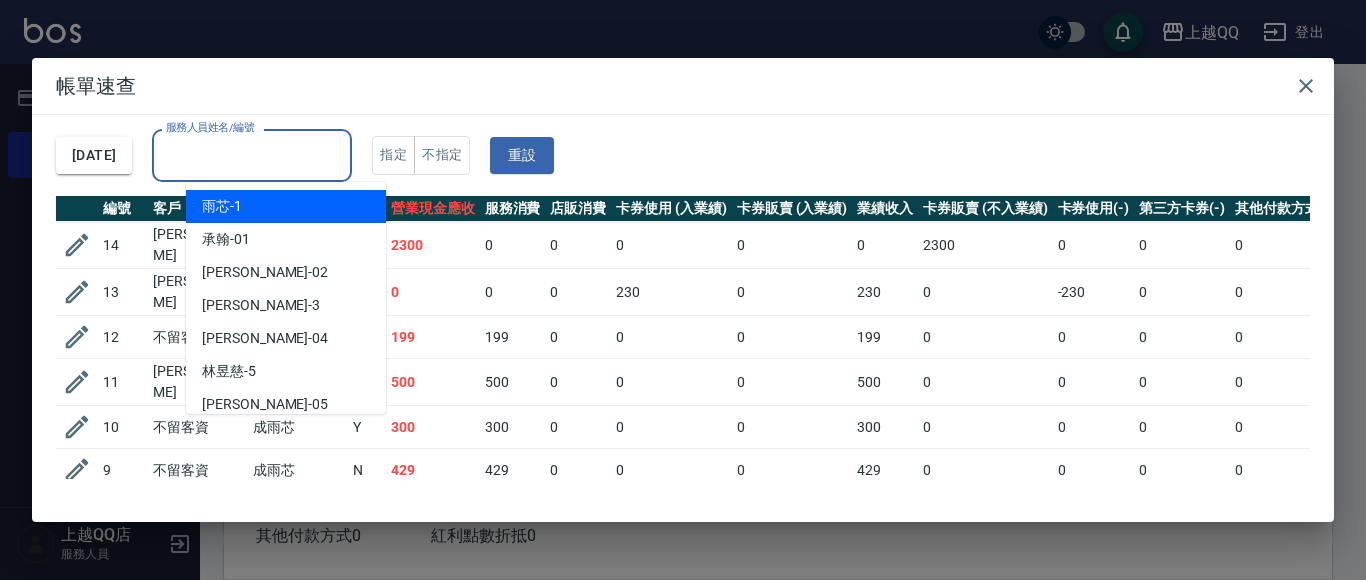 click on "服務人員姓名/編號" at bounding box center (252, 155) 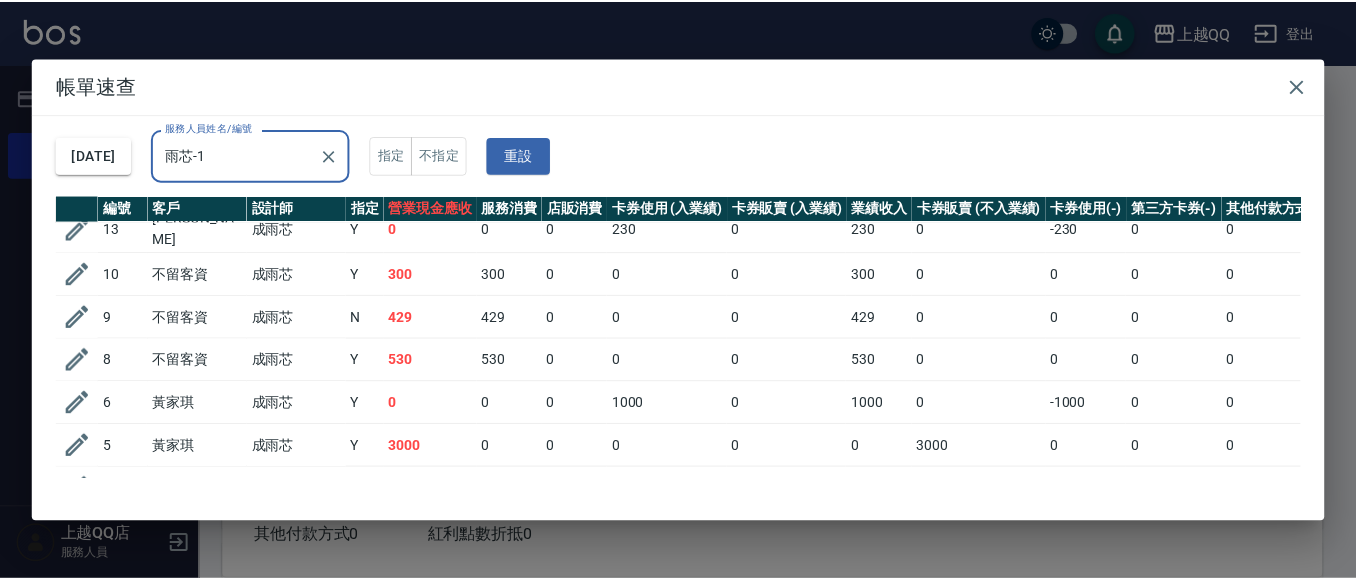 scroll, scrollTop: 130, scrollLeft: 0, axis: vertical 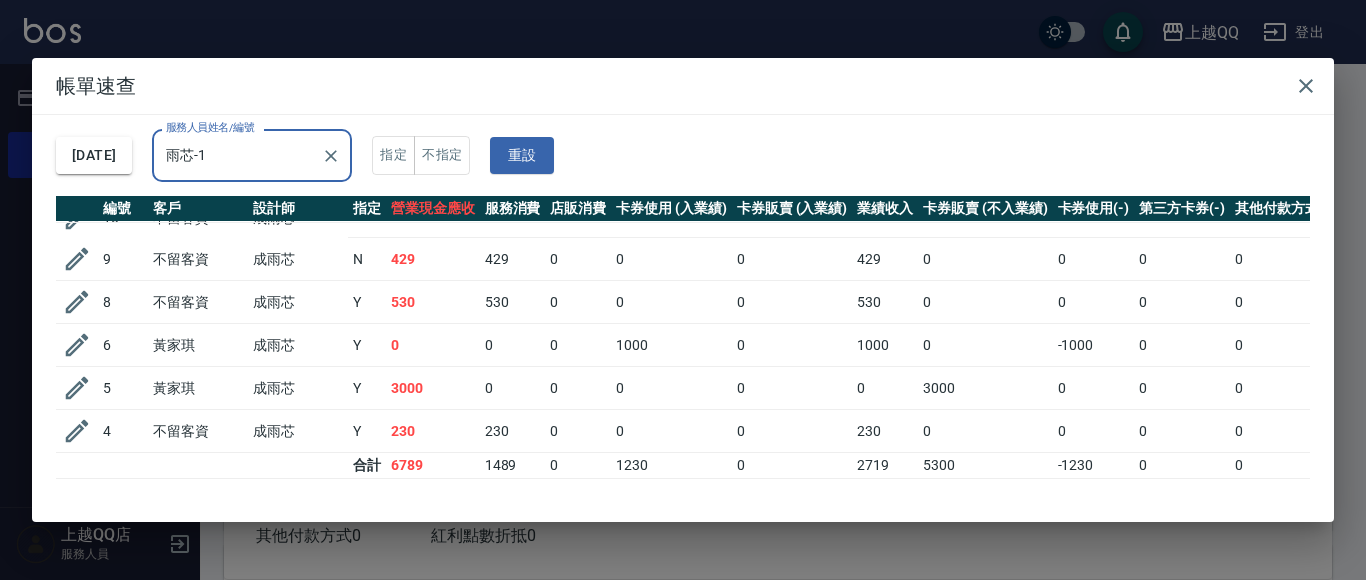 type on "雨芯-1" 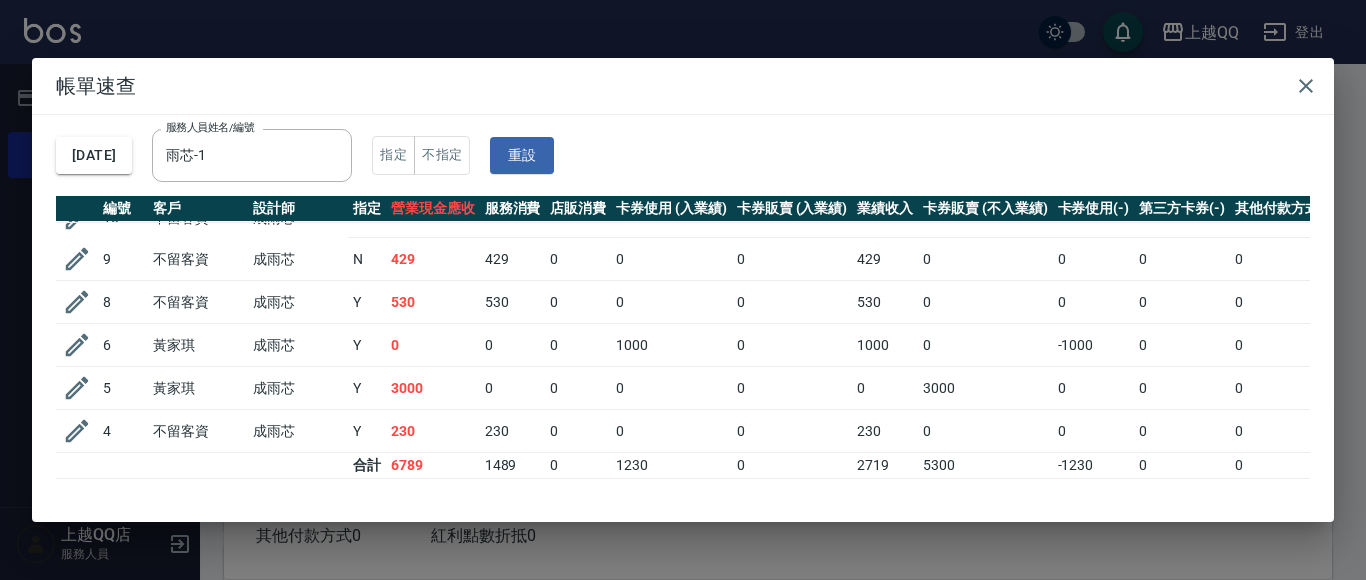 click on "帳單速查" at bounding box center [683, 86] 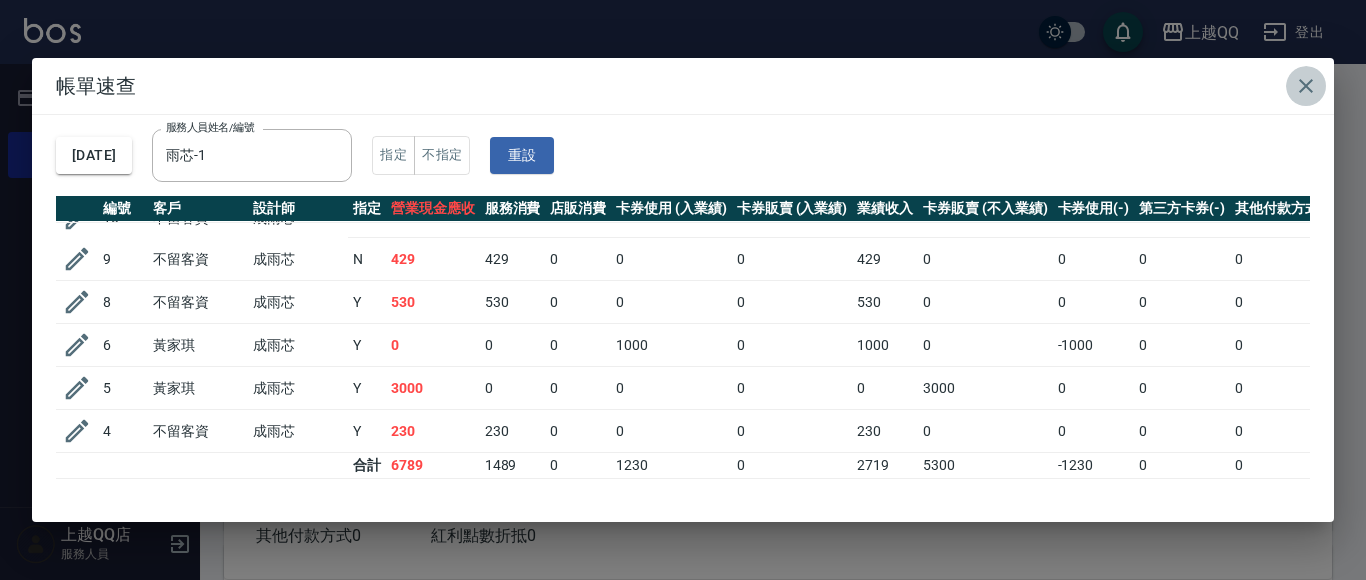 click 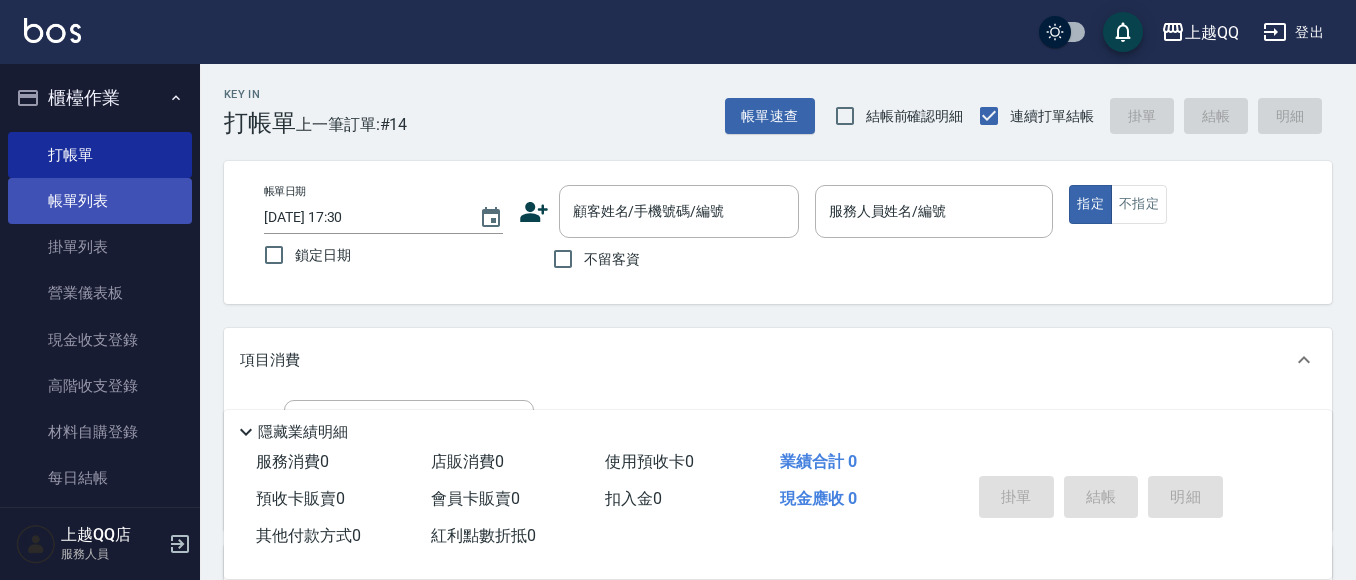 click on "帳單列表" at bounding box center [100, 201] 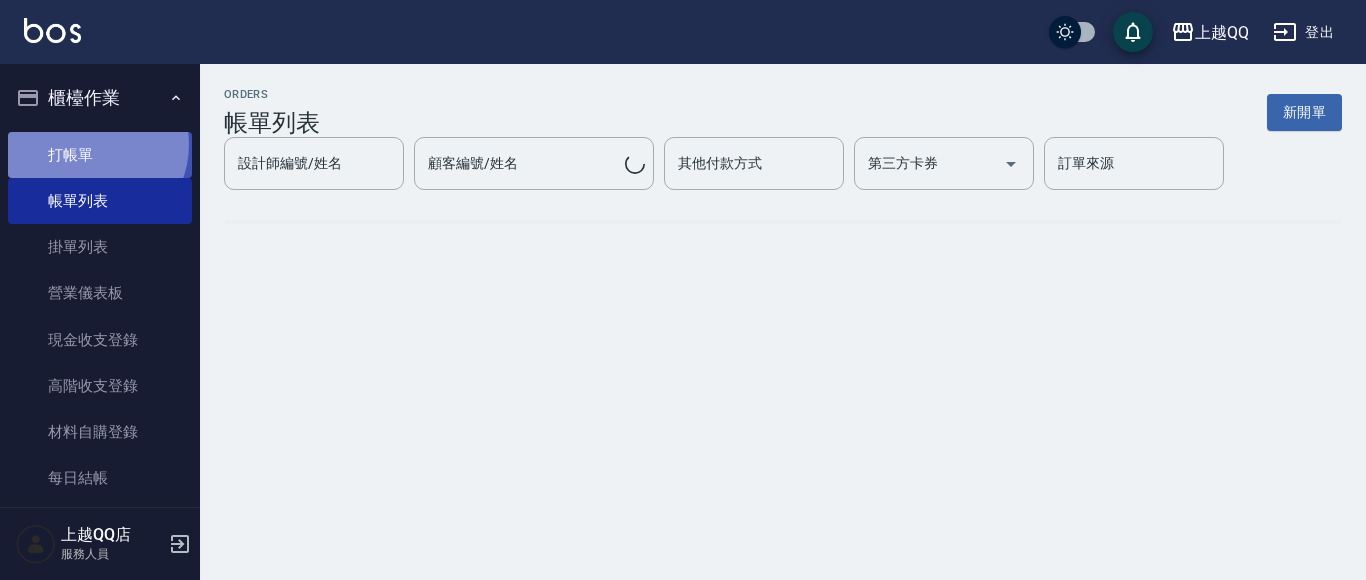click on "打帳單" at bounding box center (100, 155) 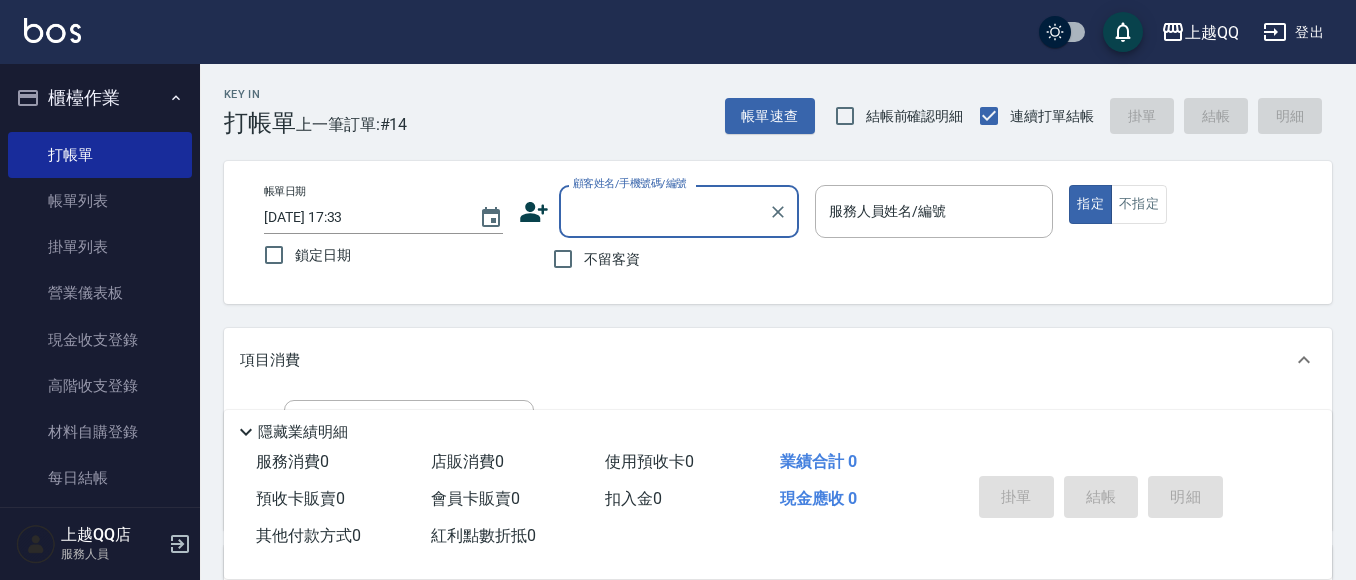 click on "櫃檯作業" at bounding box center (100, 98) 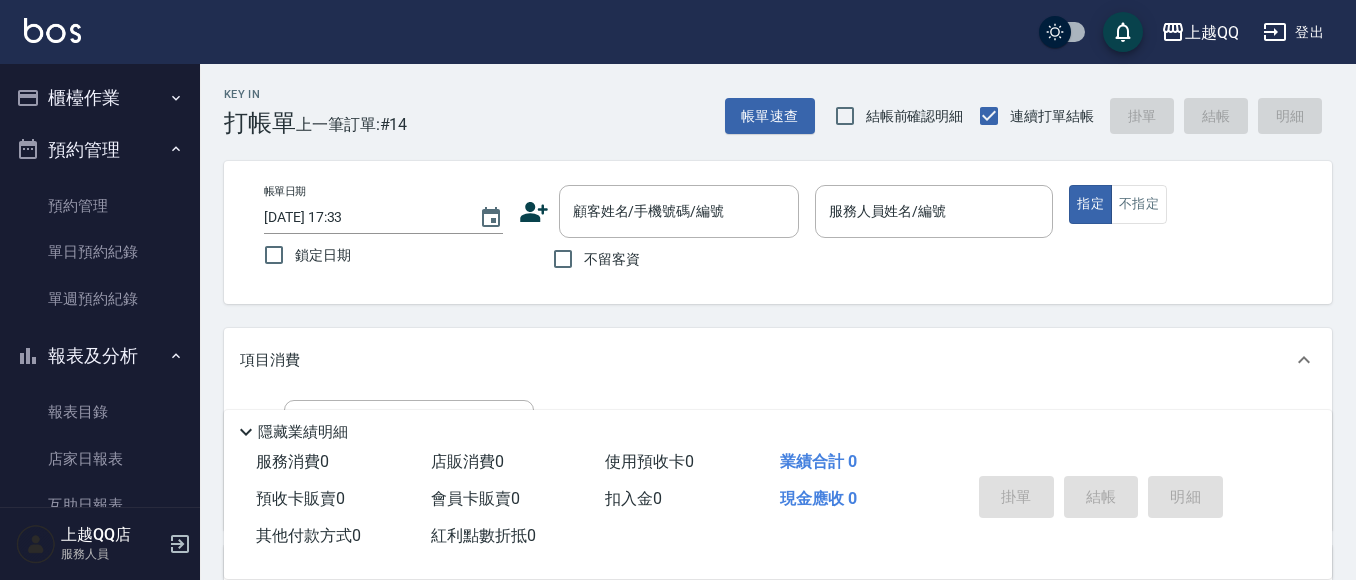 click on "預約管理" at bounding box center (100, 150) 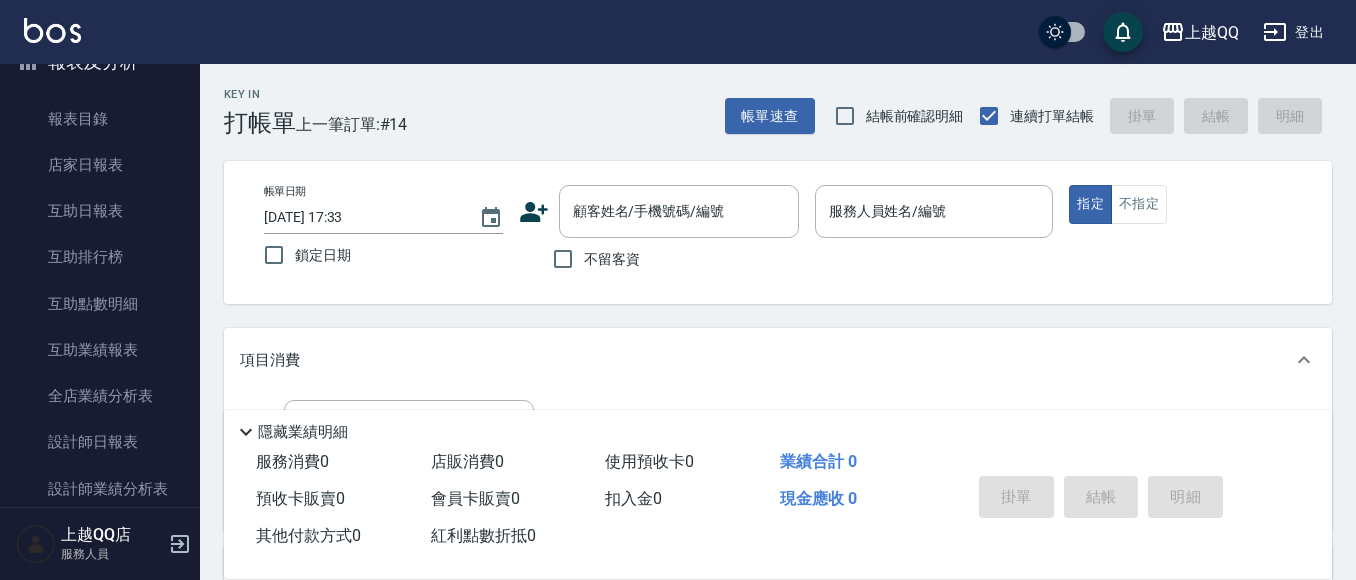 scroll, scrollTop: 141, scrollLeft: 0, axis: vertical 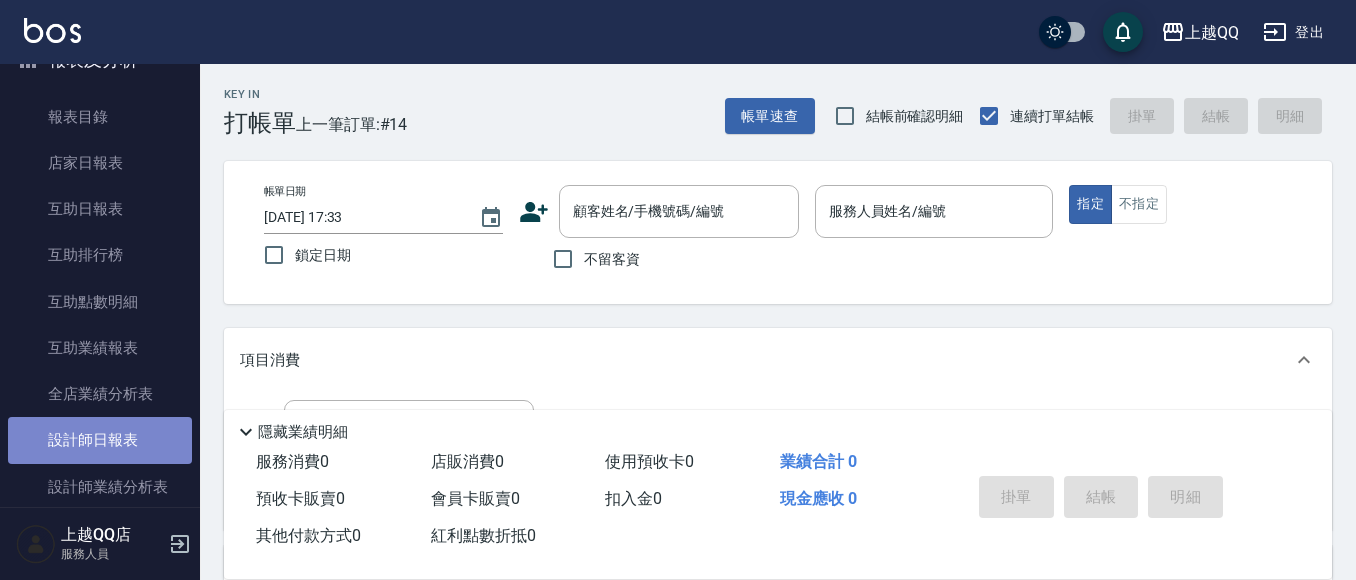 click on "設計師日報表" at bounding box center [100, 440] 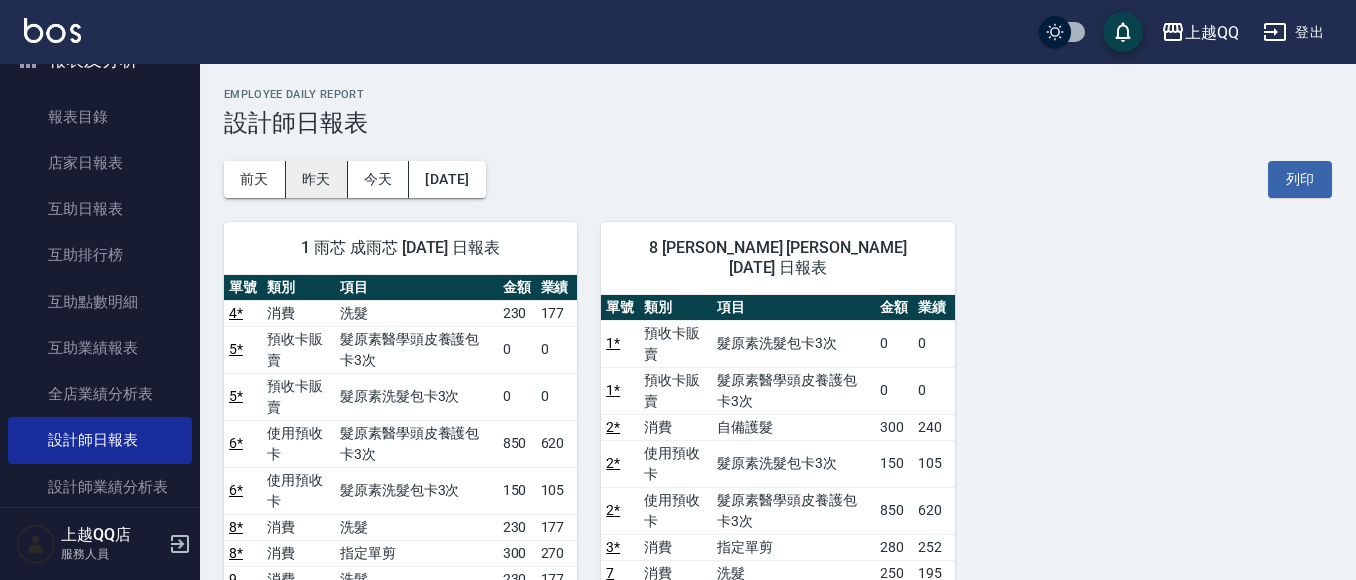 click on "昨天" at bounding box center (317, 179) 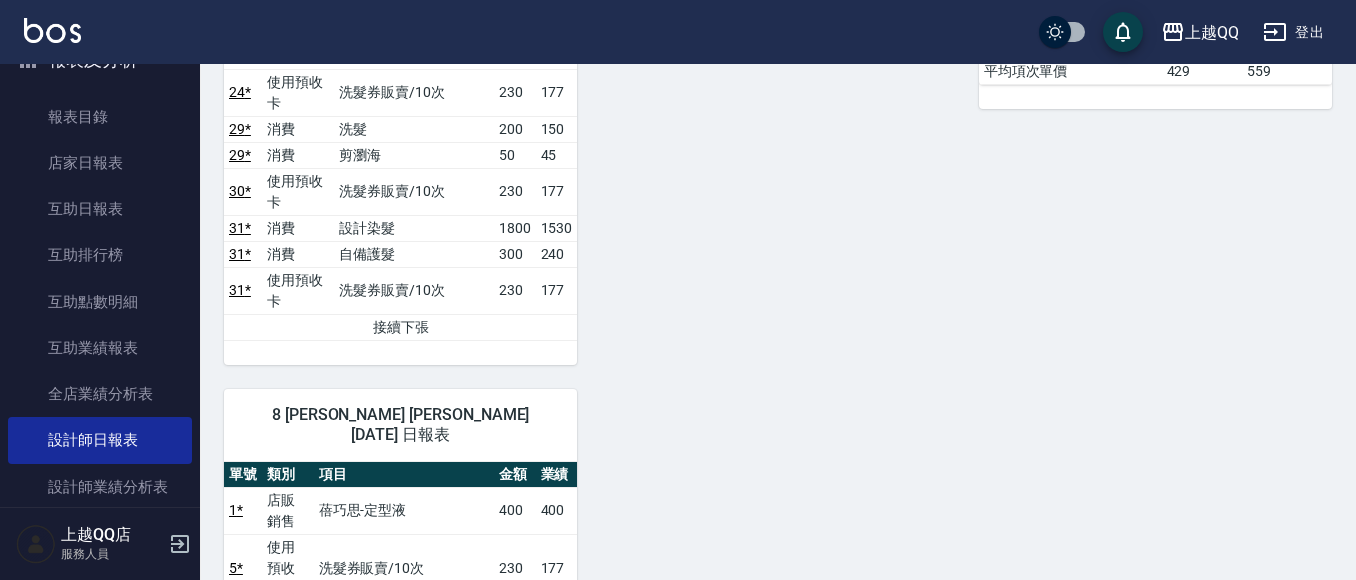 scroll, scrollTop: 800, scrollLeft: 0, axis: vertical 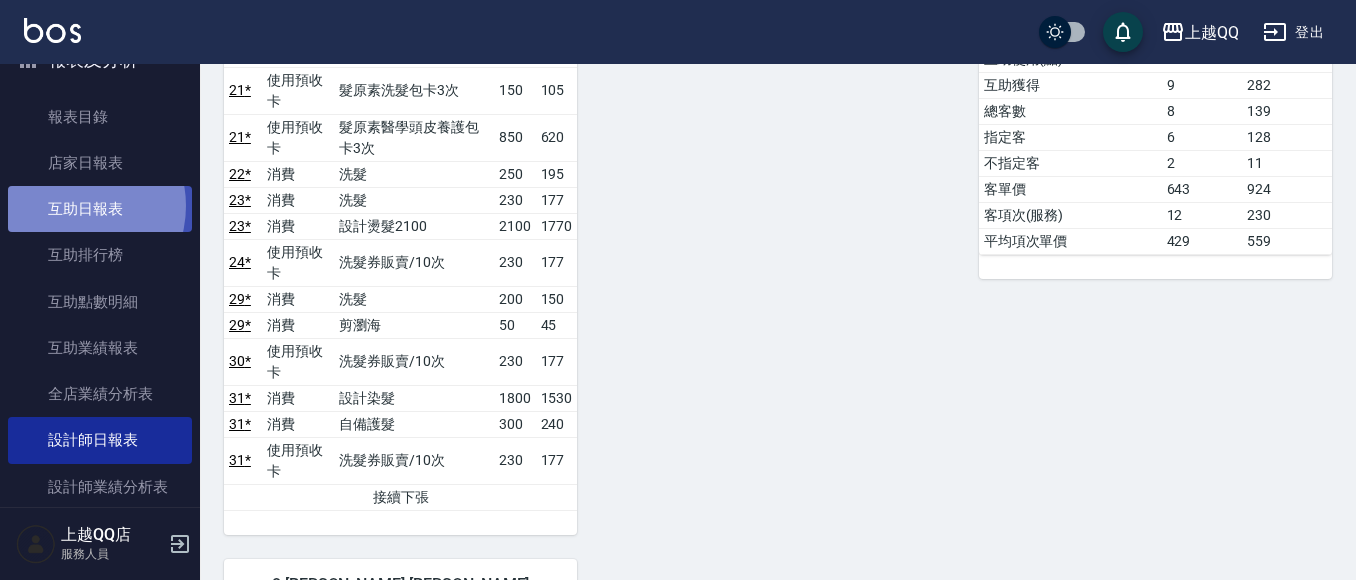 click on "互助日報表" at bounding box center [100, 209] 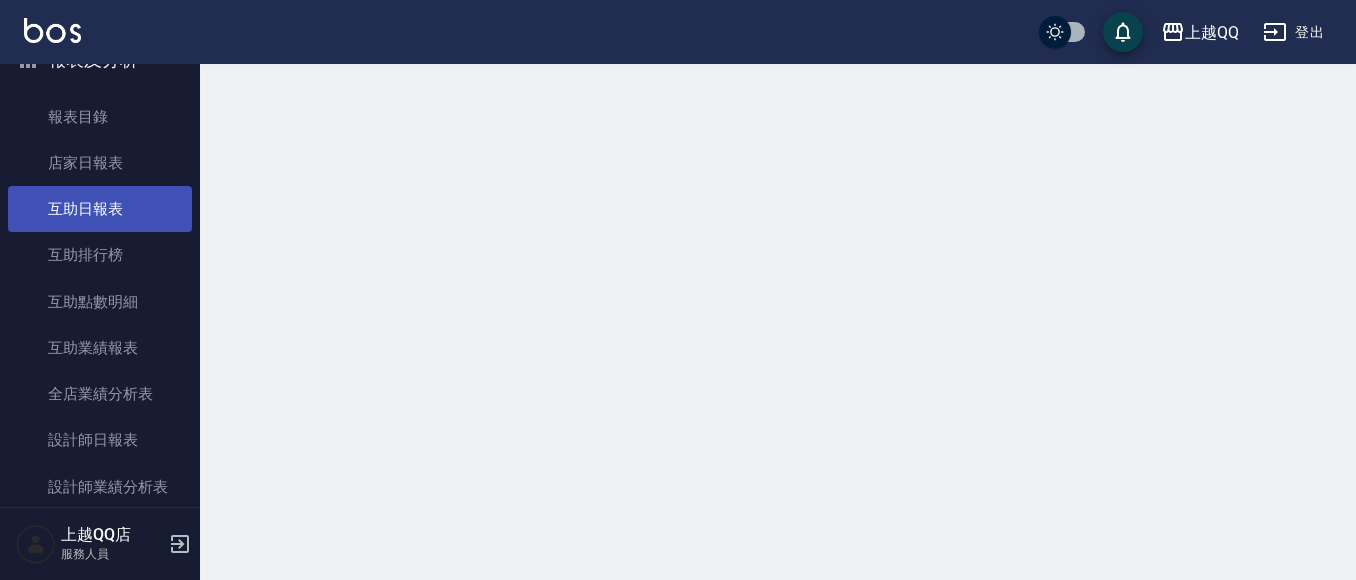 scroll, scrollTop: 0, scrollLeft: 0, axis: both 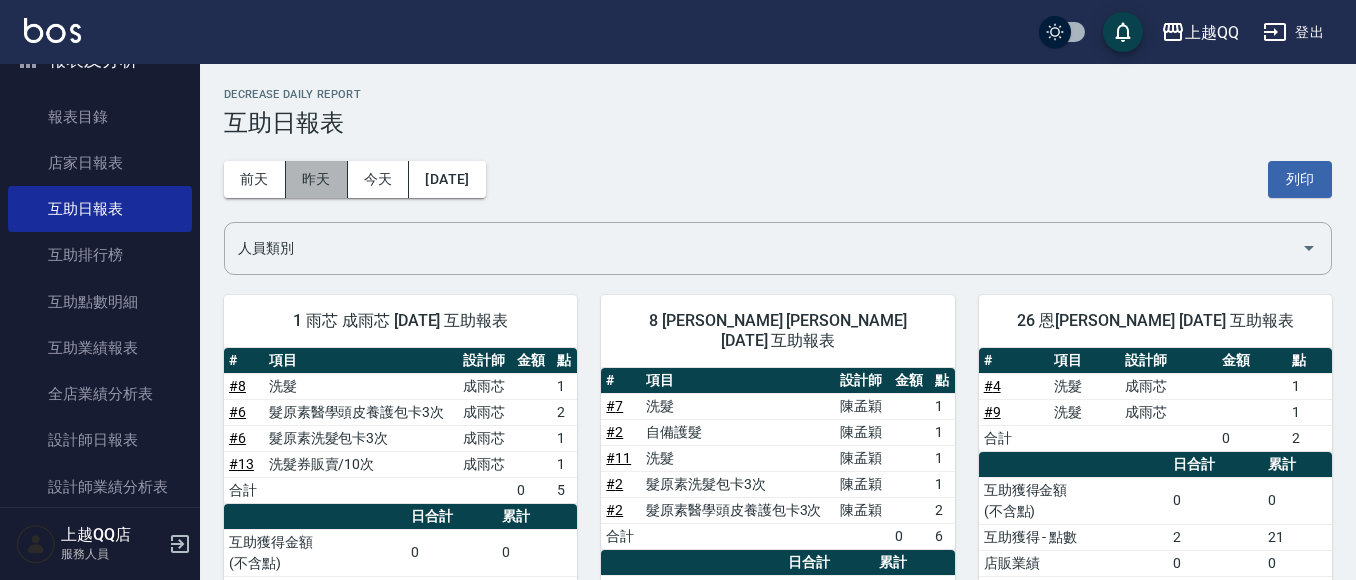 click on "昨天" at bounding box center [317, 179] 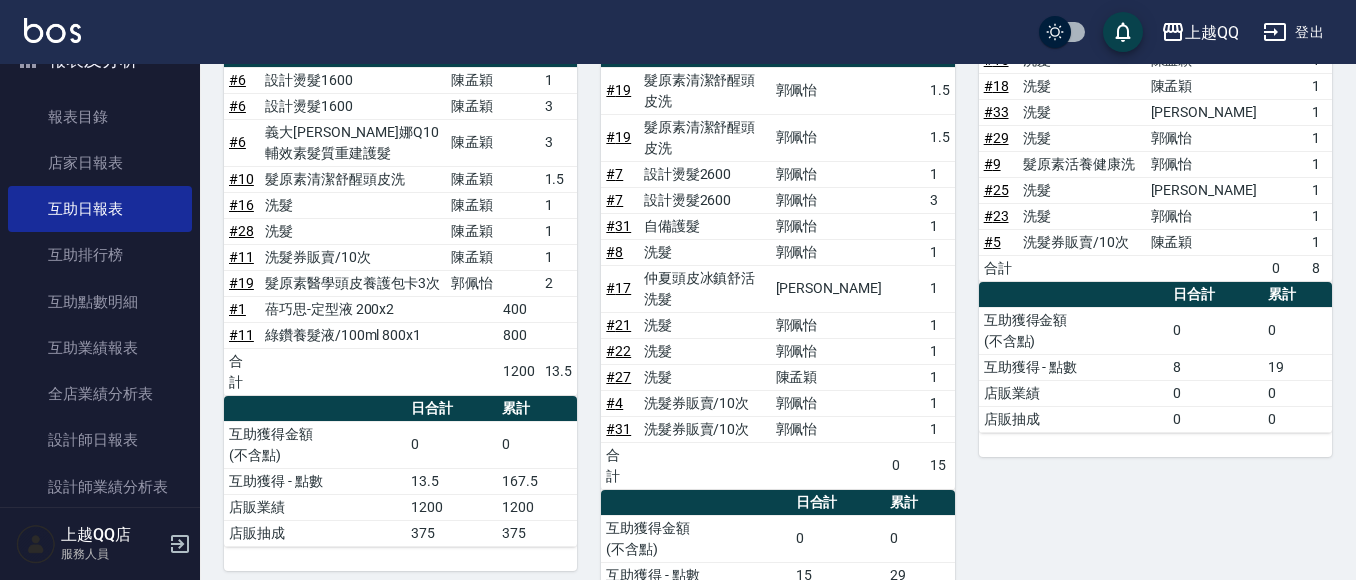 scroll, scrollTop: 0, scrollLeft: 0, axis: both 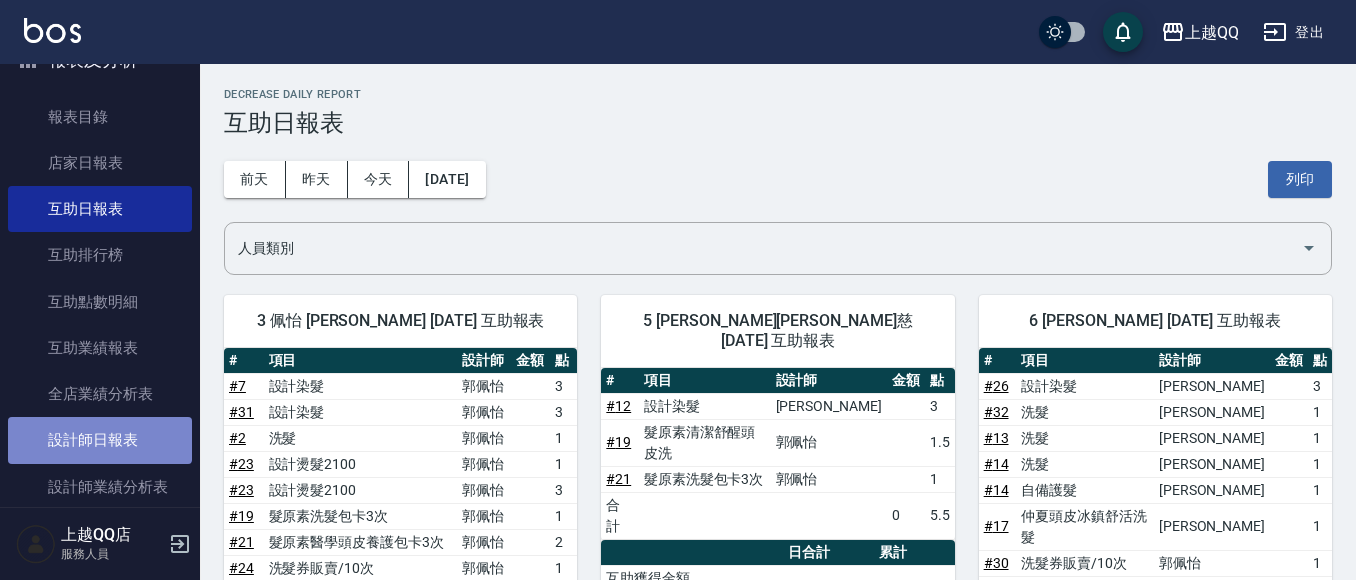 click on "設計師日報表" at bounding box center (100, 440) 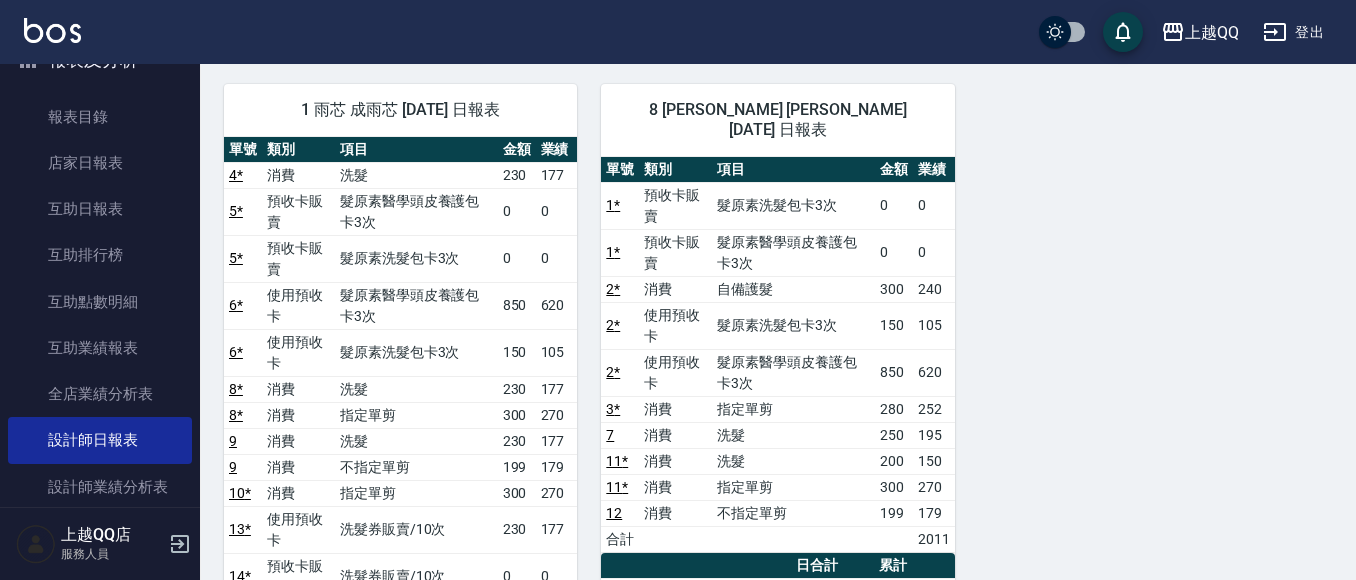 scroll, scrollTop: 140, scrollLeft: 0, axis: vertical 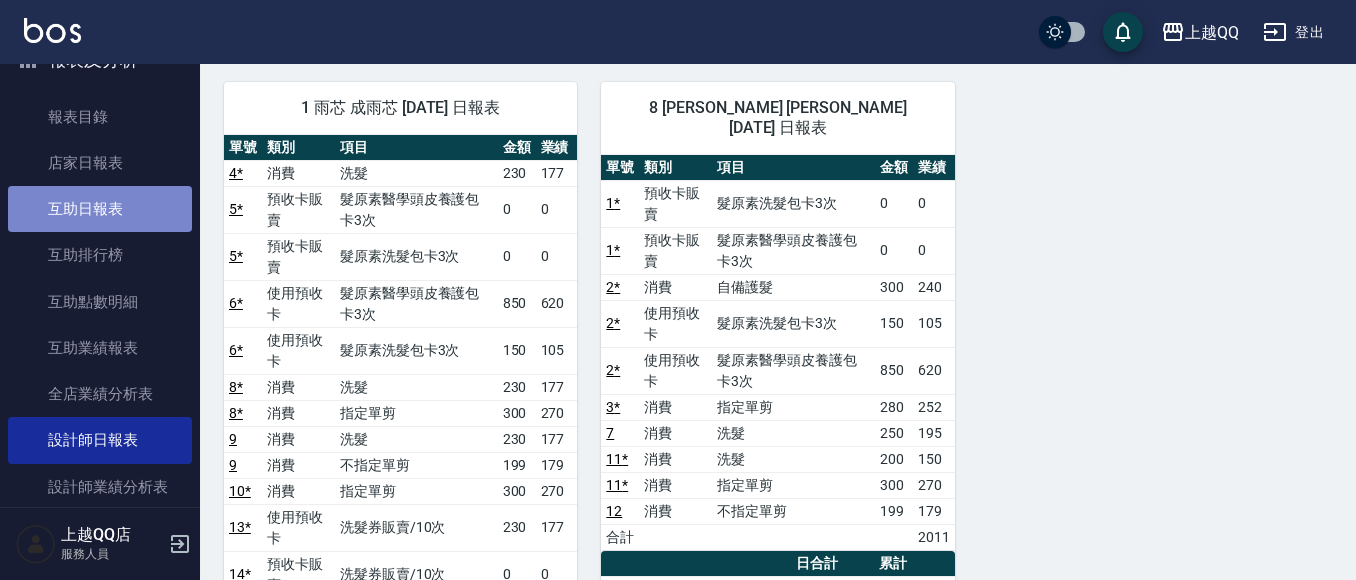 click on "互助日報表" at bounding box center (100, 209) 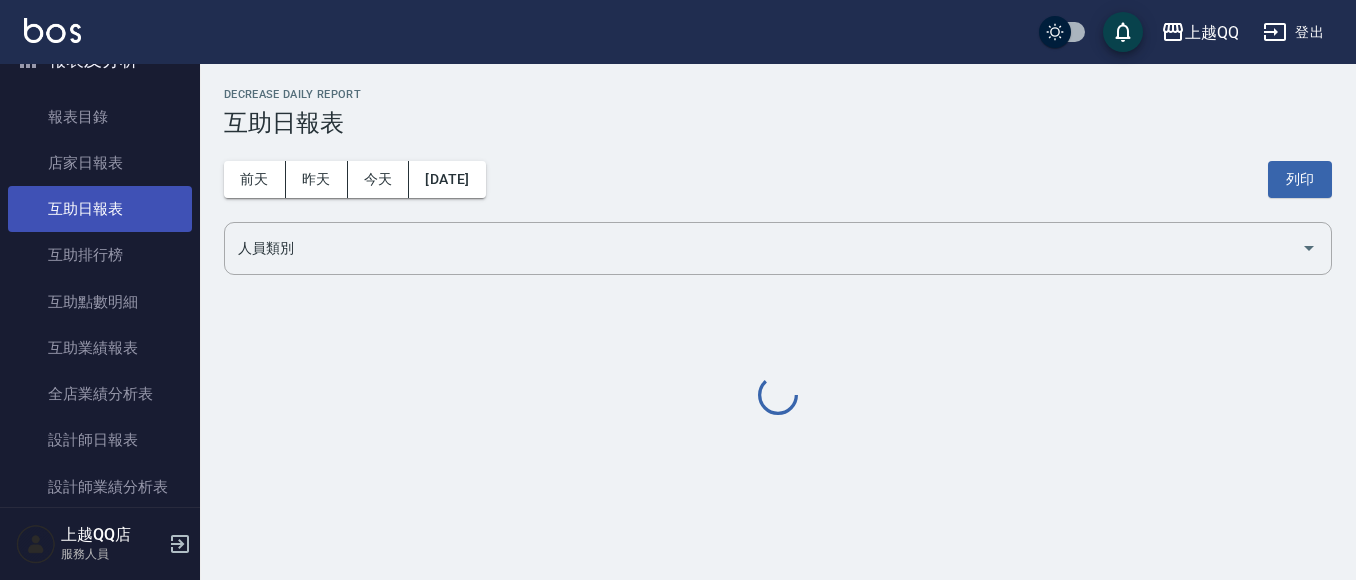 scroll, scrollTop: 0, scrollLeft: 0, axis: both 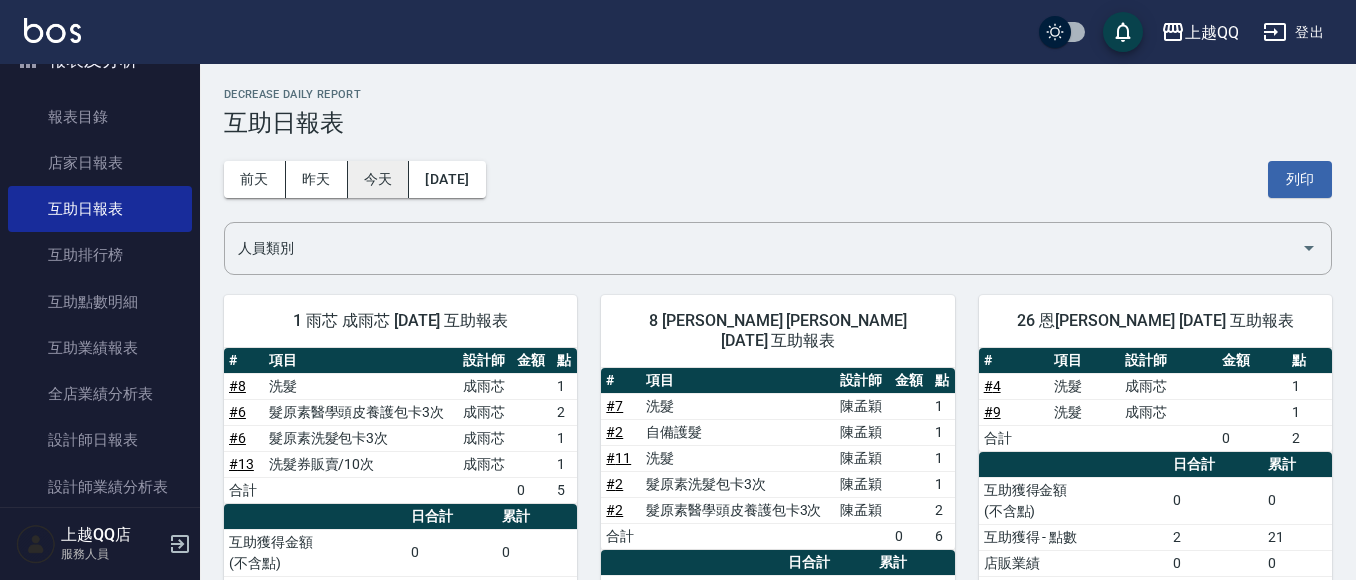 click on "今天" at bounding box center [379, 179] 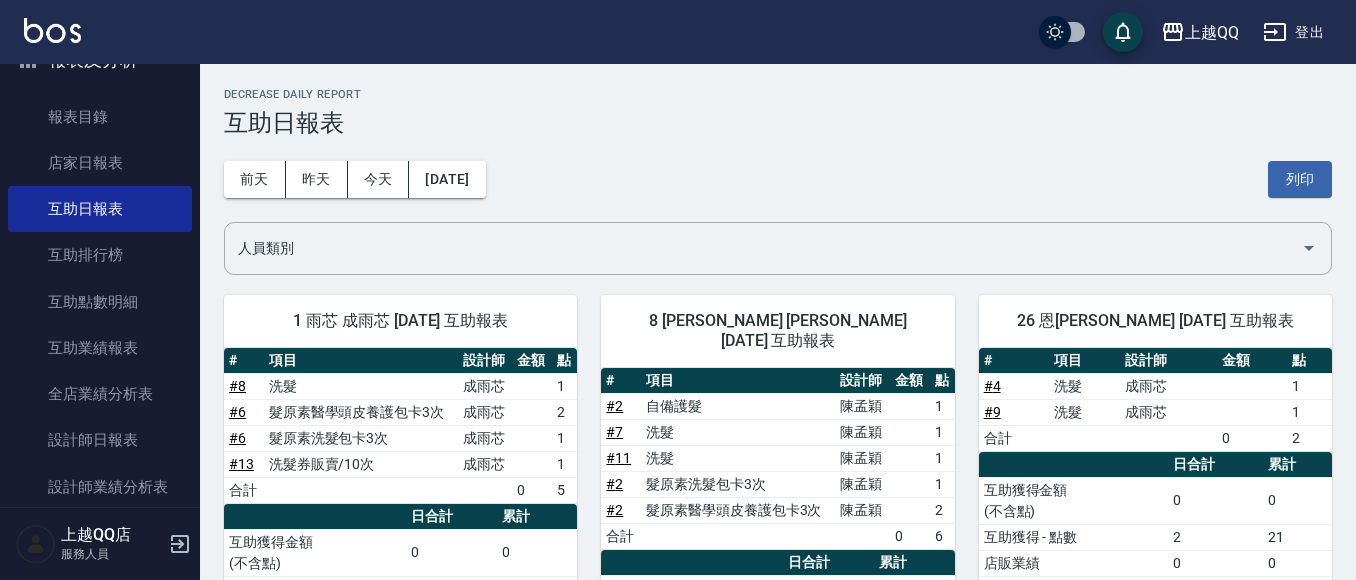 scroll, scrollTop: 0, scrollLeft: 0, axis: both 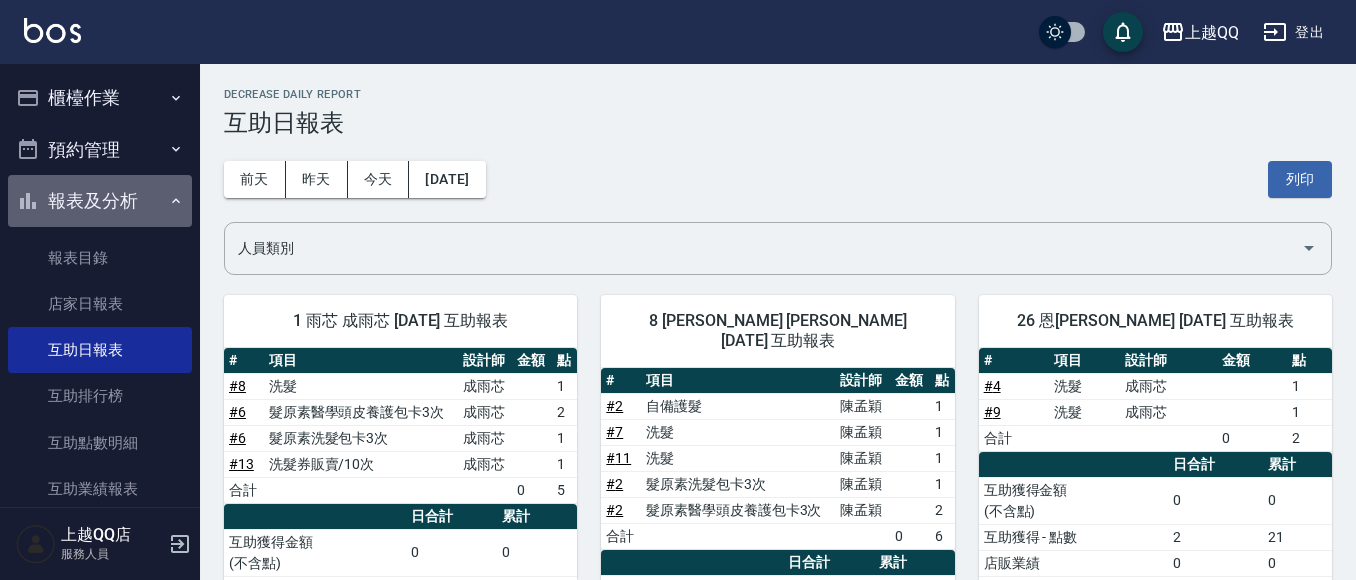 click on "報表及分析" at bounding box center (100, 201) 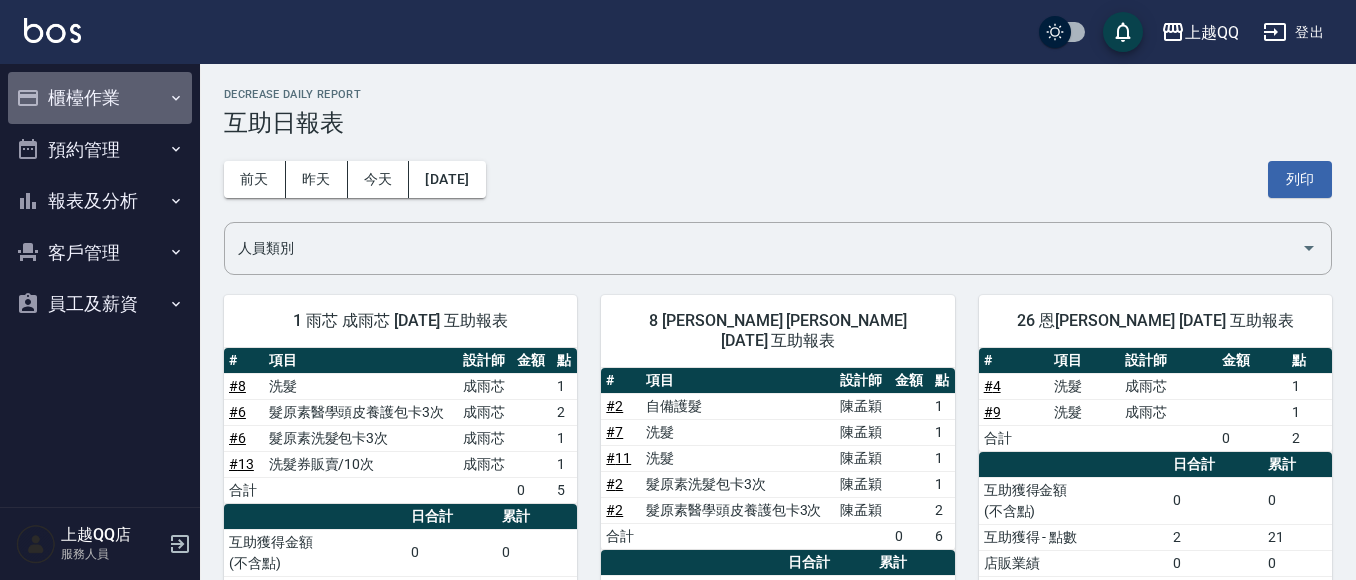 click on "櫃檯作業" at bounding box center (100, 98) 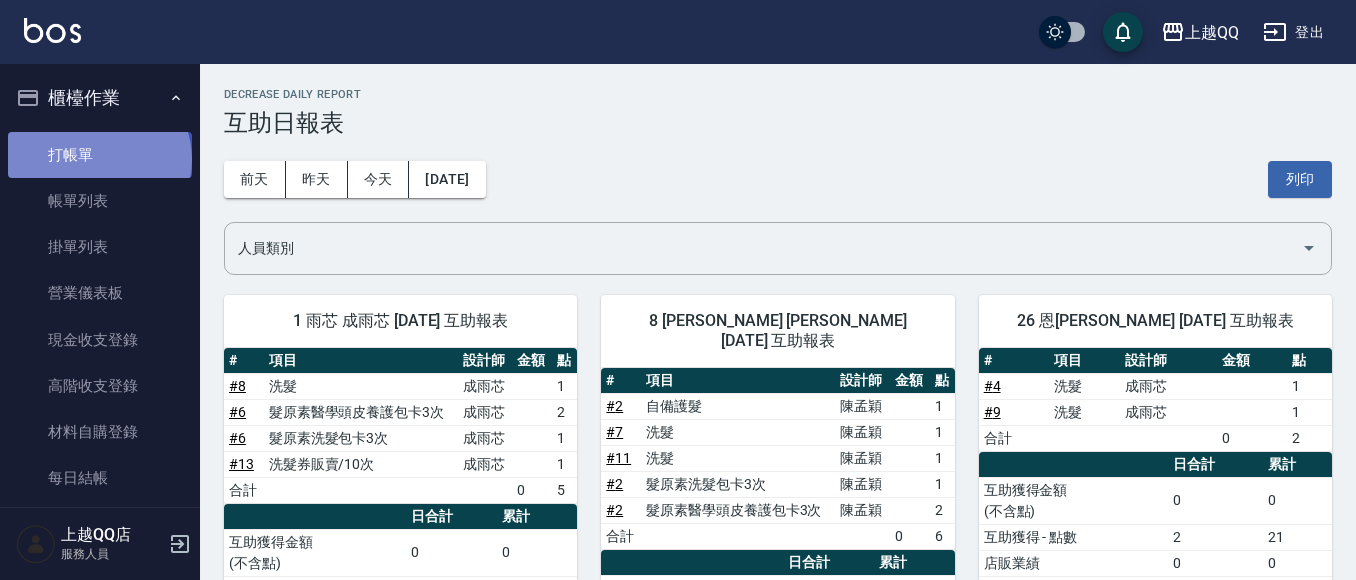 click on "打帳單" at bounding box center [100, 155] 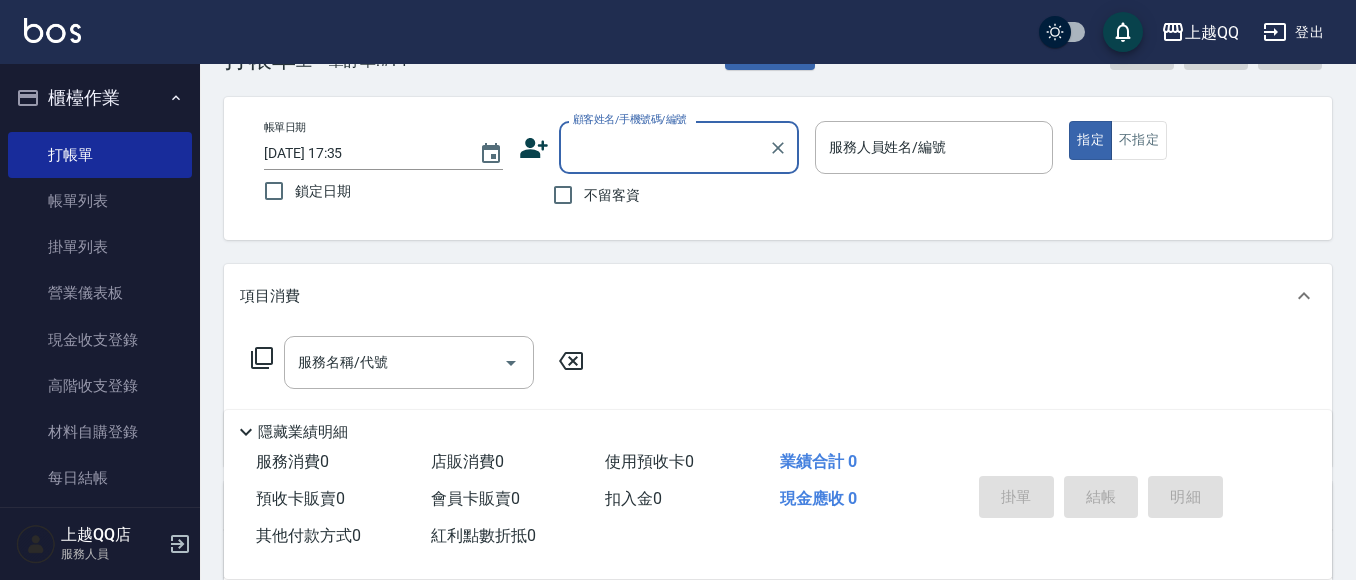 scroll, scrollTop: 100, scrollLeft: 0, axis: vertical 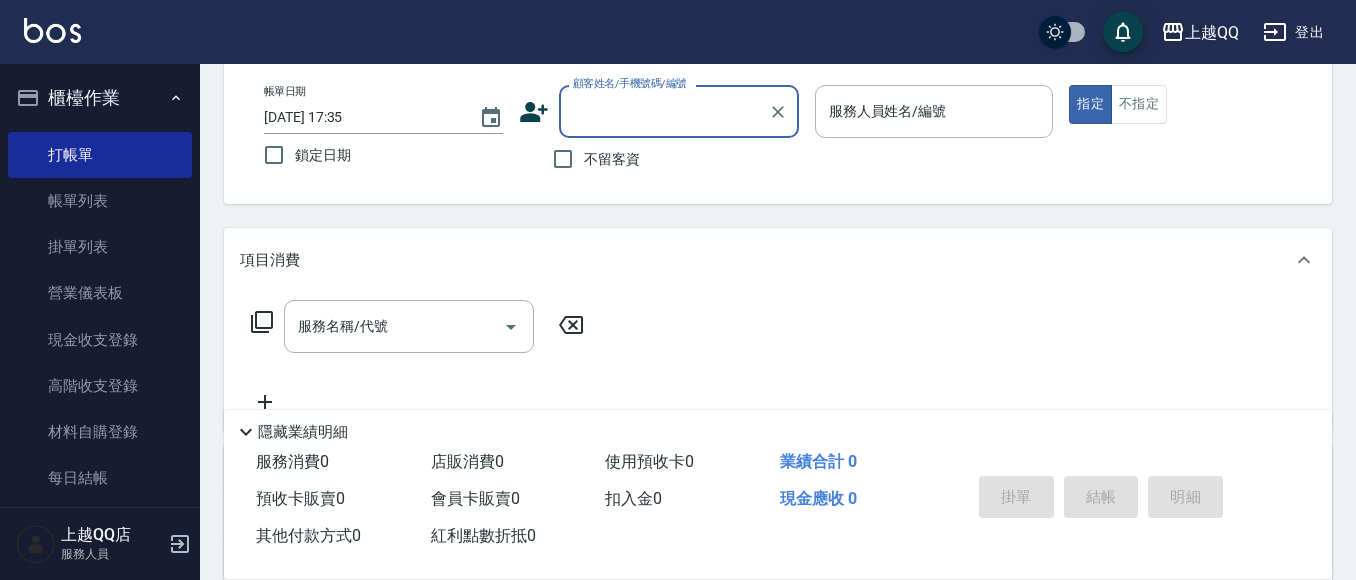 type on "0" 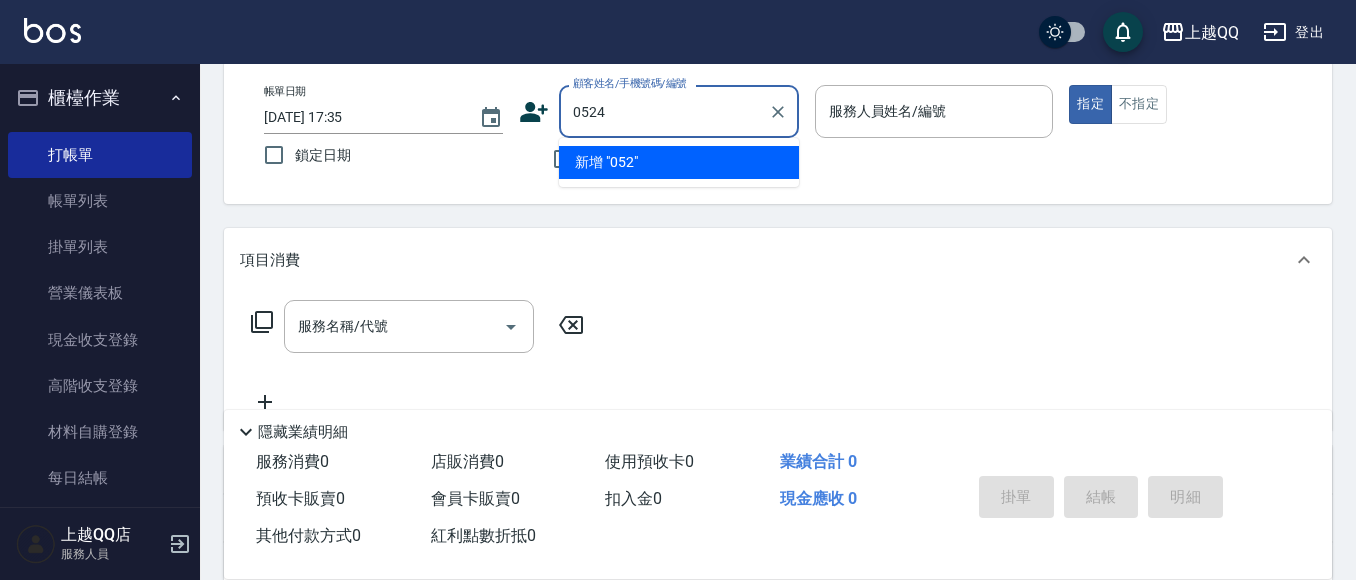 type on "0524" 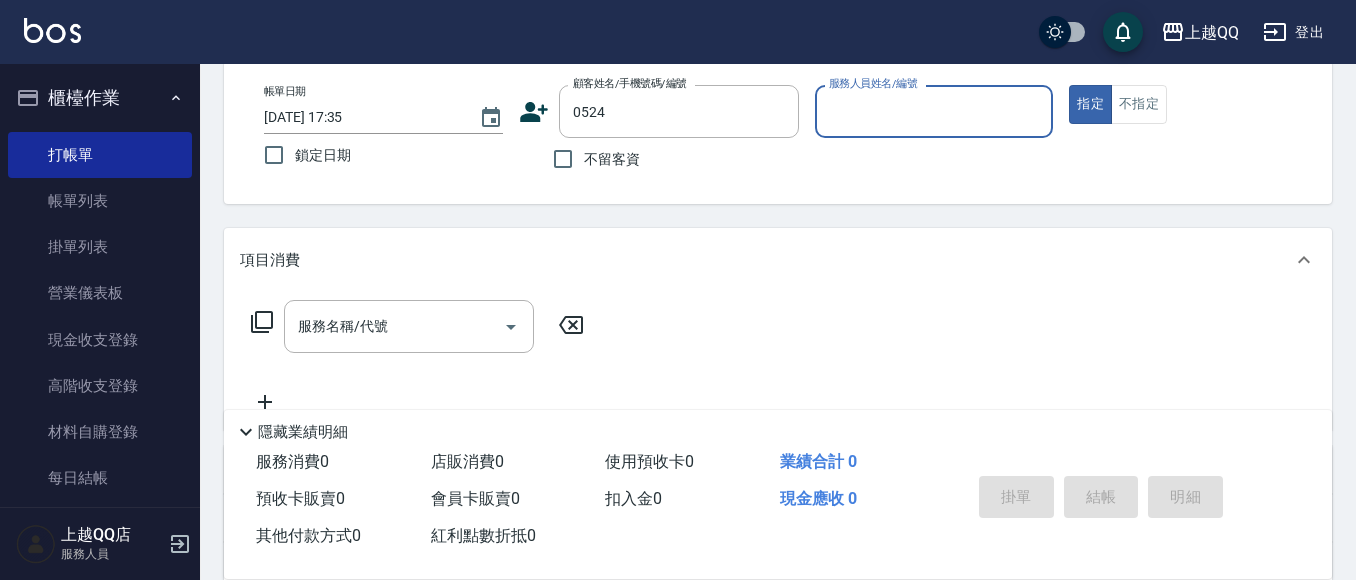 click on "指定" at bounding box center [1090, 104] 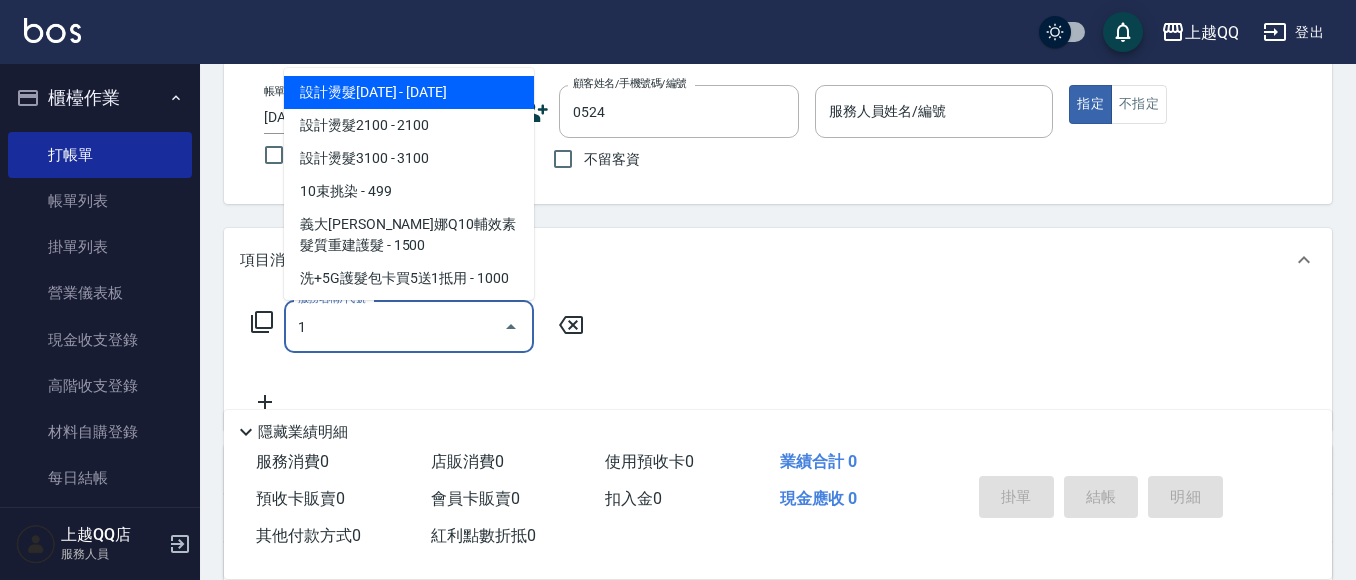 type on "10" 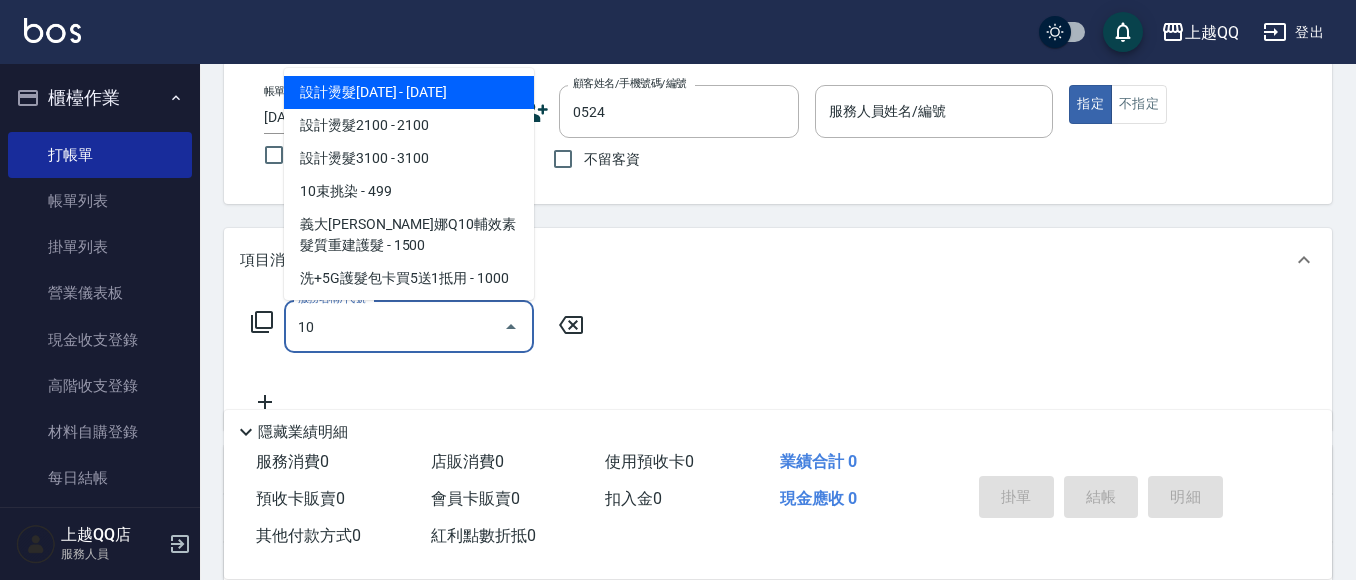 type on "[PERSON_NAME]/0982816844/0524" 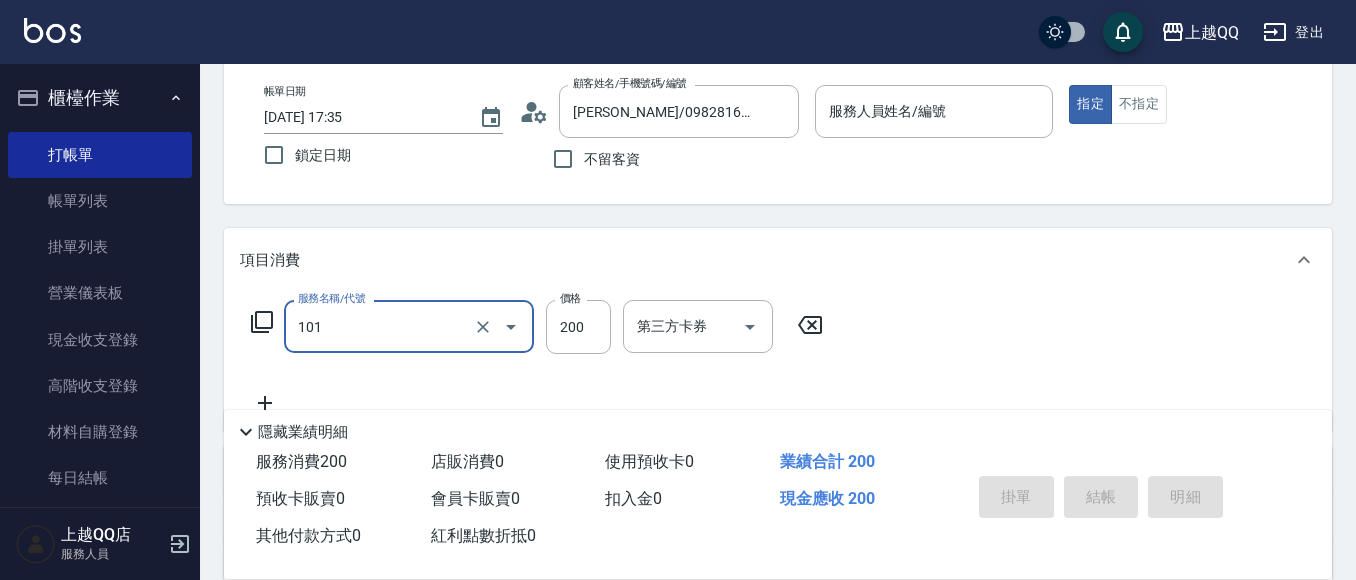 type on "101" 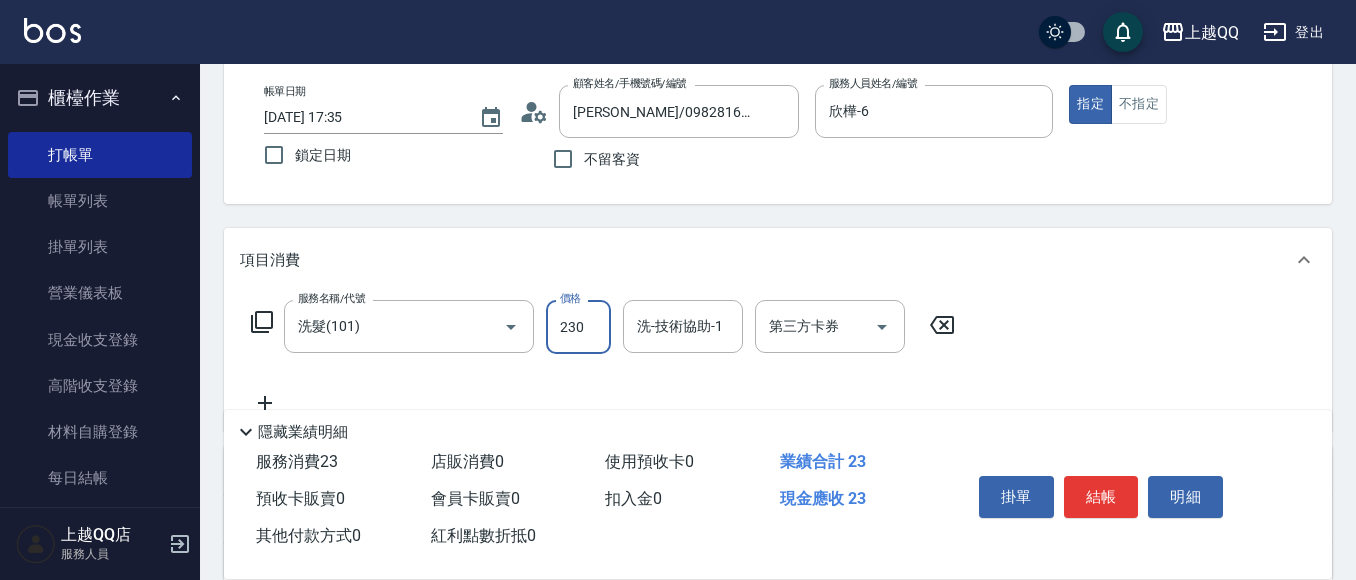 type on "230" 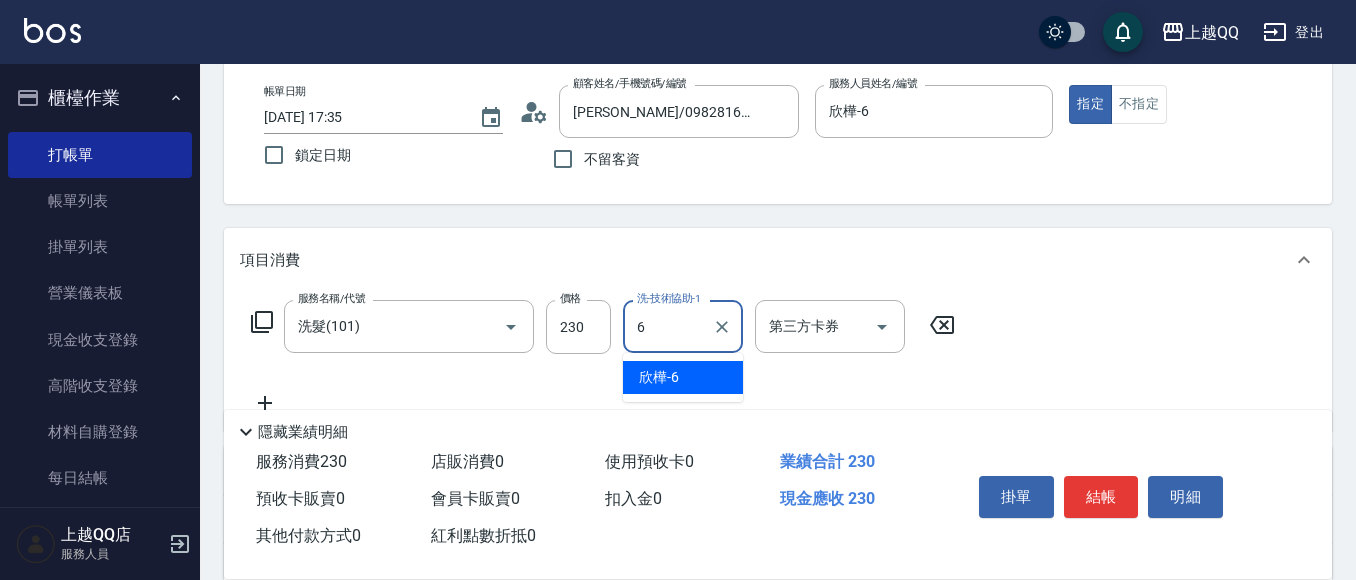 type on "欣樺-6" 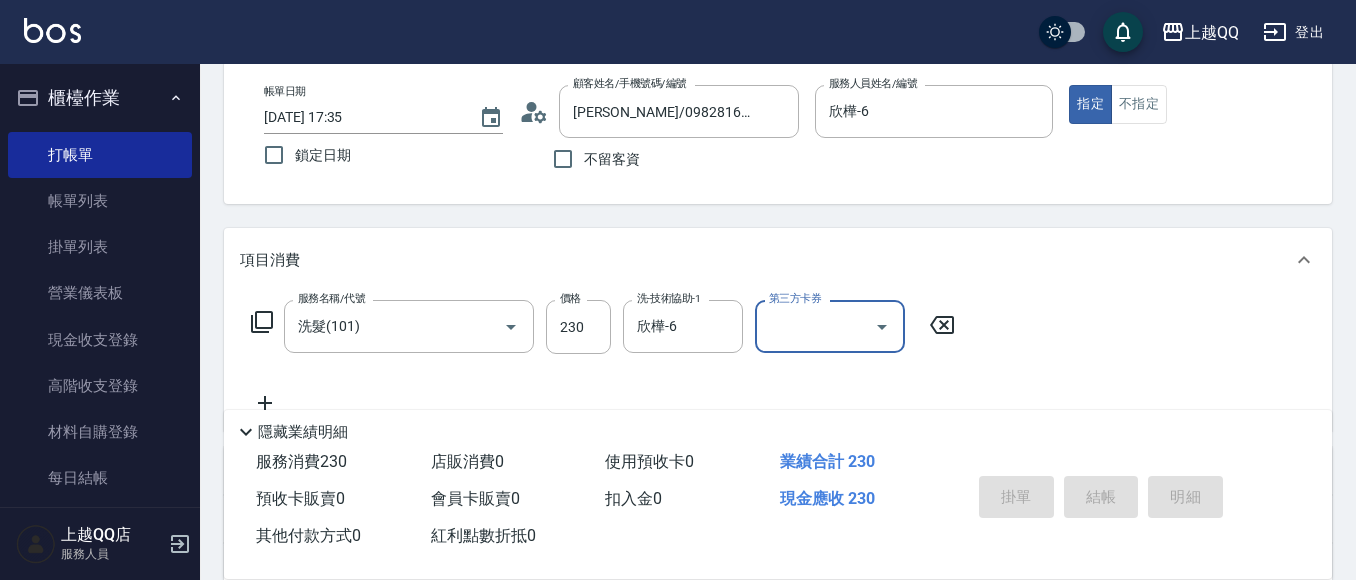 type 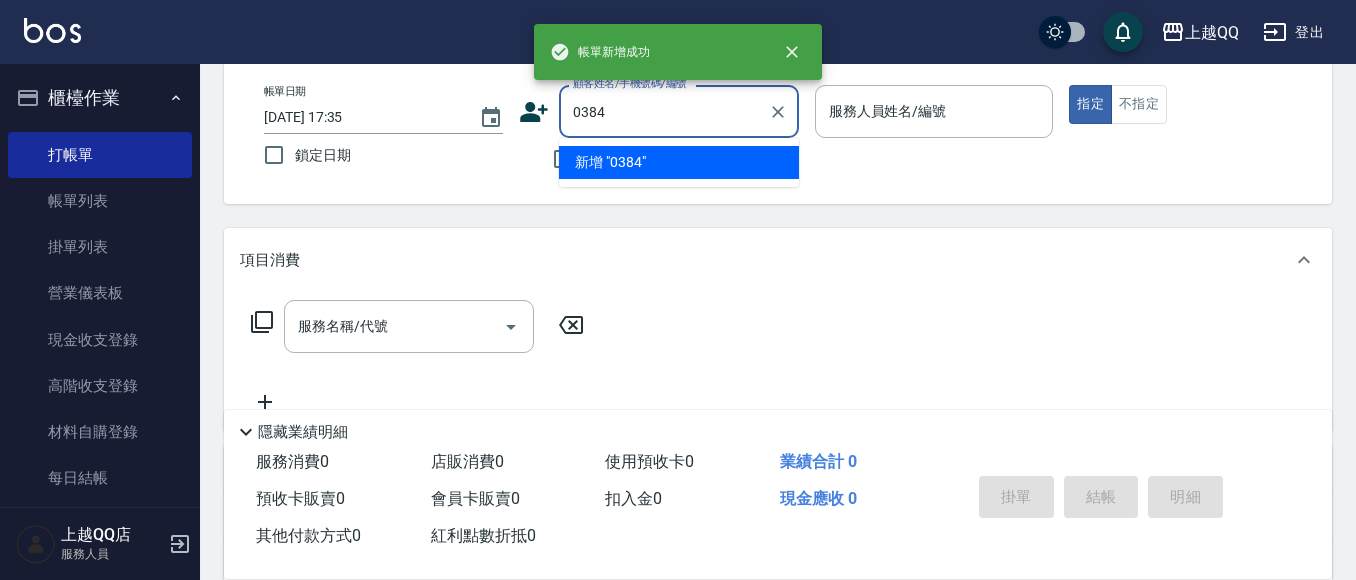 type on "0384" 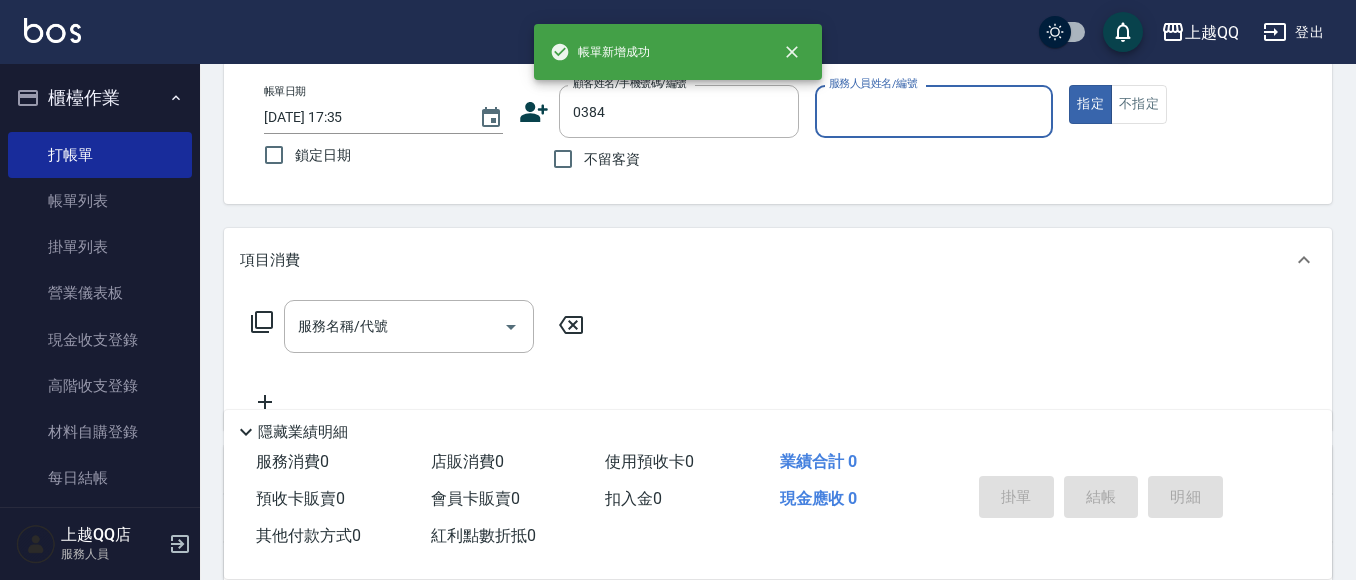 click on "指定" at bounding box center [1090, 104] 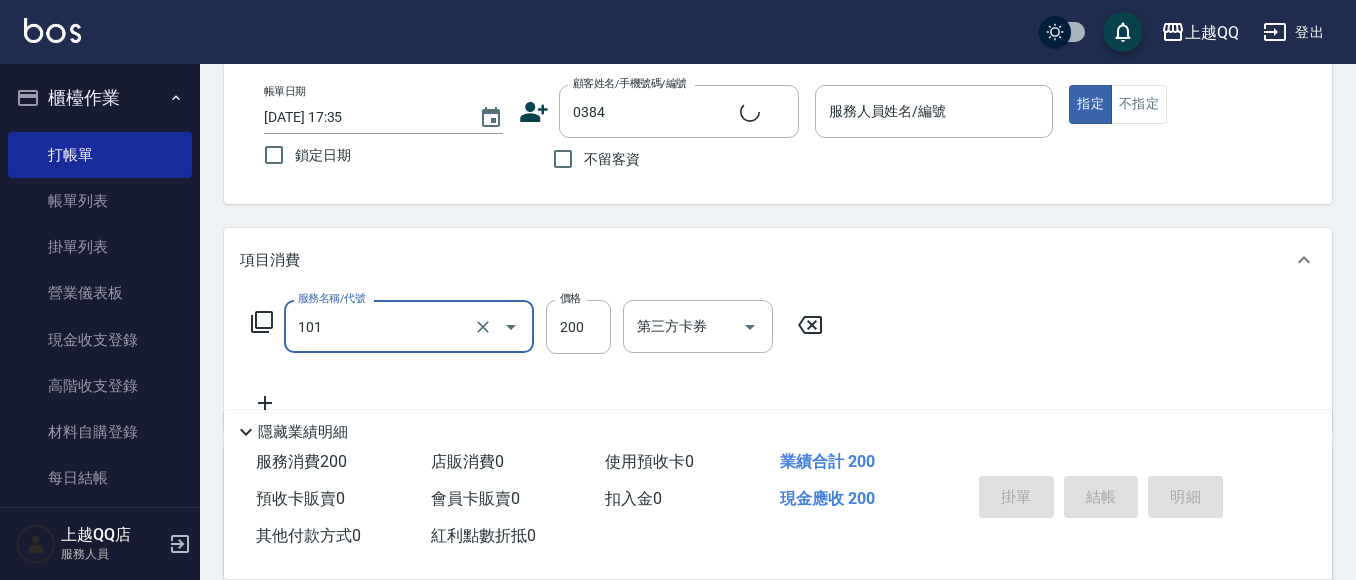 type on "101" 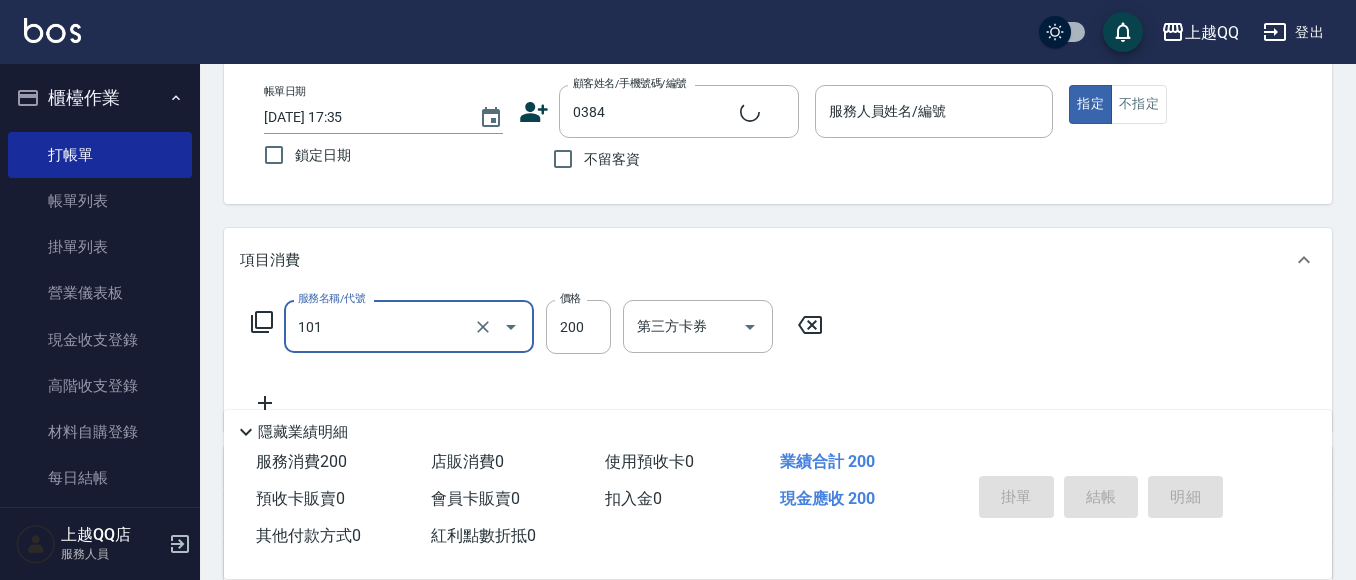type on "[PERSON_NAME]/0918523952/0384" 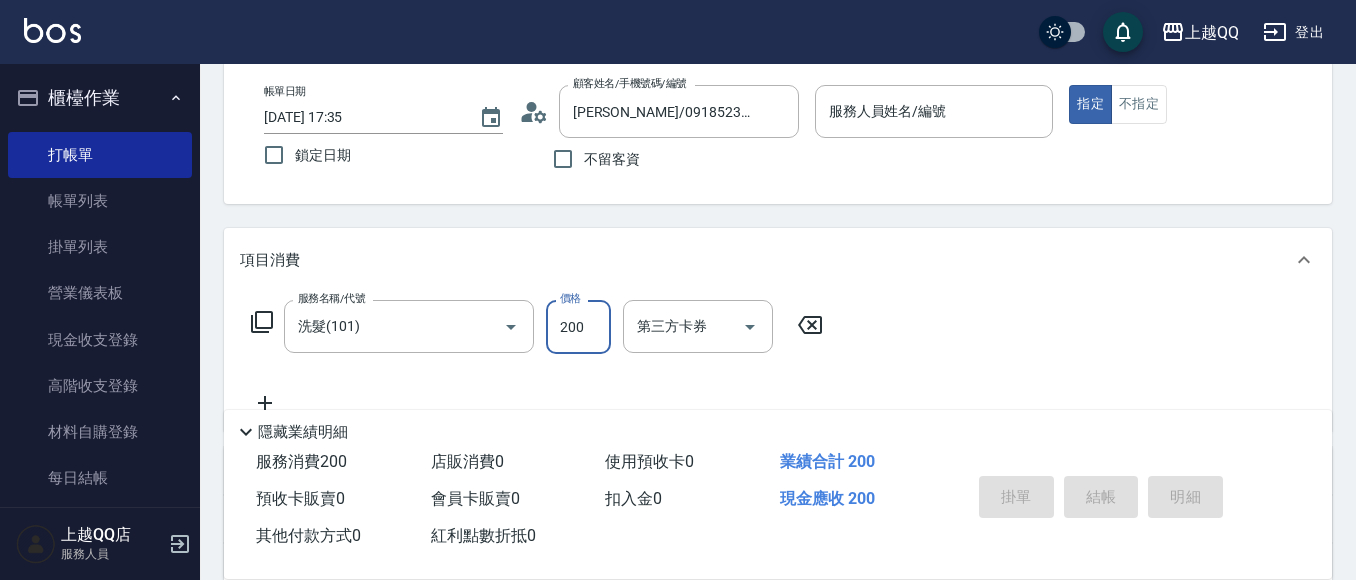 type on "欣樺-6" 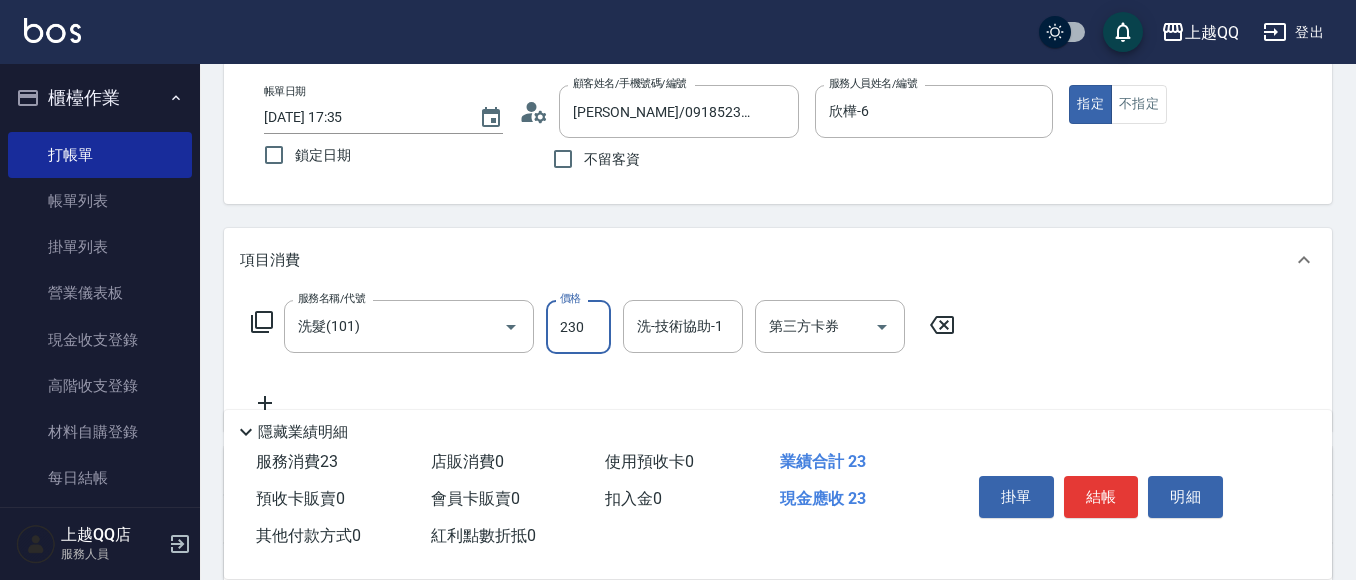 type on "230" 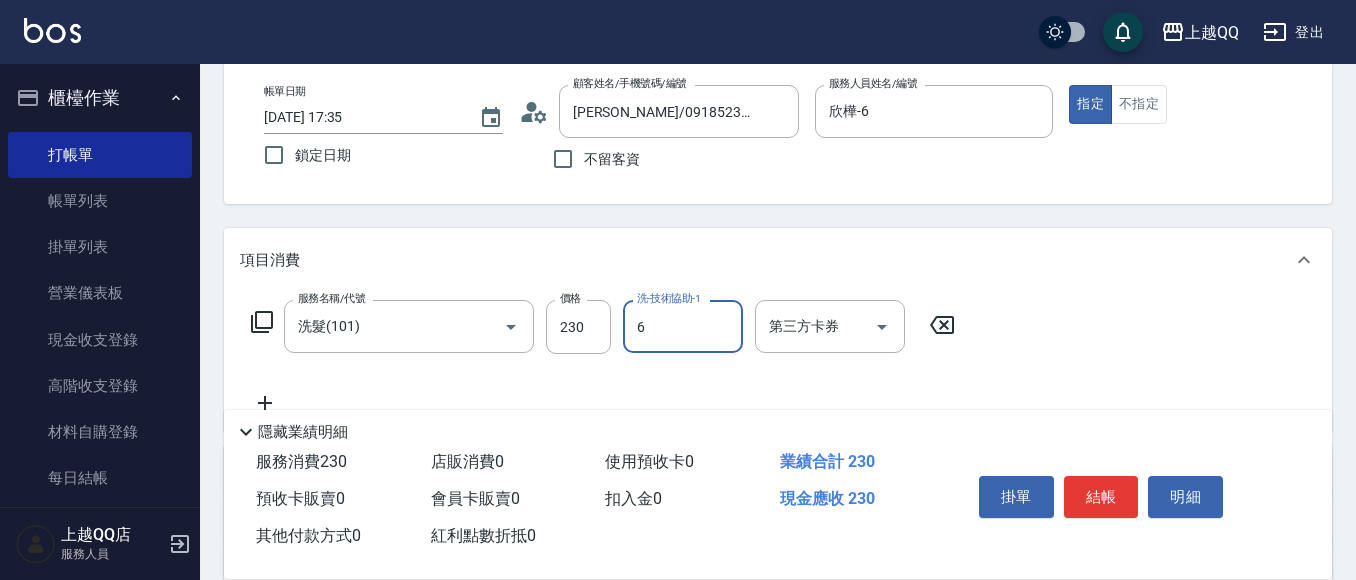 type on "欣樺-6" 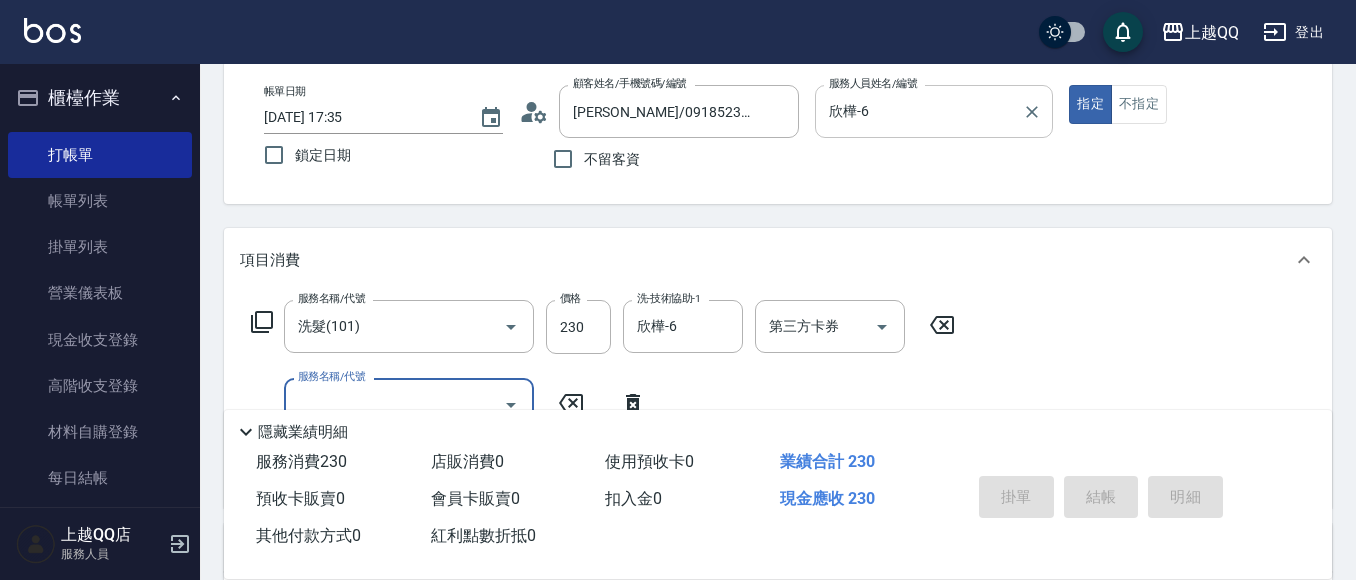 type 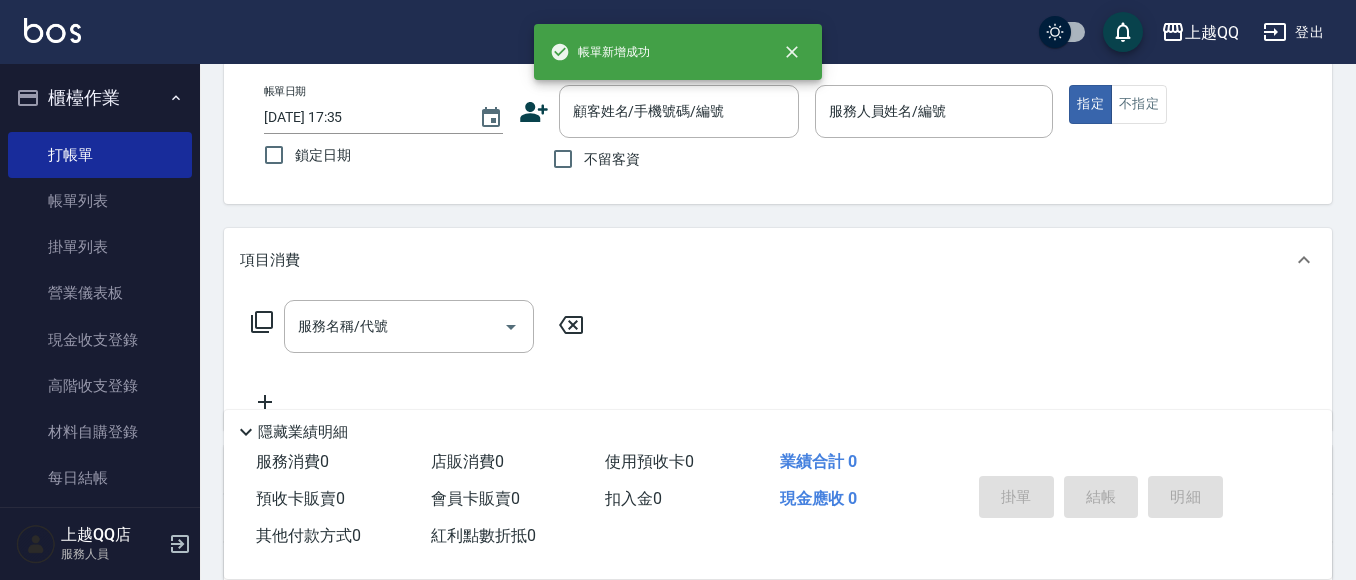 click on "不留客資" at bounding box center [612, 159] 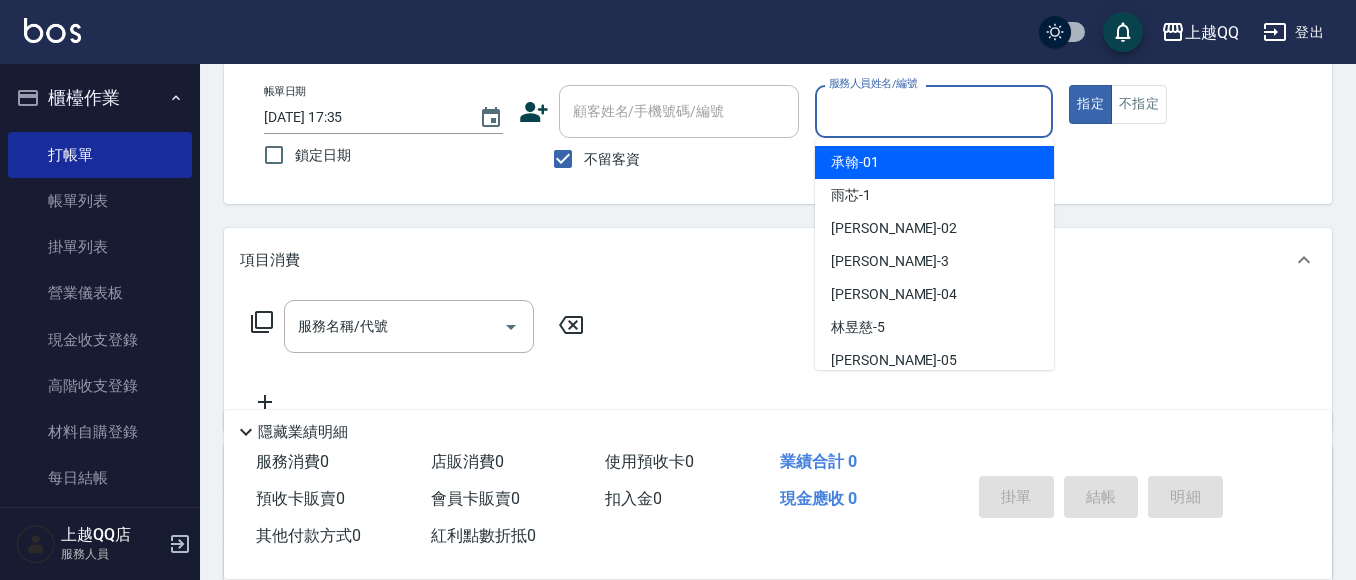 click on "服務人員姓名/編號" at bounding box center (934, 111) 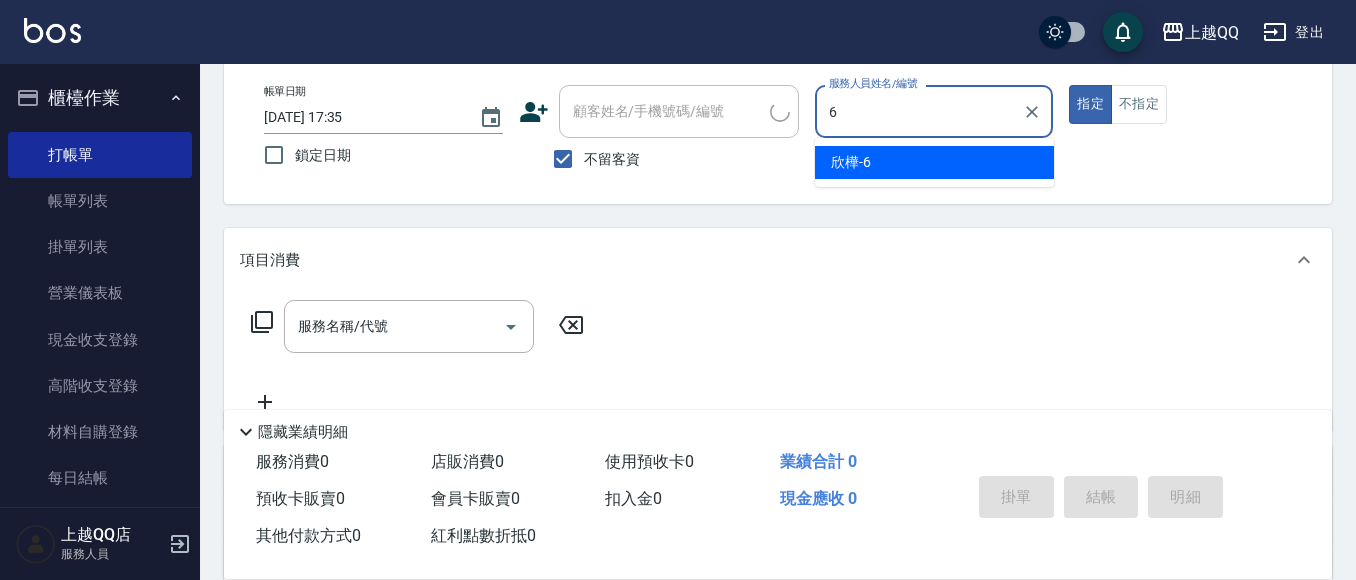 type on "欣樺-6" 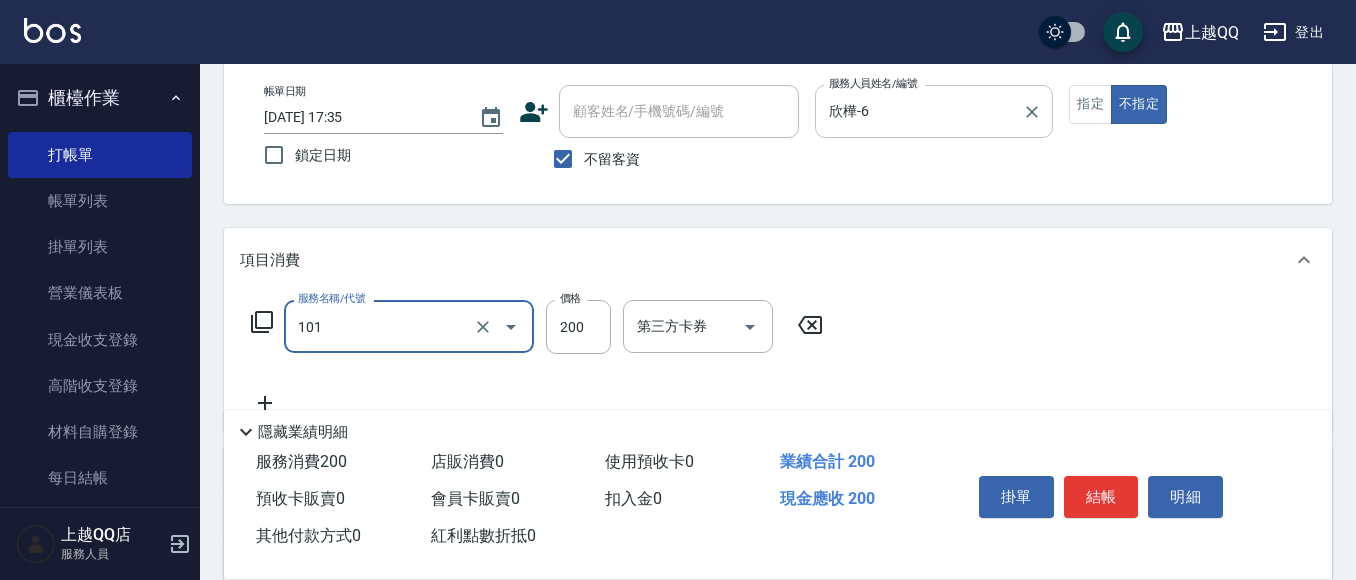 type on "洗髮(101)" 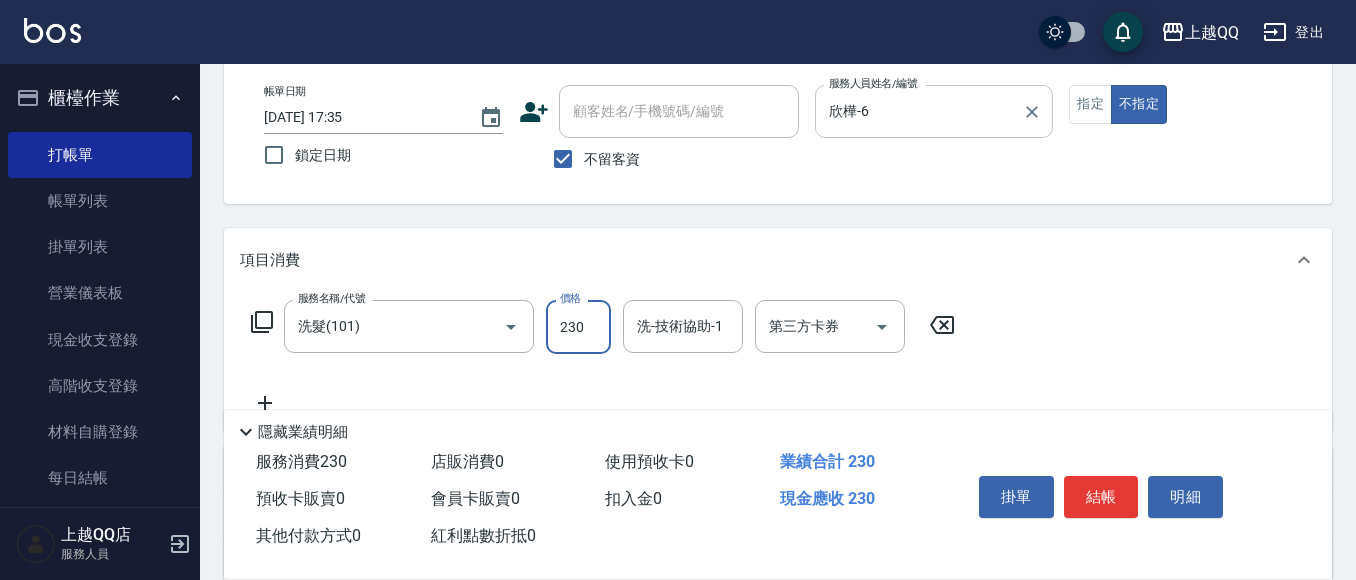 type on "230" 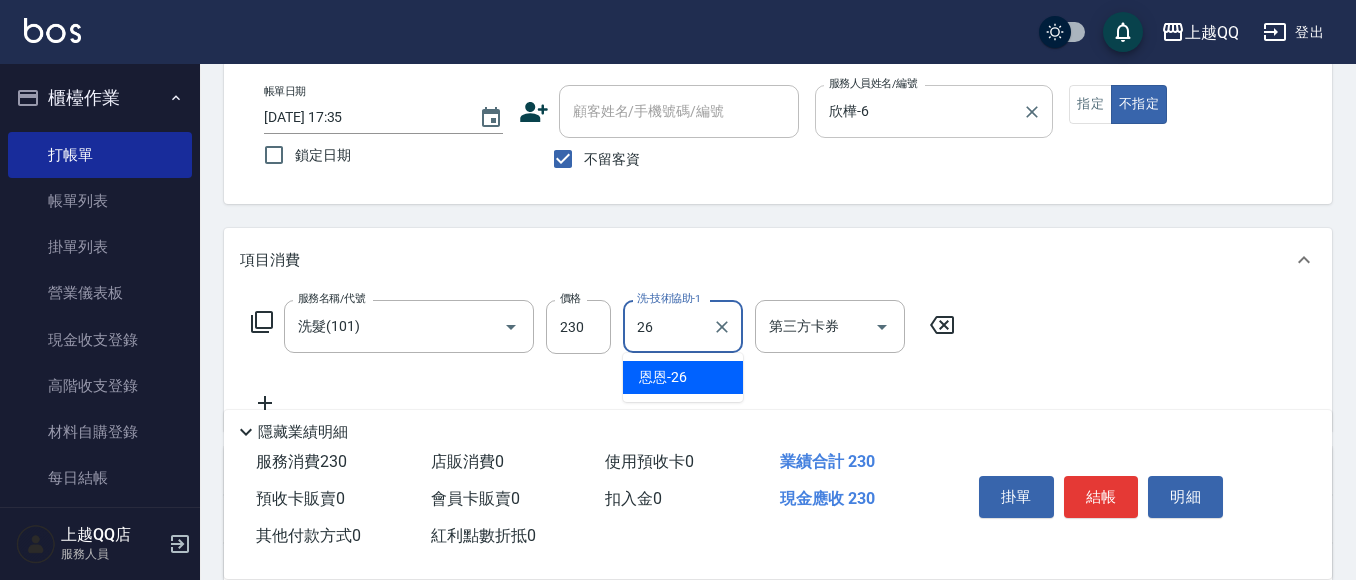 type on "恩恩-26" 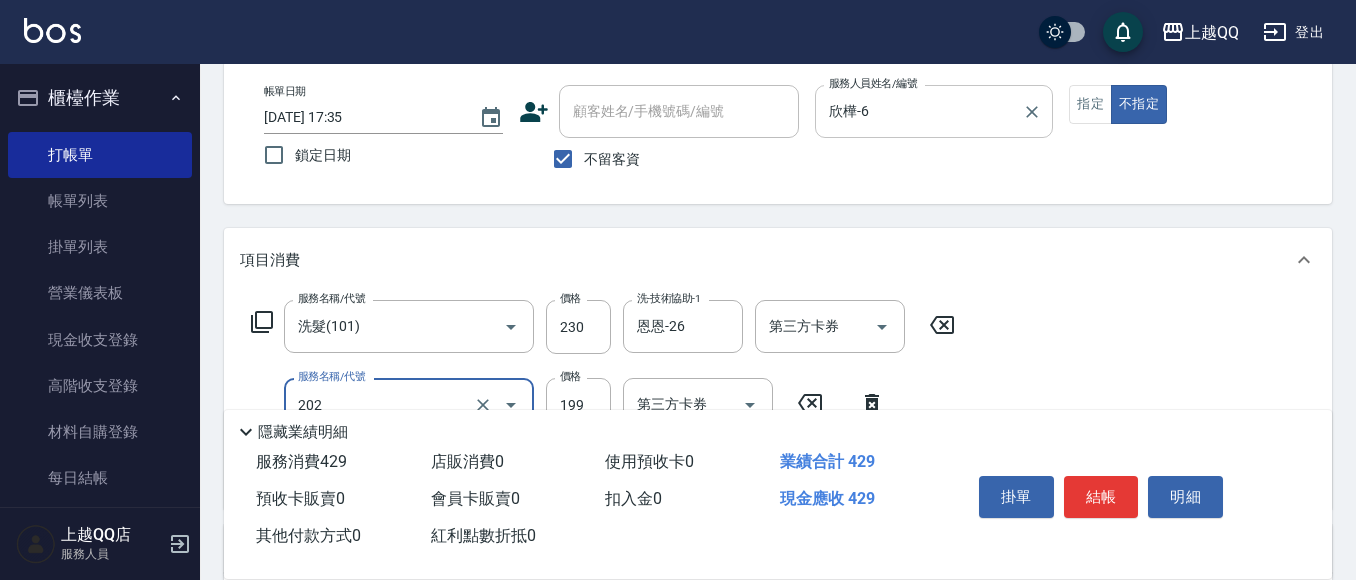 type on "不指定單剪(202)" 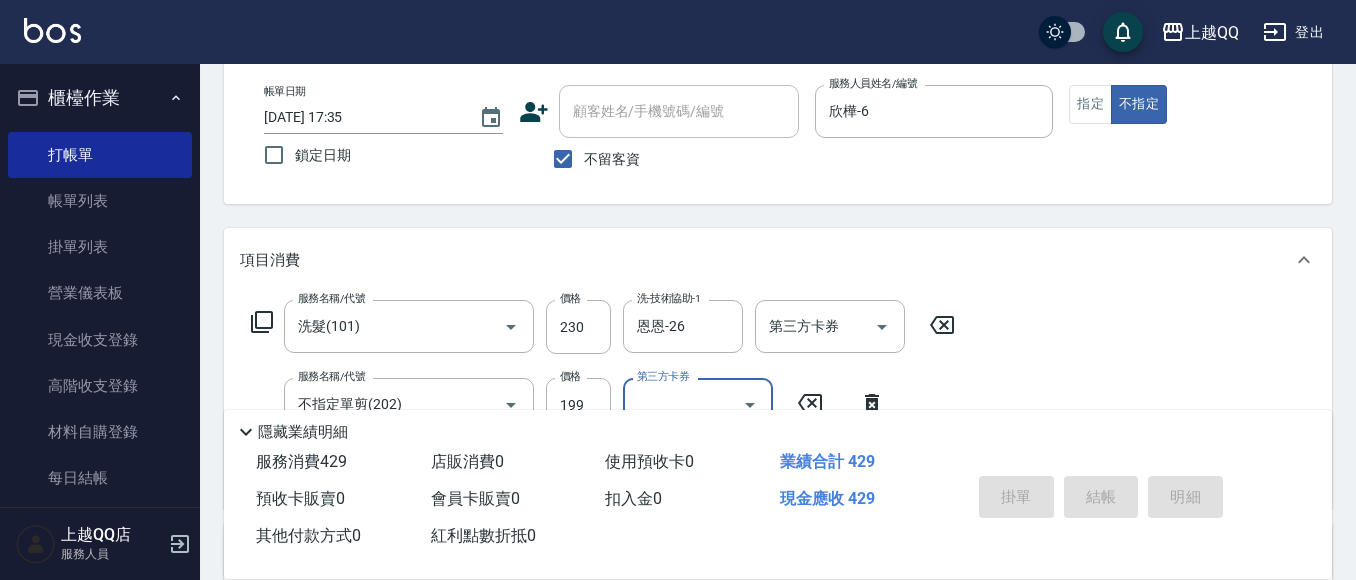 type 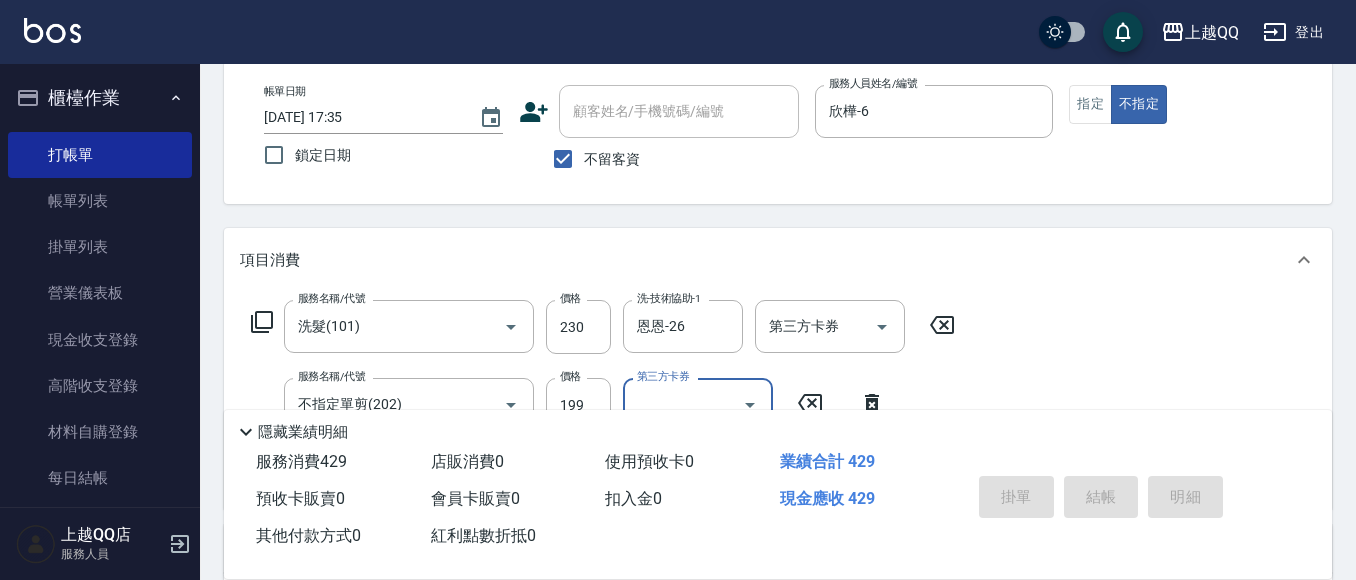 type 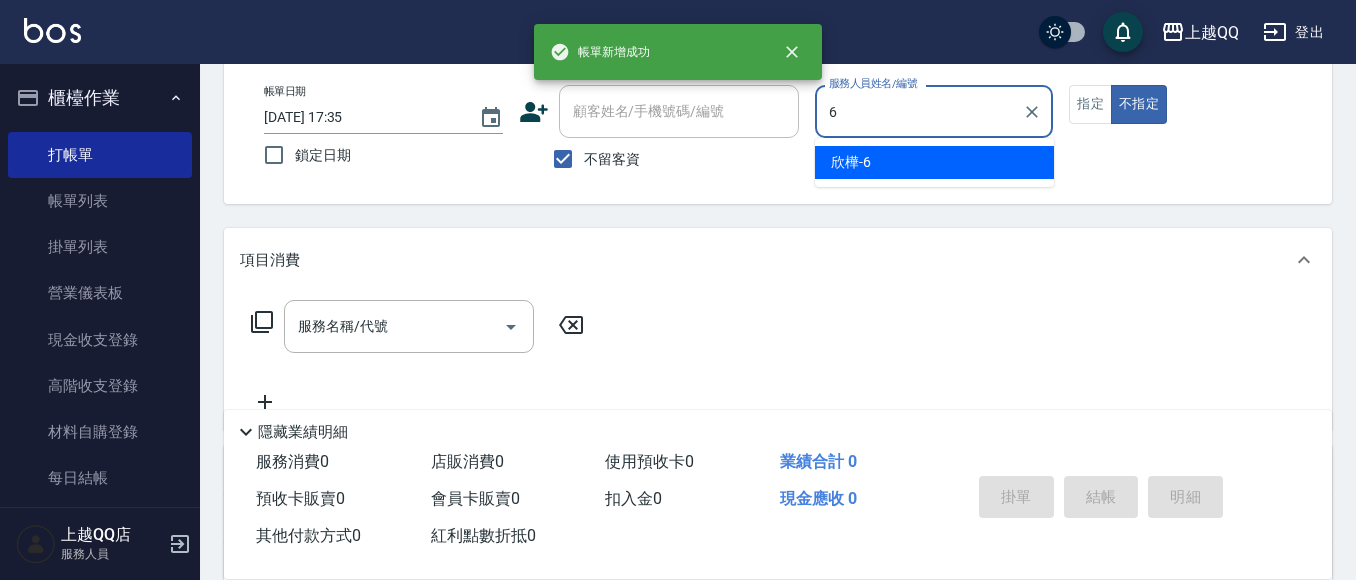type on "欣樺-6" 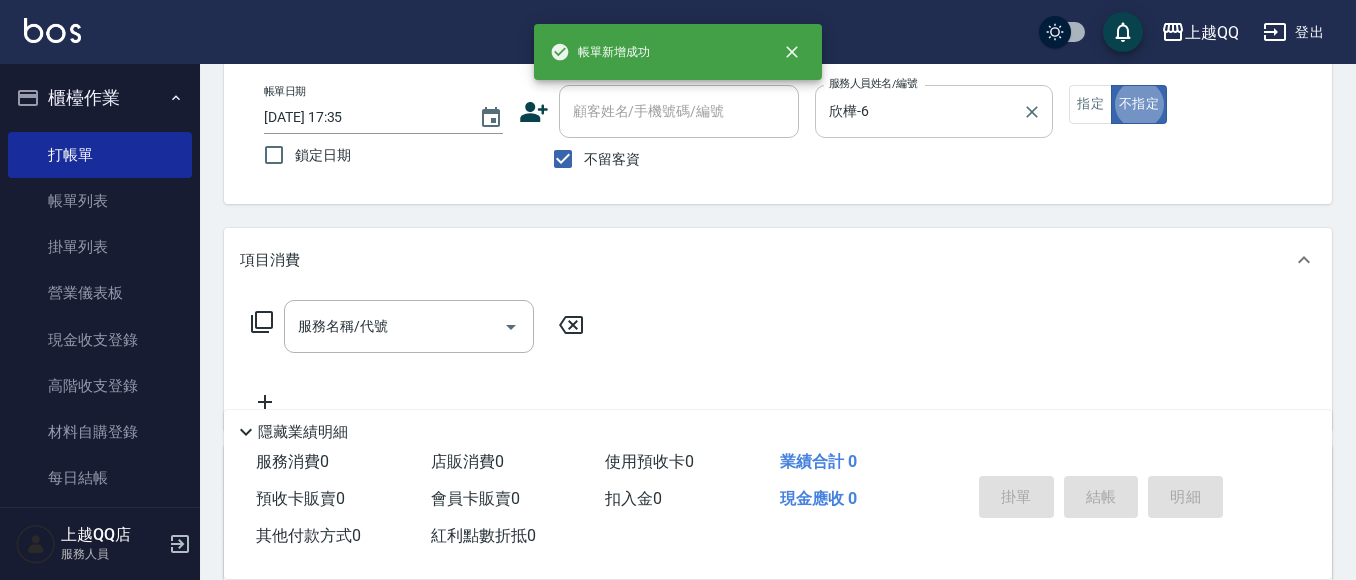 type on "false" 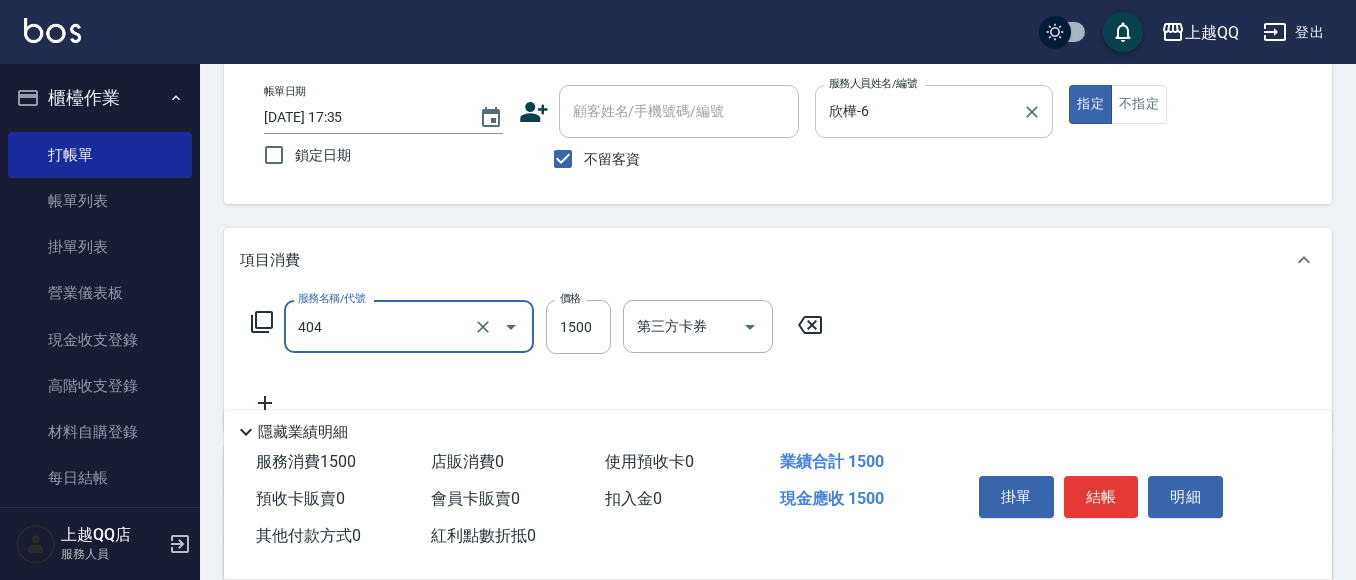 type on "設計染髮(404)" 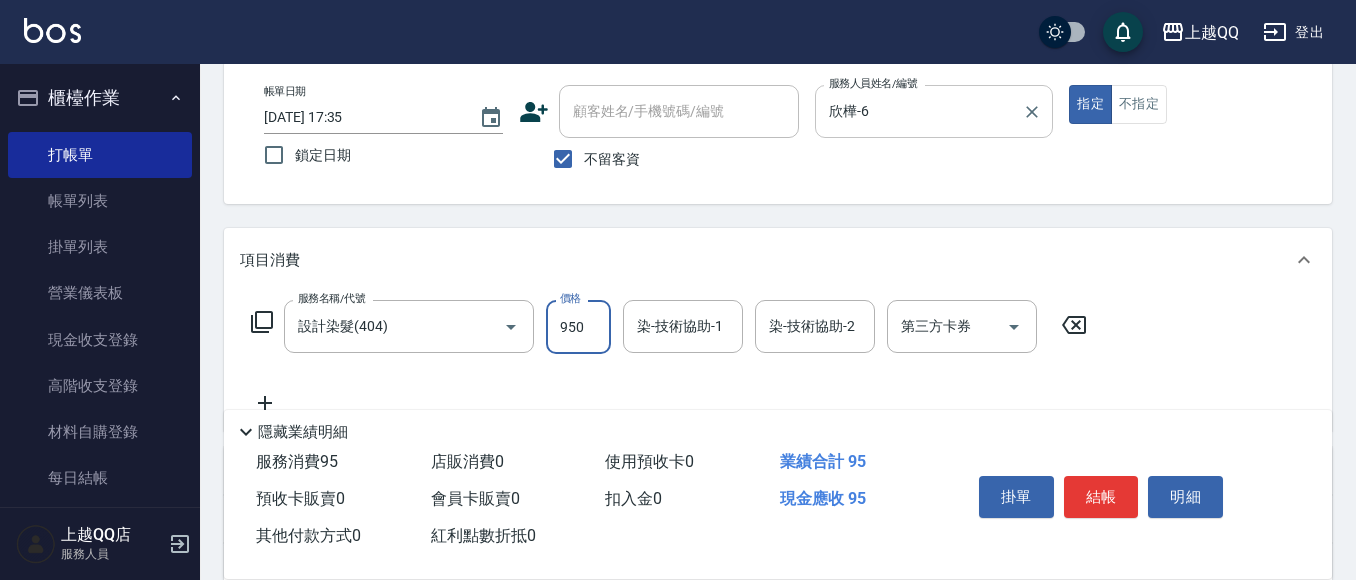 type on "950" 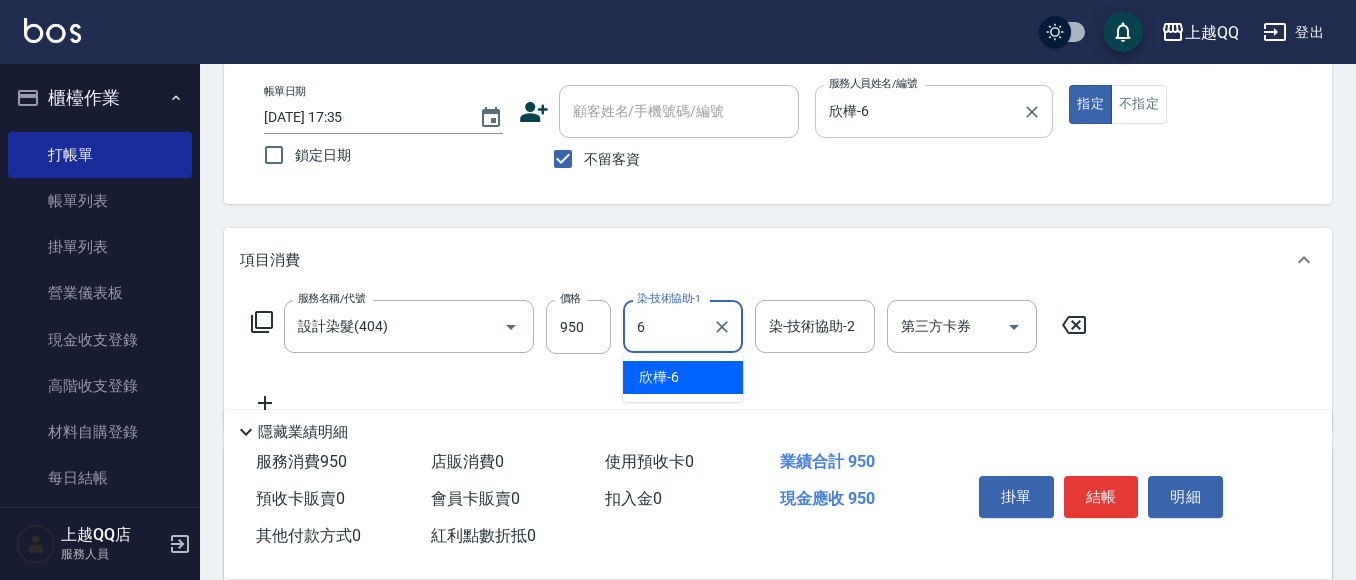 type on "欣樺-6" 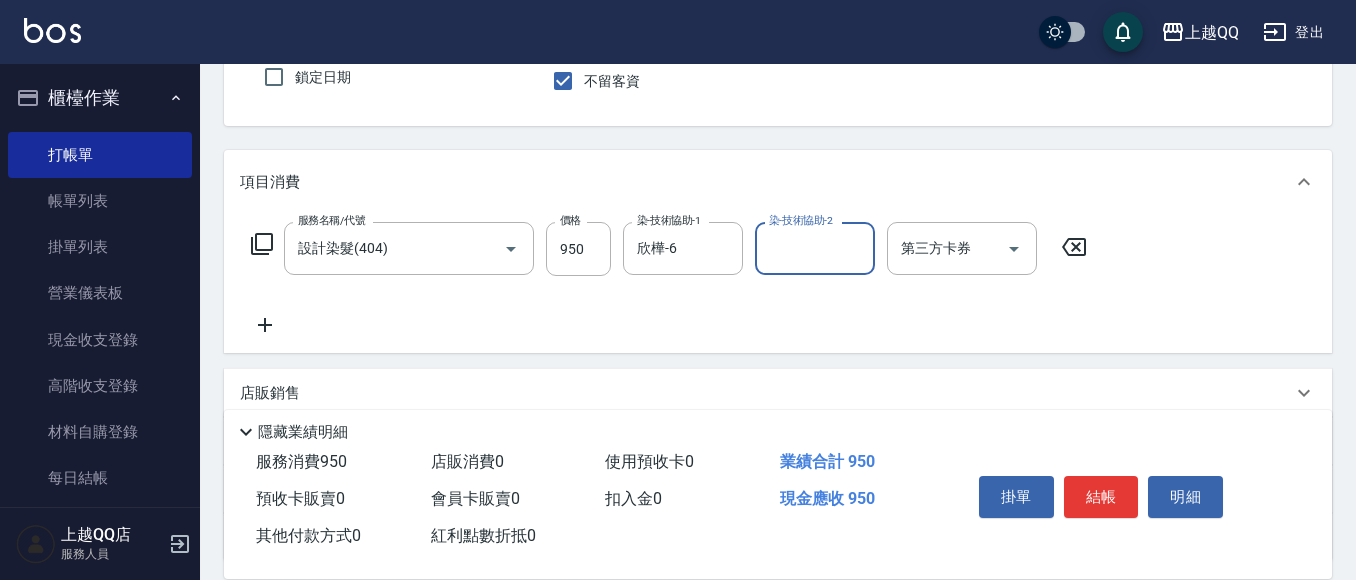 scroll, scrollTop: 200, scrollLeft: 0, axis: vertical 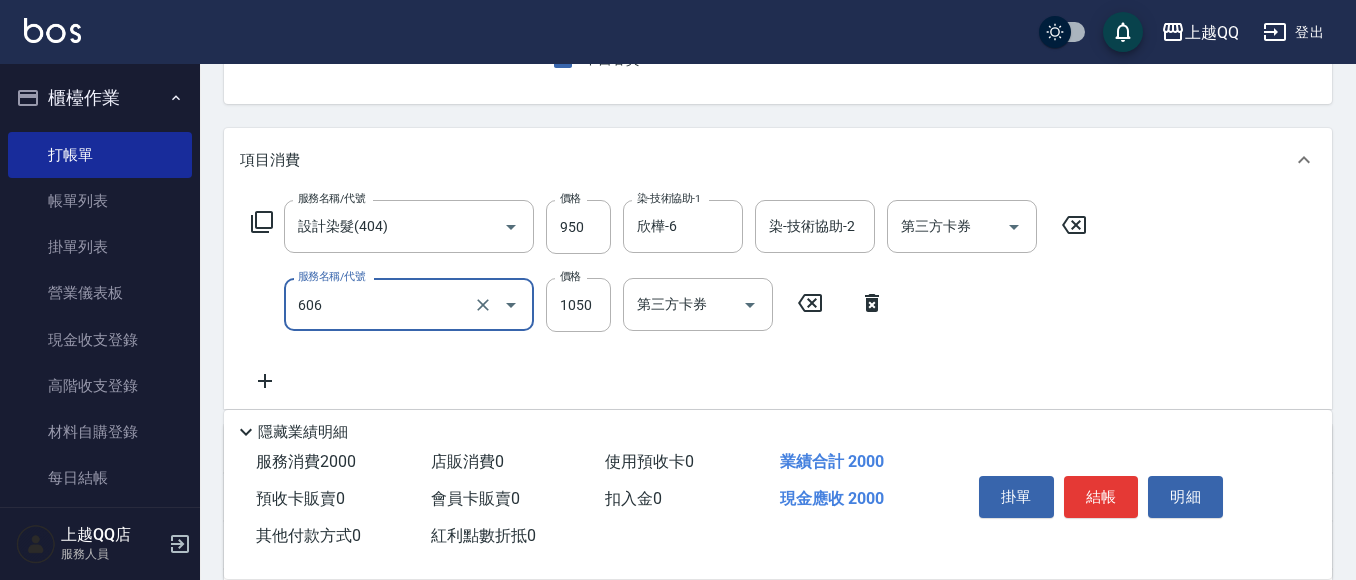 type on "頭皮冰鎮舒活療護5重奏(606)" 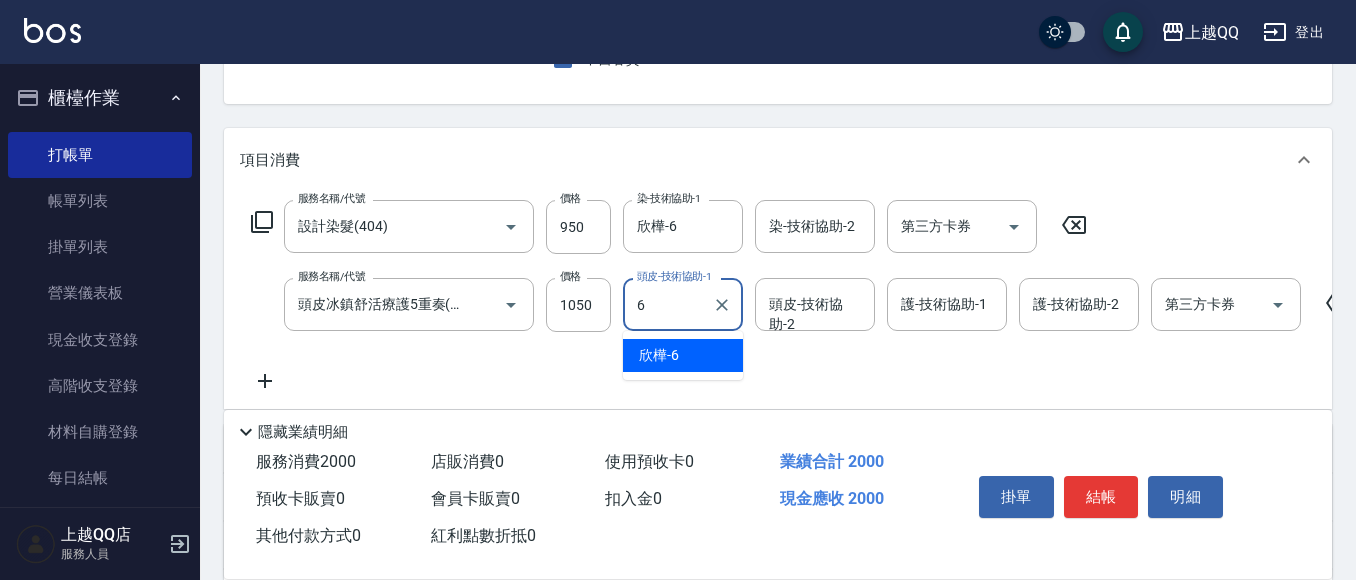 type on "欣樺-6" 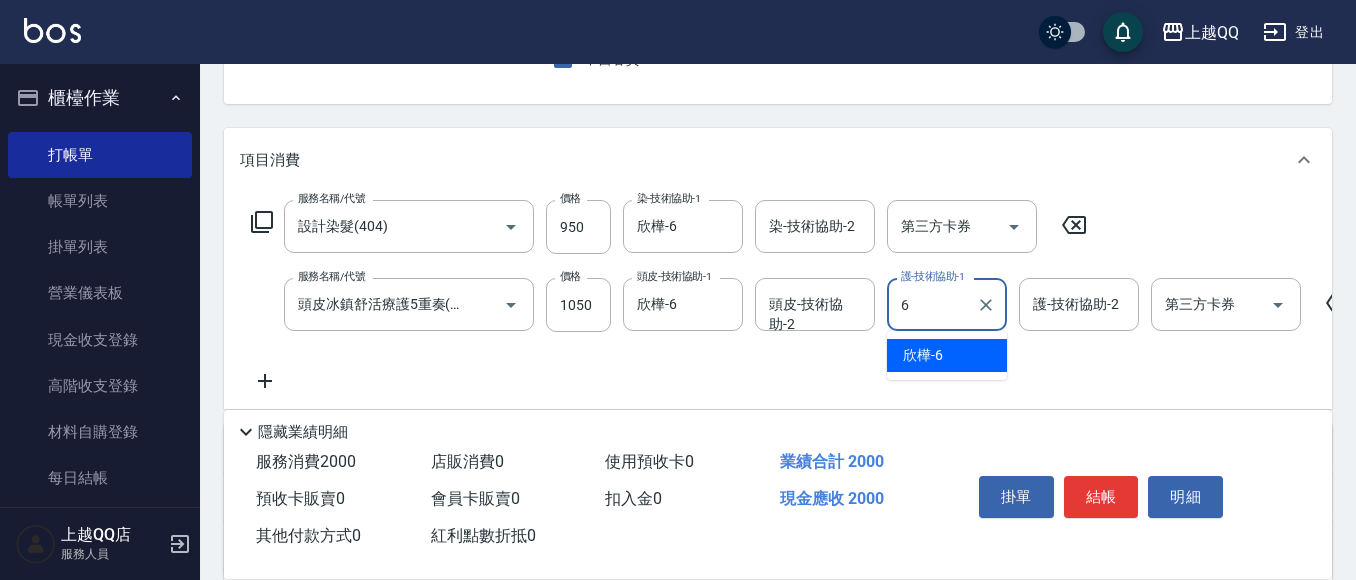 type on "欣樺-6" 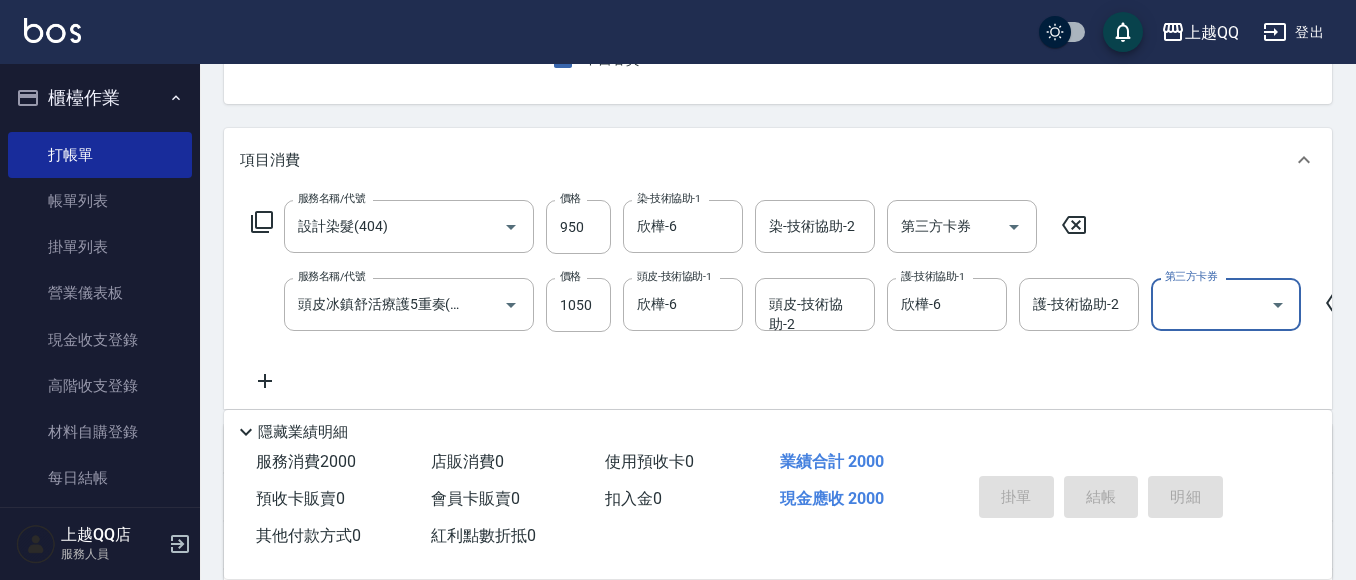 type on "[DATE] 17:36" 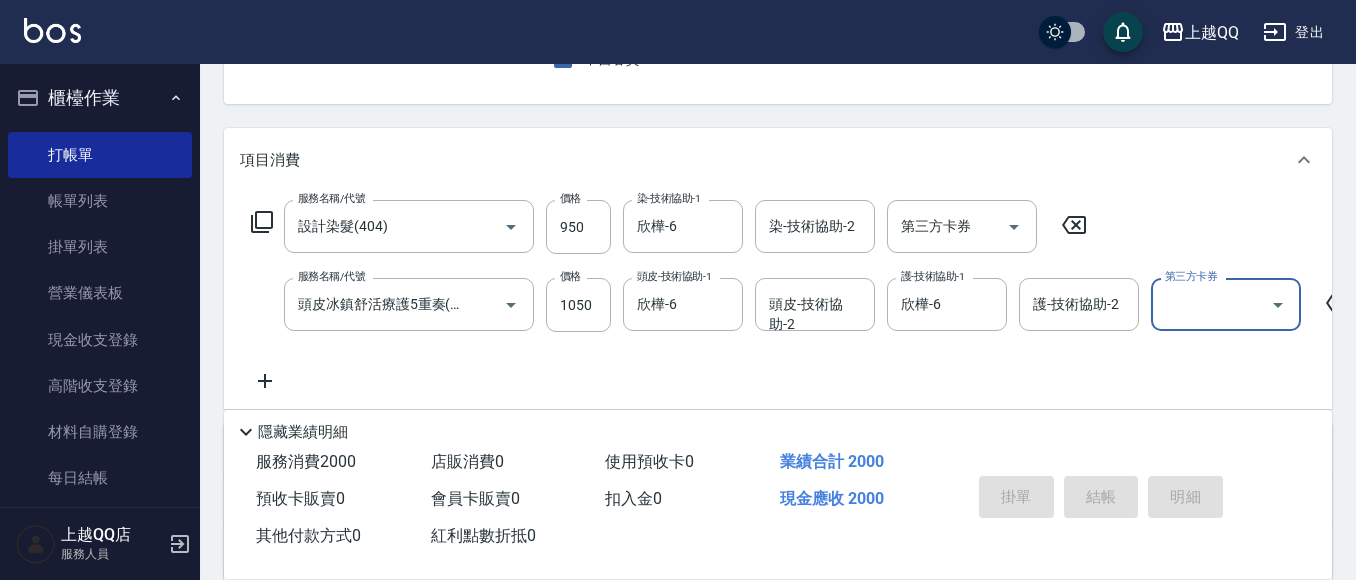 type 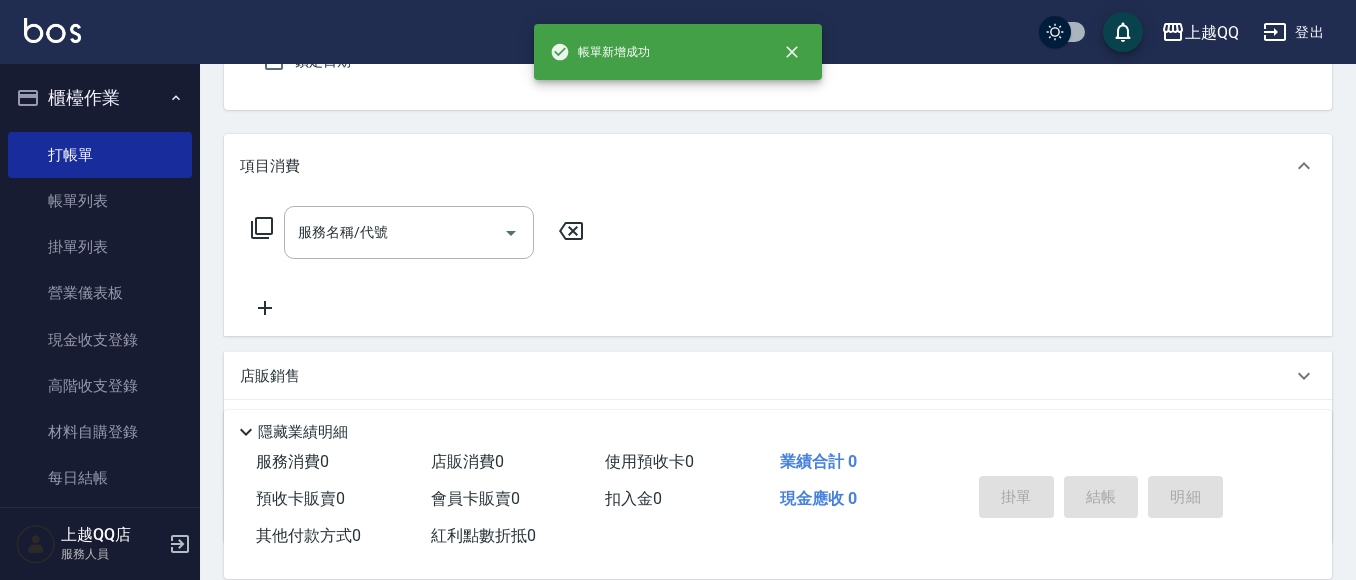 drag, startPoint x: 1355, startPoint y: 336, endPoint x: 1365, endPoint y: 307, distance: 30.675724 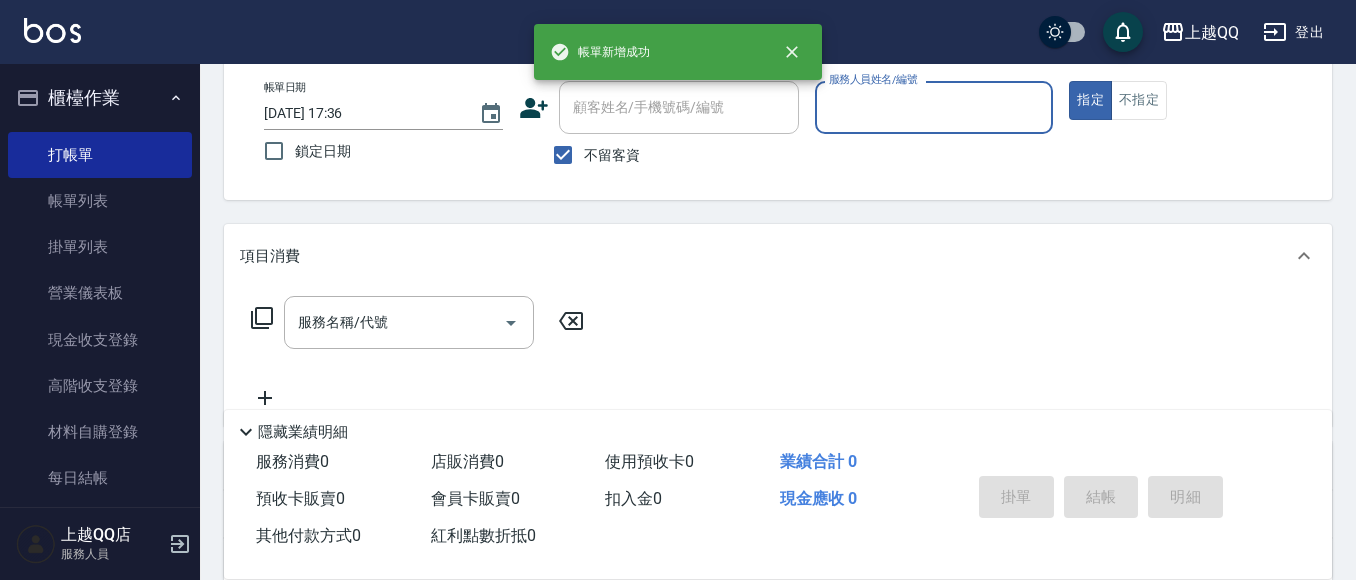 scroll, scrollTop: 118, scrollLeft: 0, axis: vertical 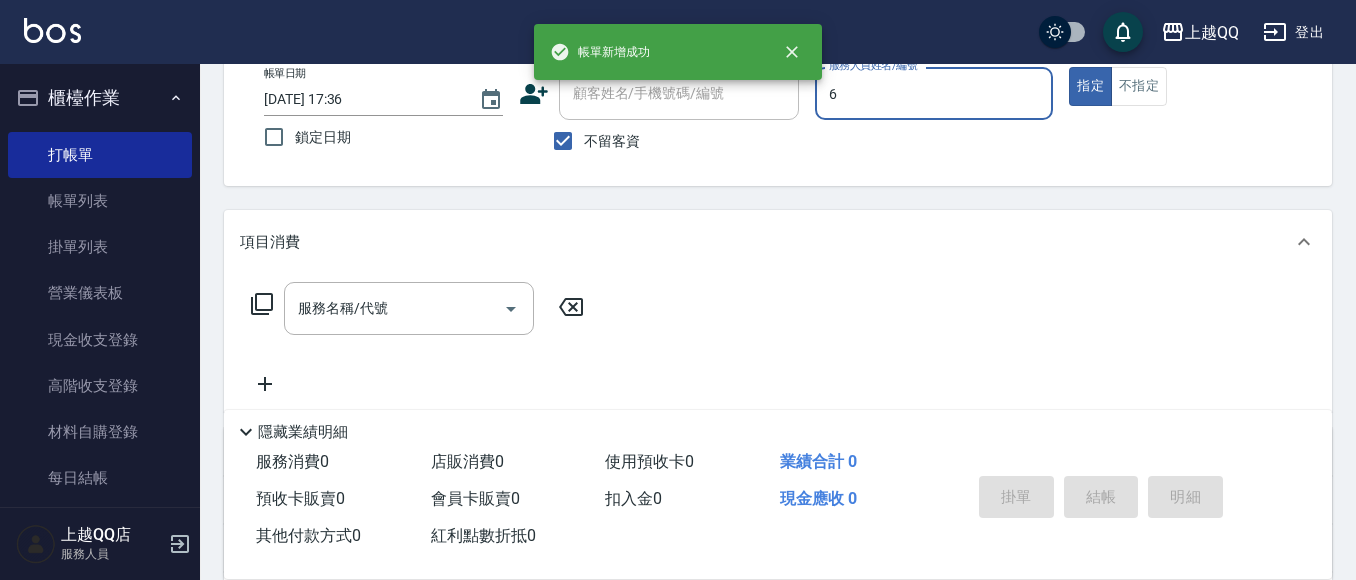 type on "欣樺-6" 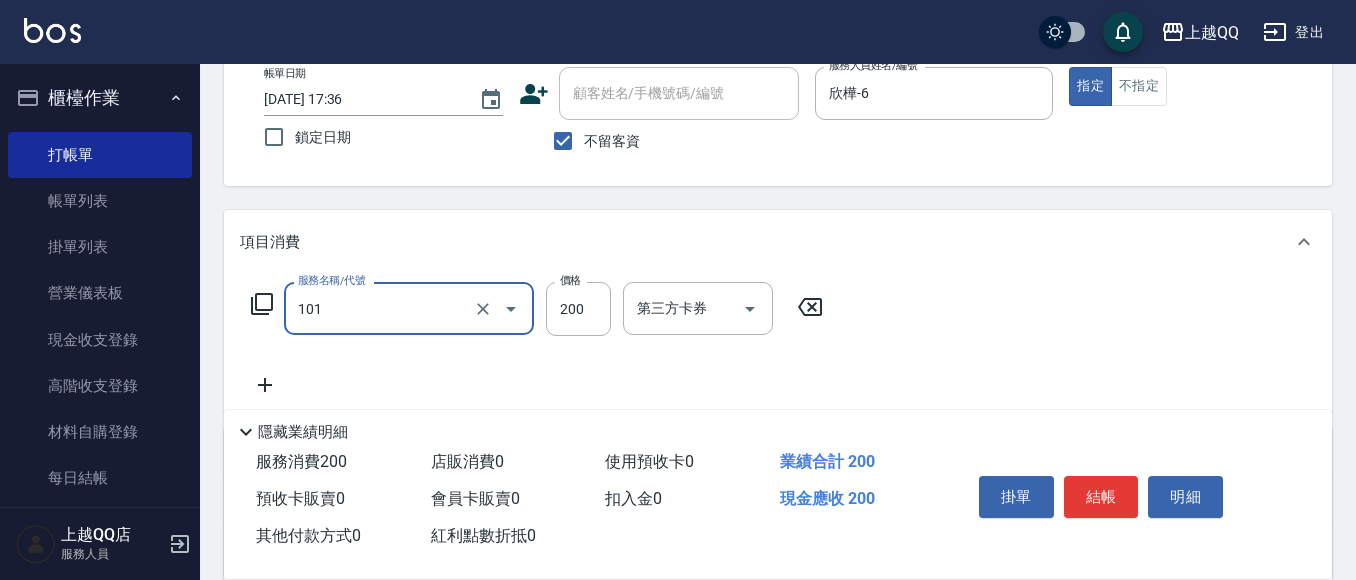 type on "洗髮(101)" 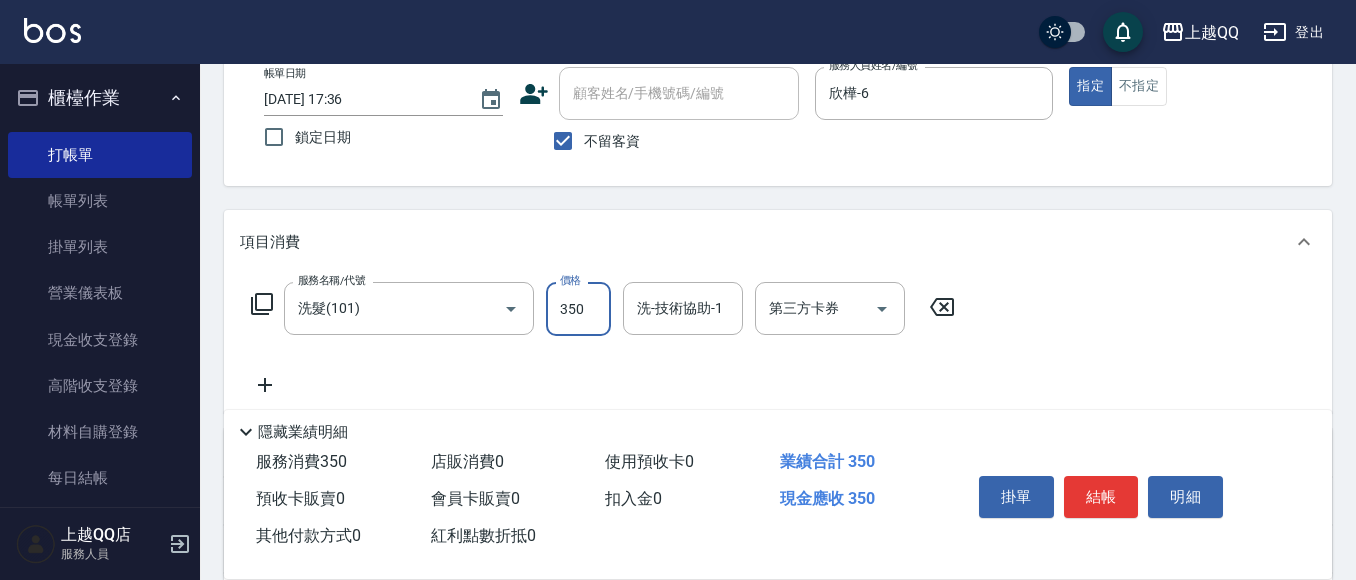 type on "350" 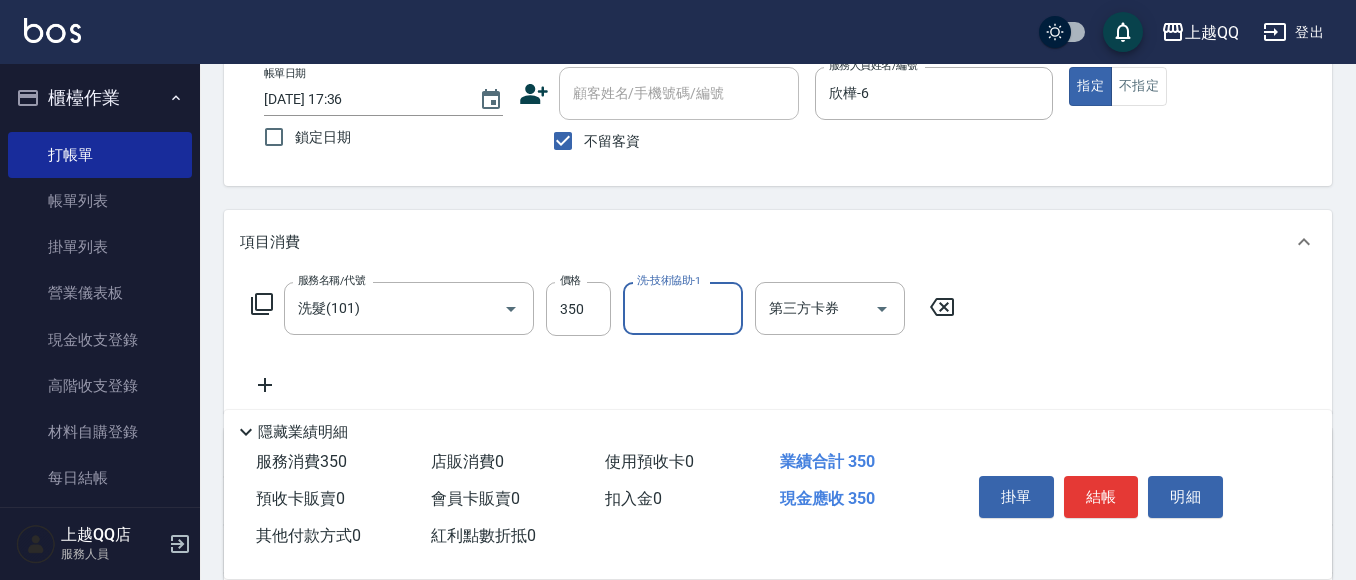 type on "1" 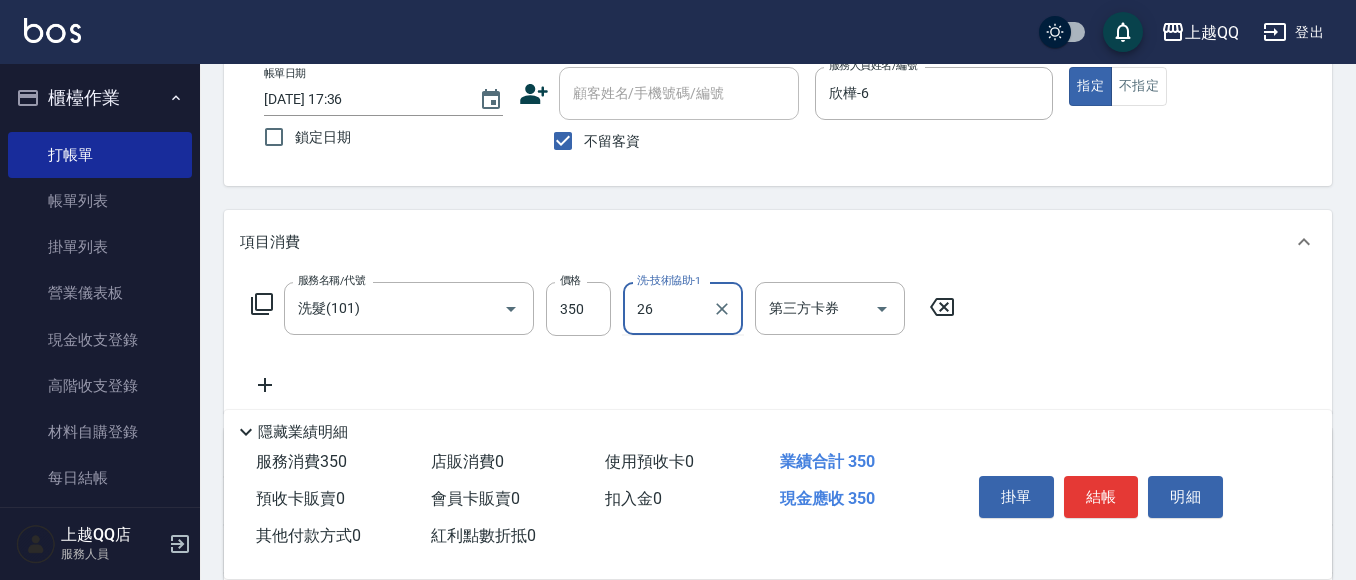 type on "恩恩-26" 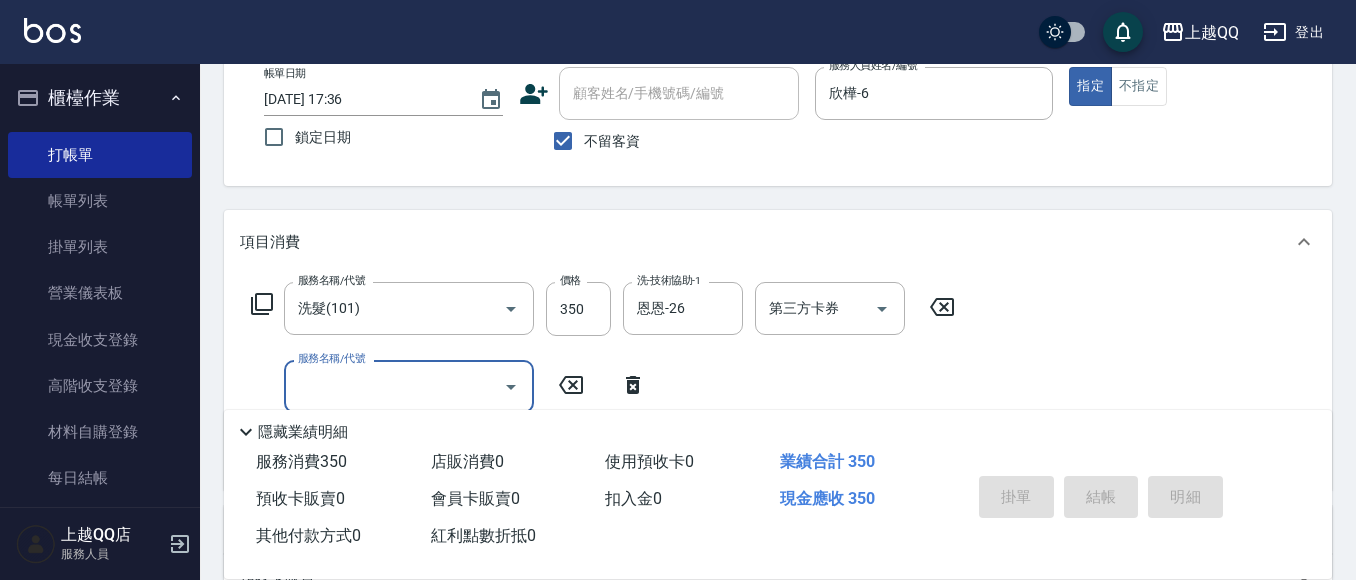 type 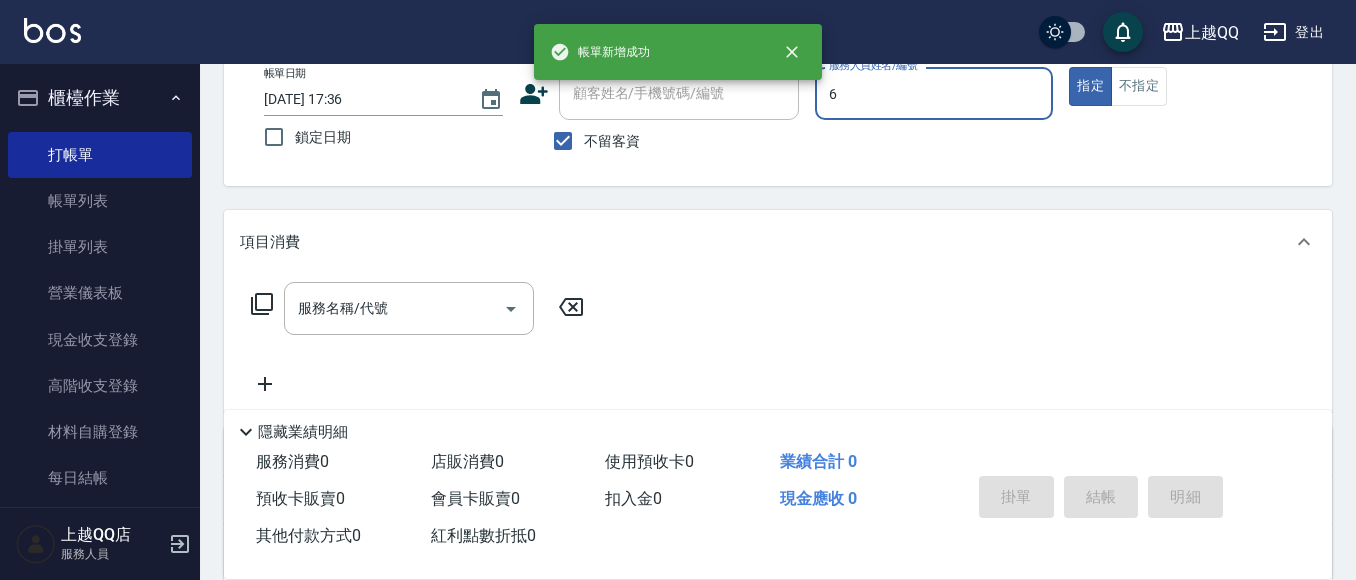 type on "欣樺-6" 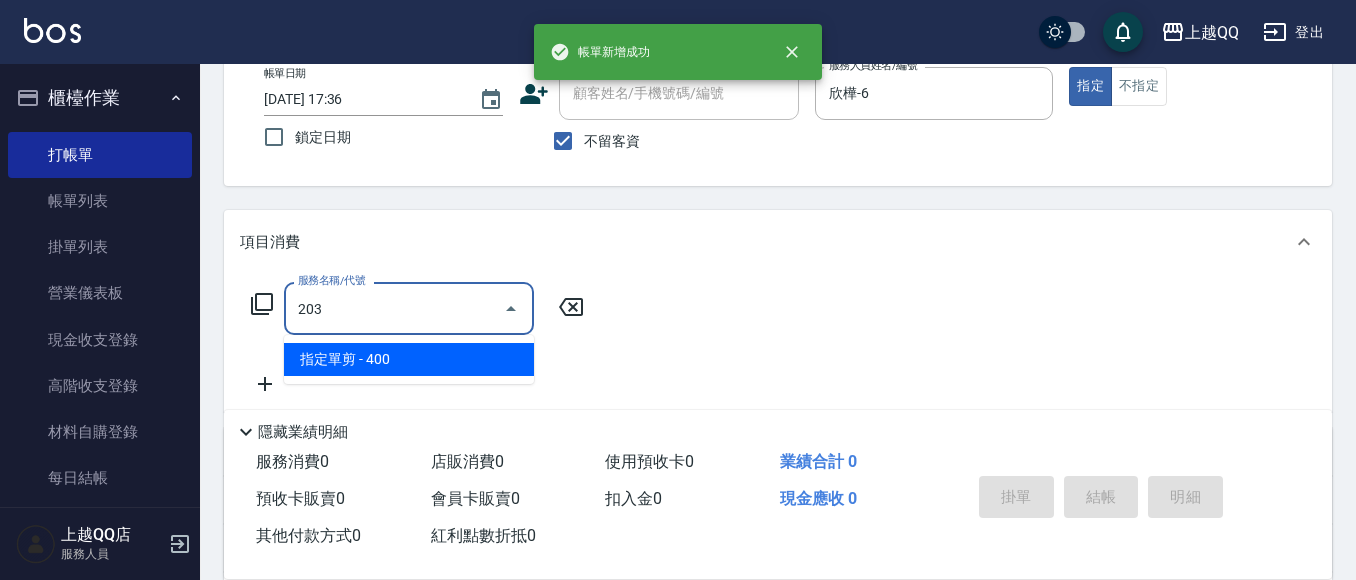 type on "指定單剪(203)" 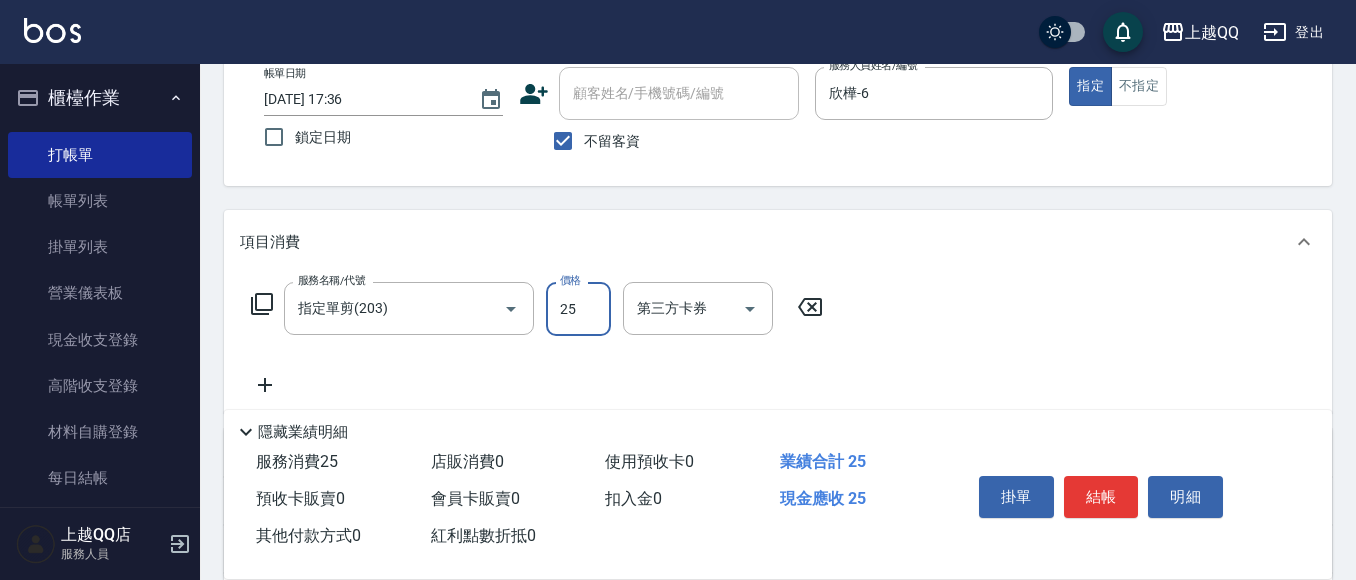 type on "250" 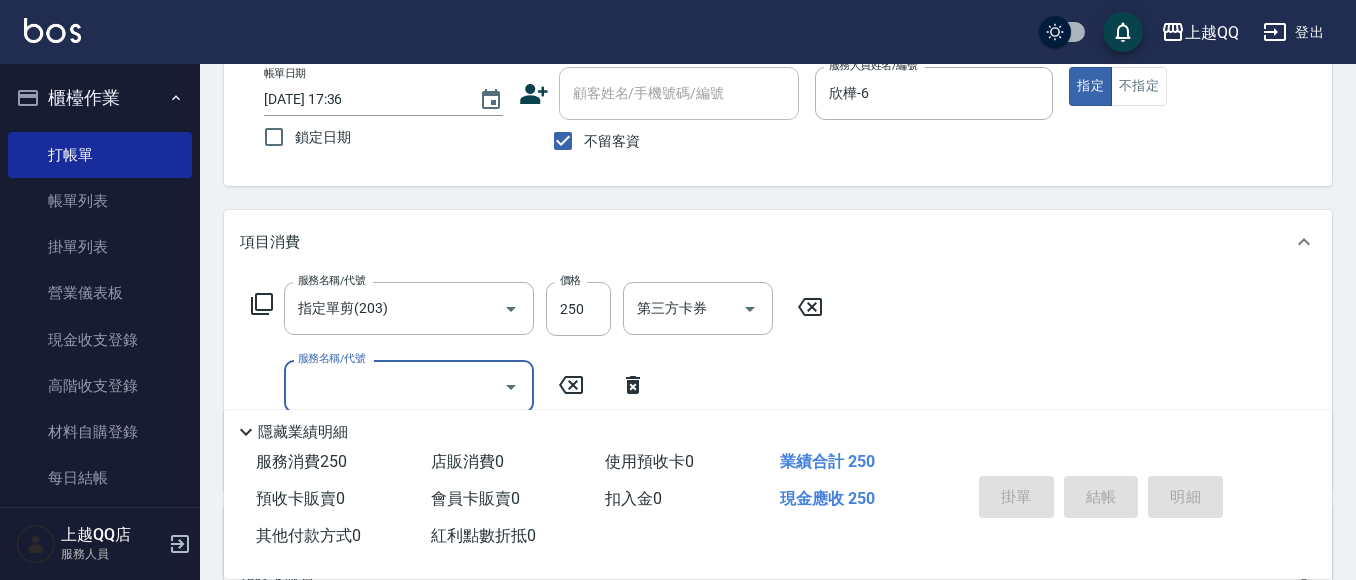 type 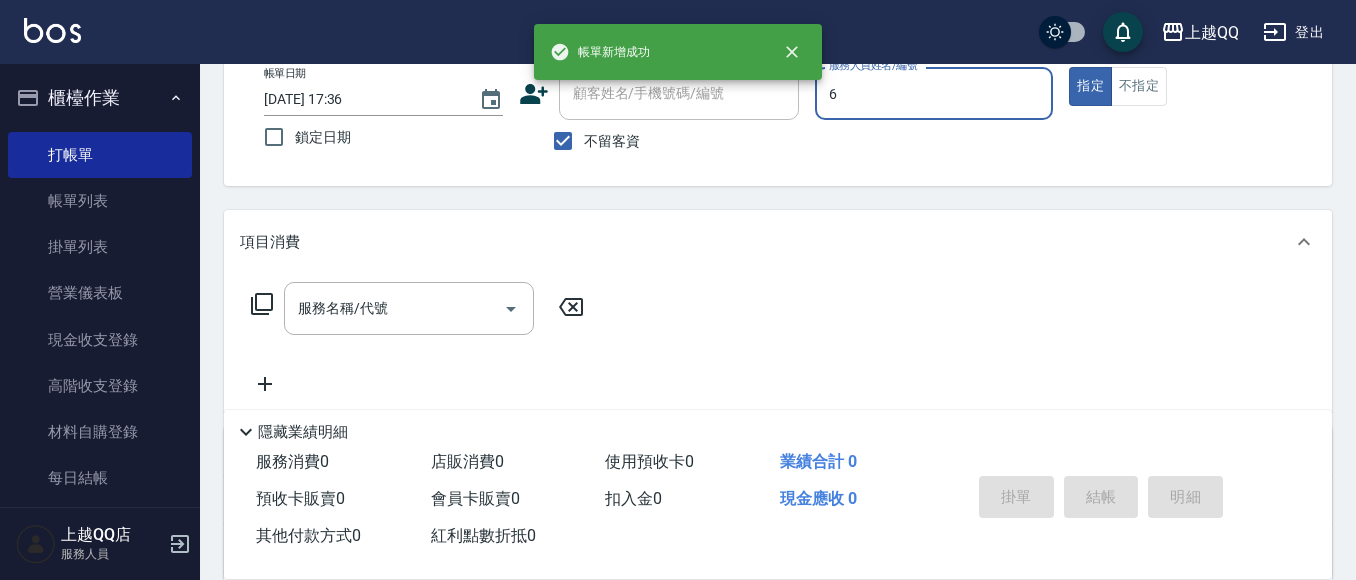 type on "欣樺-6" 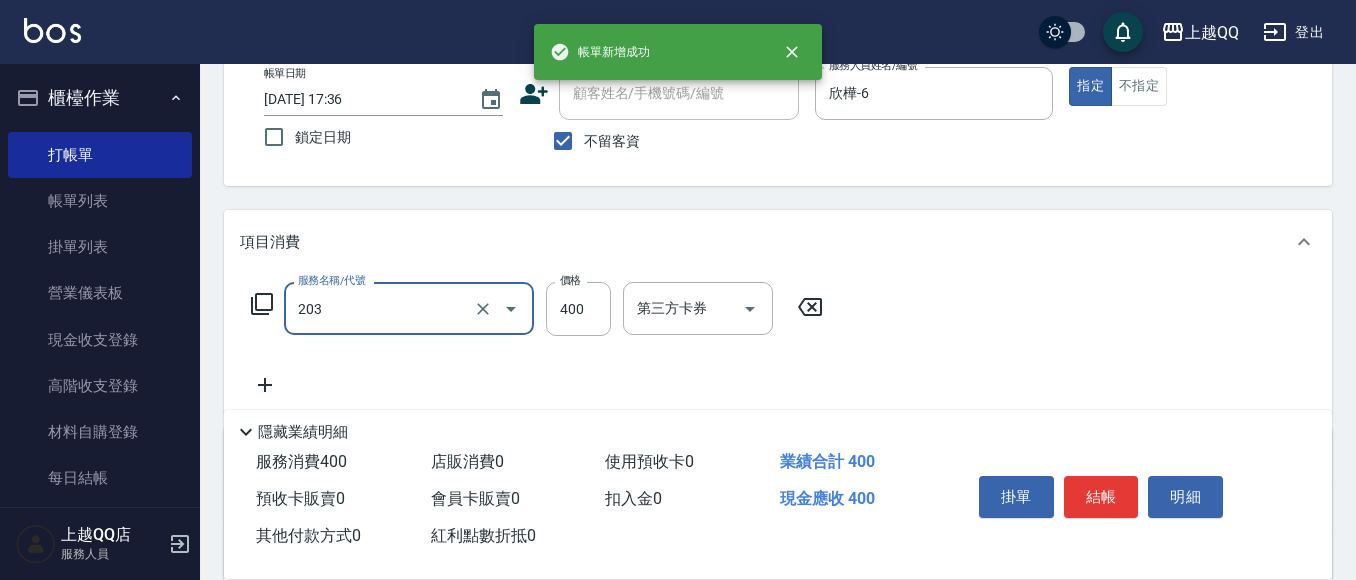 type on "指定單剪(203)" 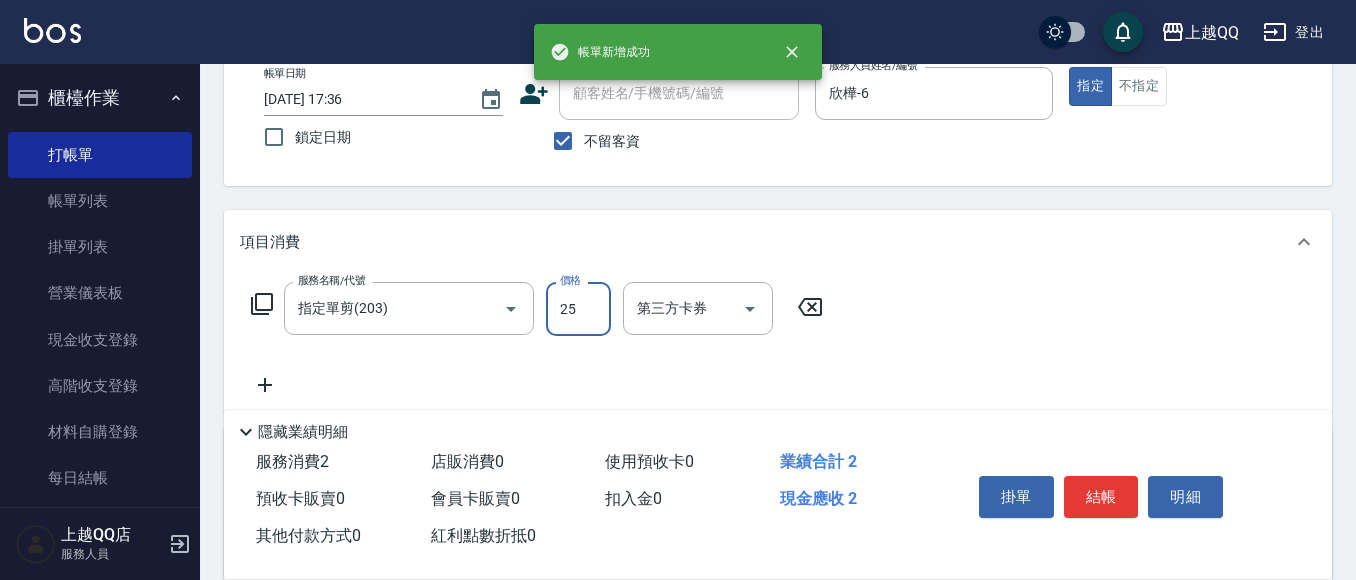 type on "250" 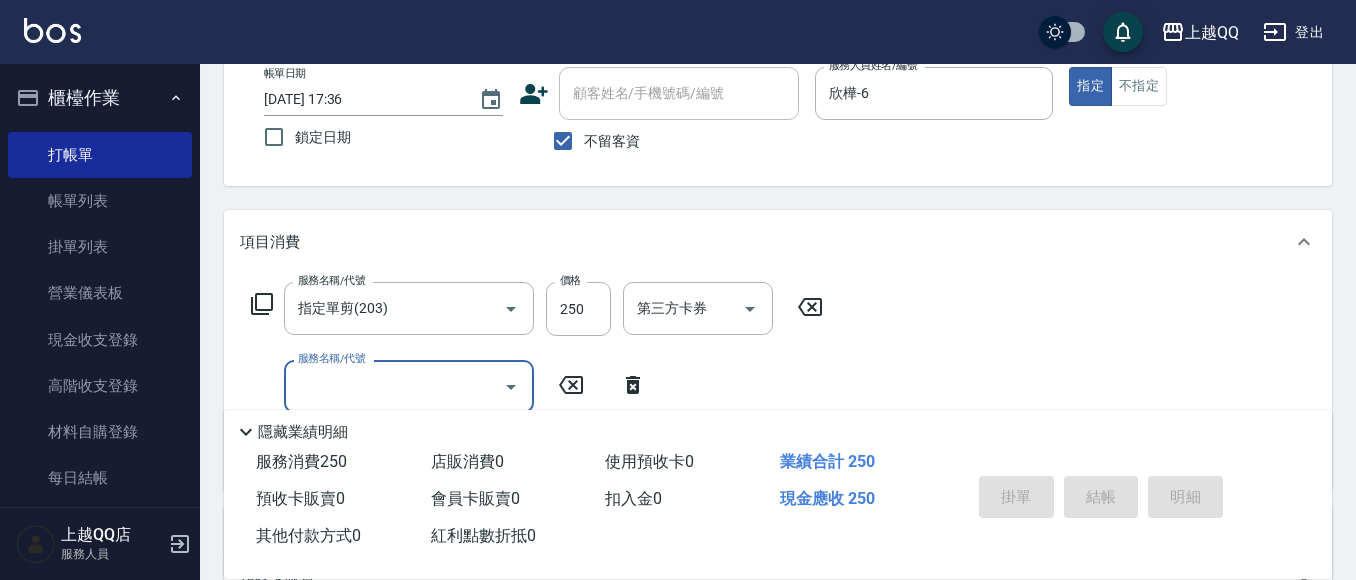 type 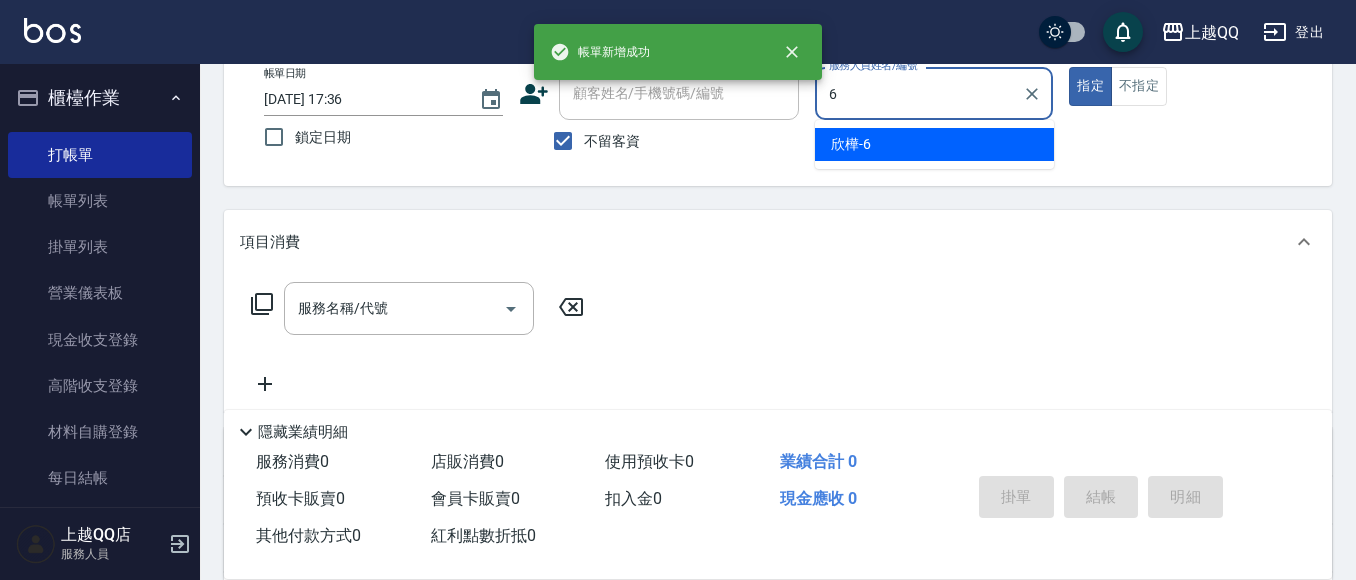 type on "欣樺-6" 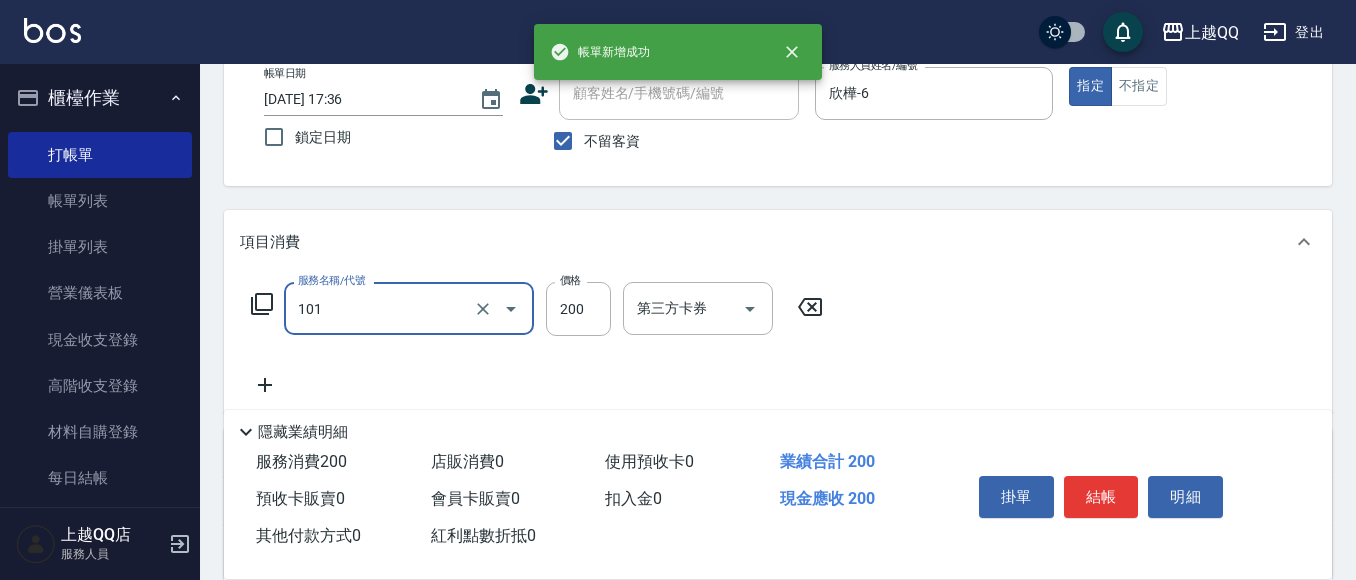 type on "洗髮(101)" 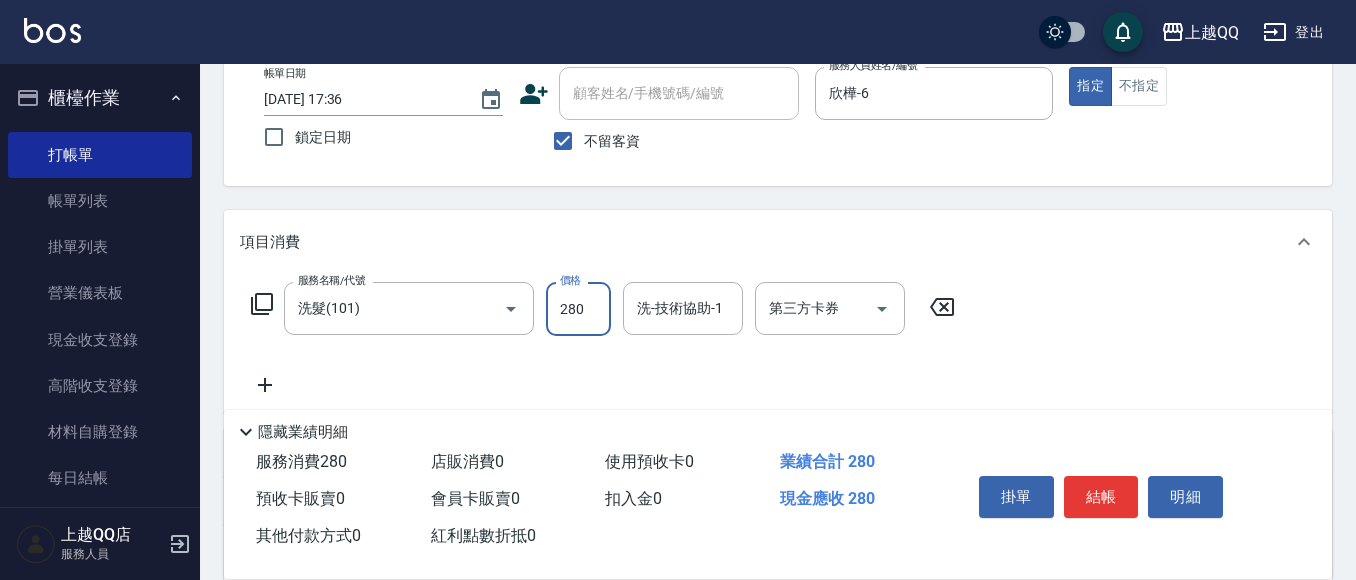 type on "280" 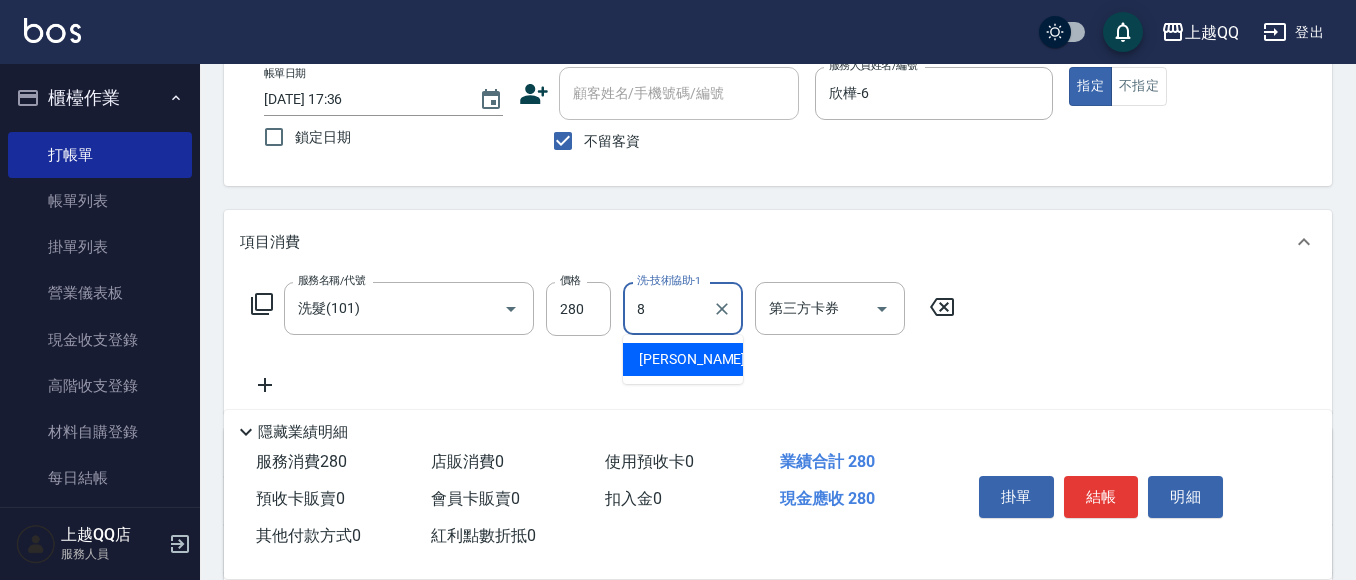 type on "[PERSON_NAME]-8" 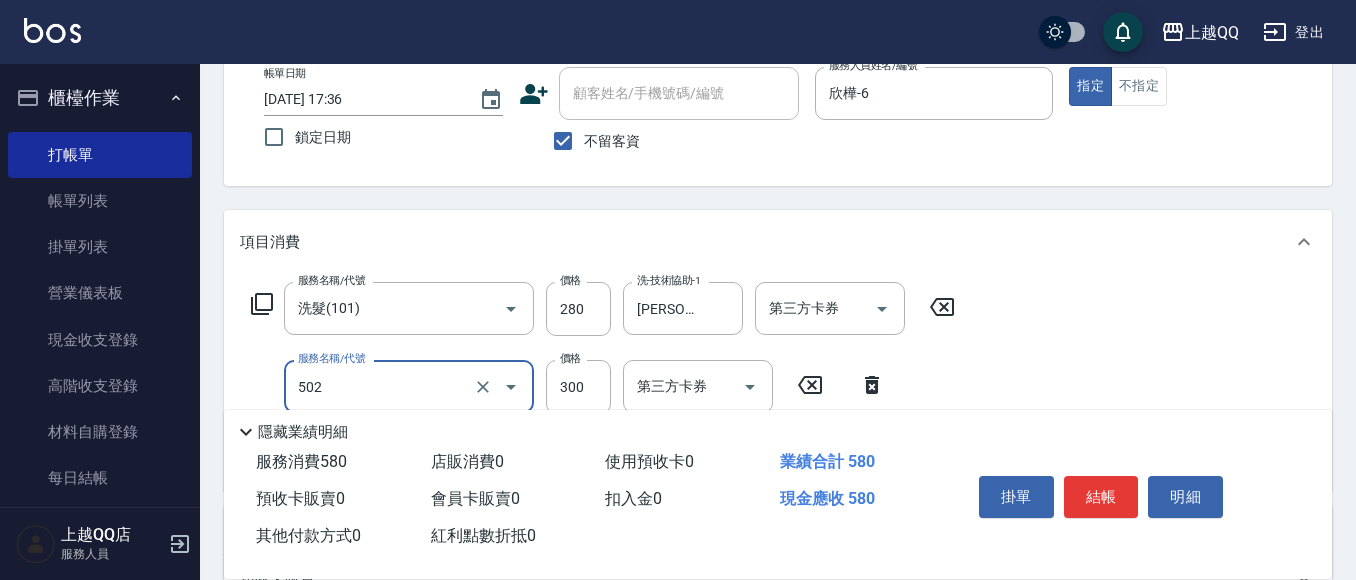 type on "自備護髮(502)" 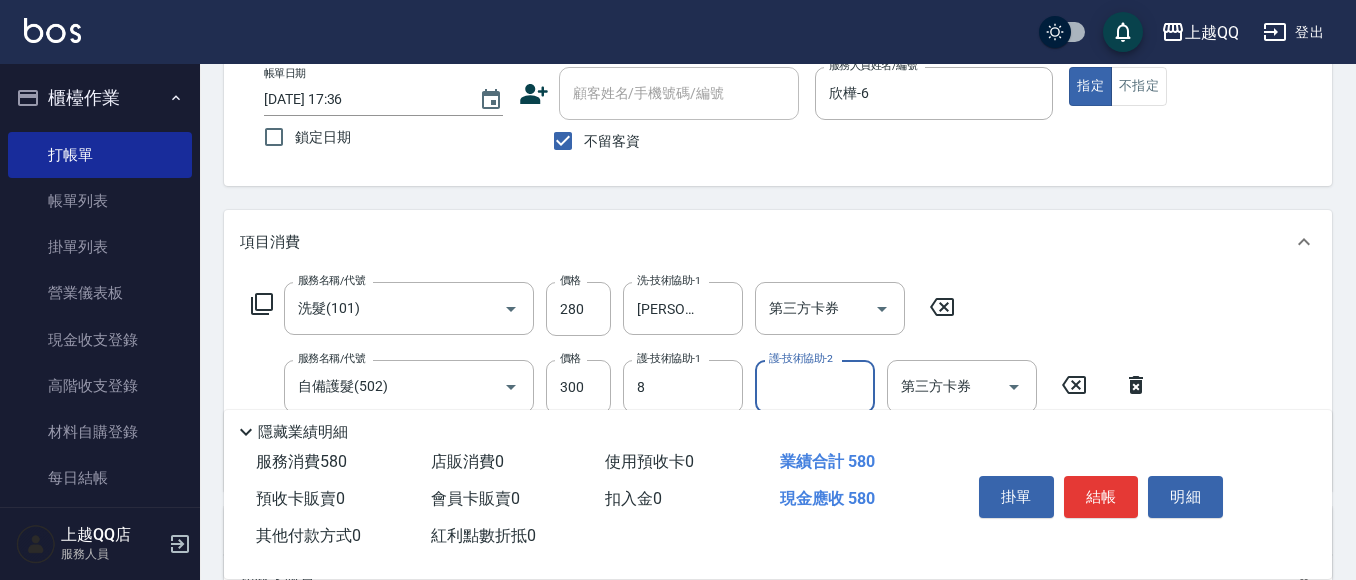 type on "[PERSON_NAME]-8" 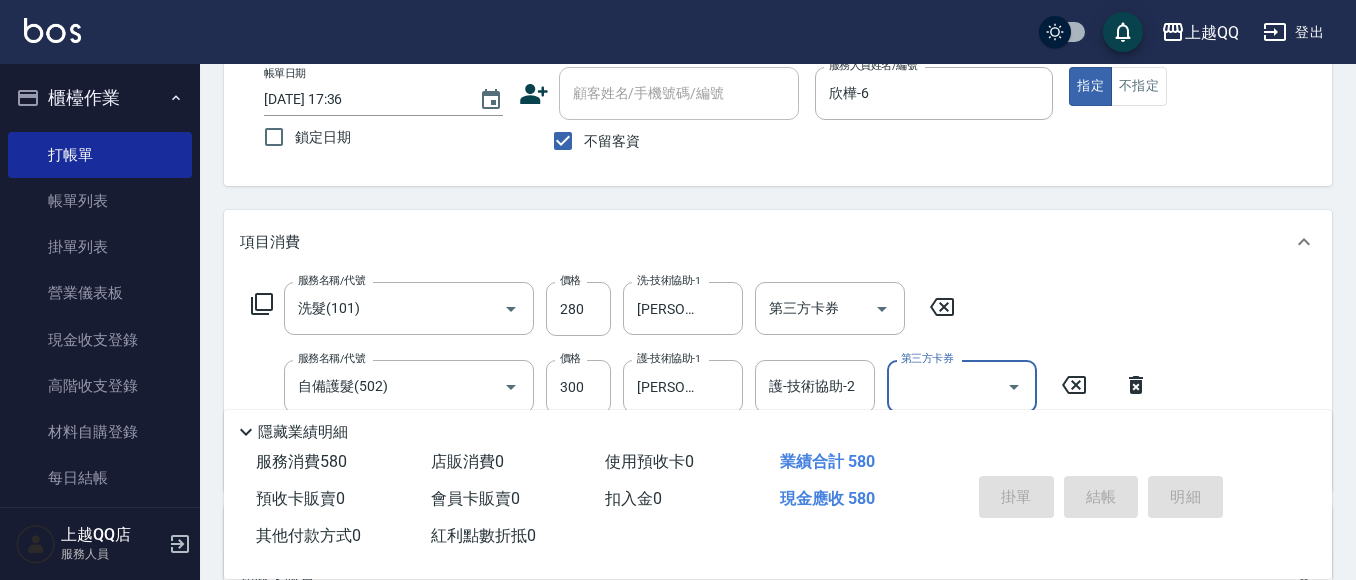 type 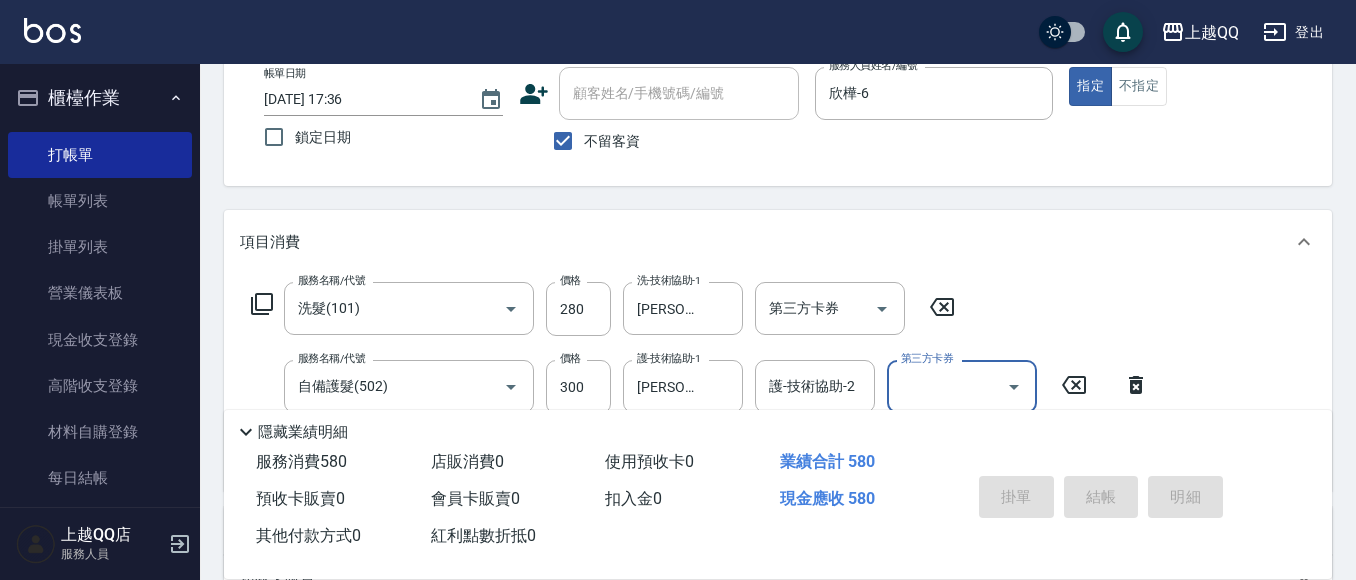 type 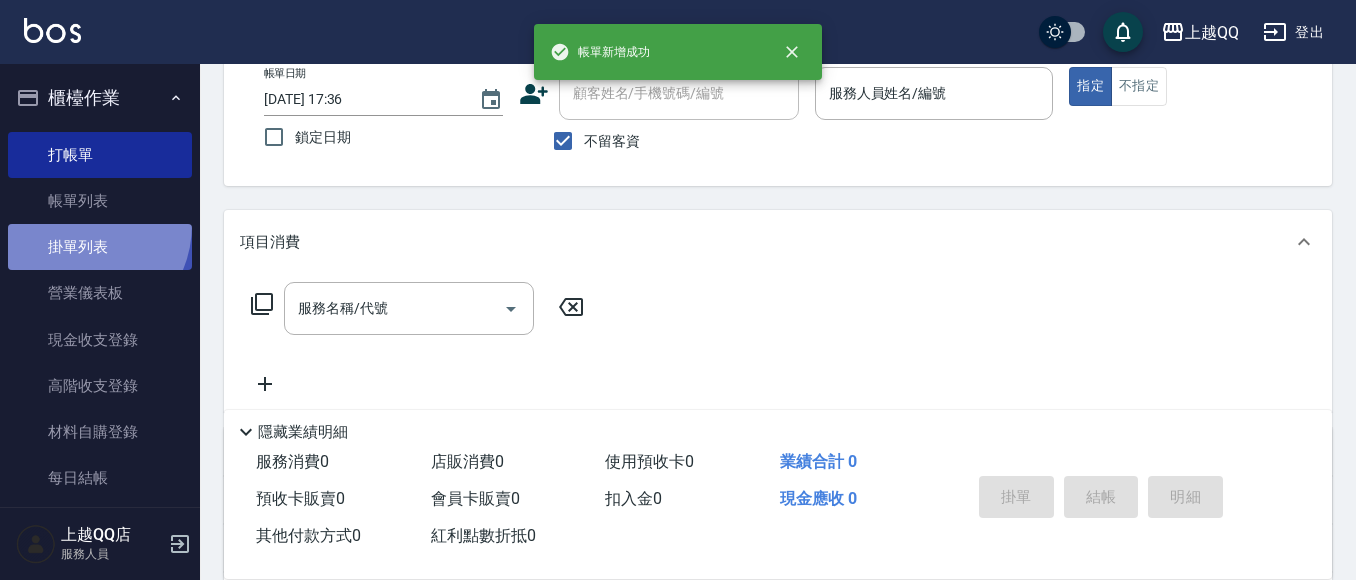 click on "掛單列表" at bounding box center [100, 247] 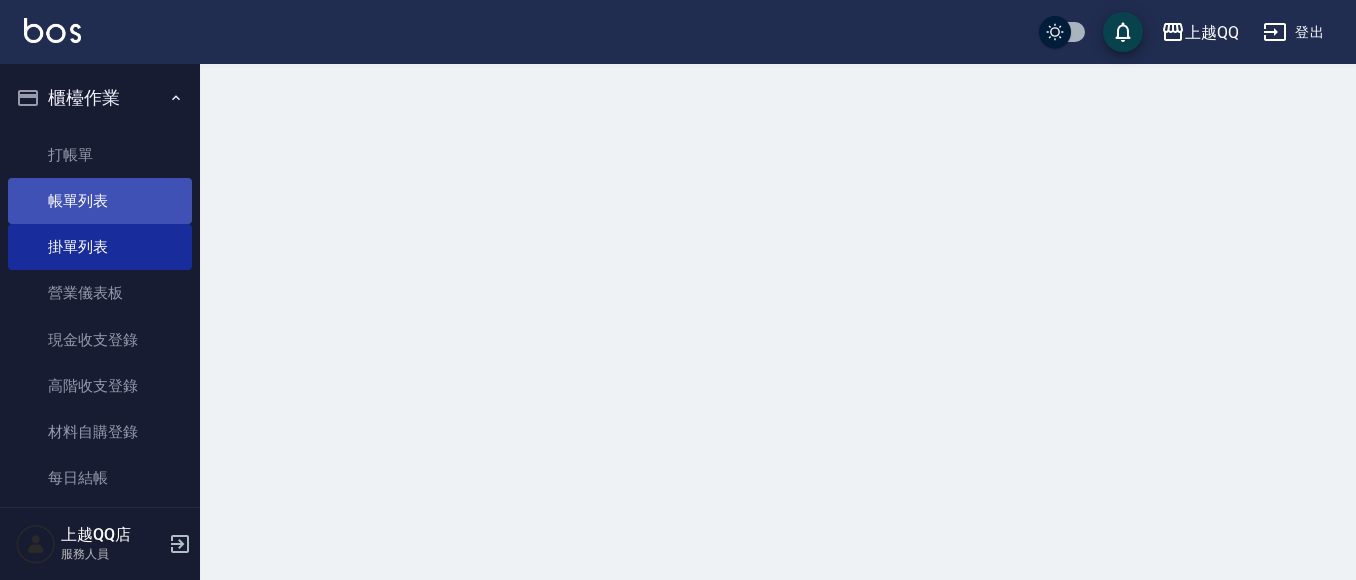 scroll, scrollTop: 0, scrollLeft: 0, axis: both 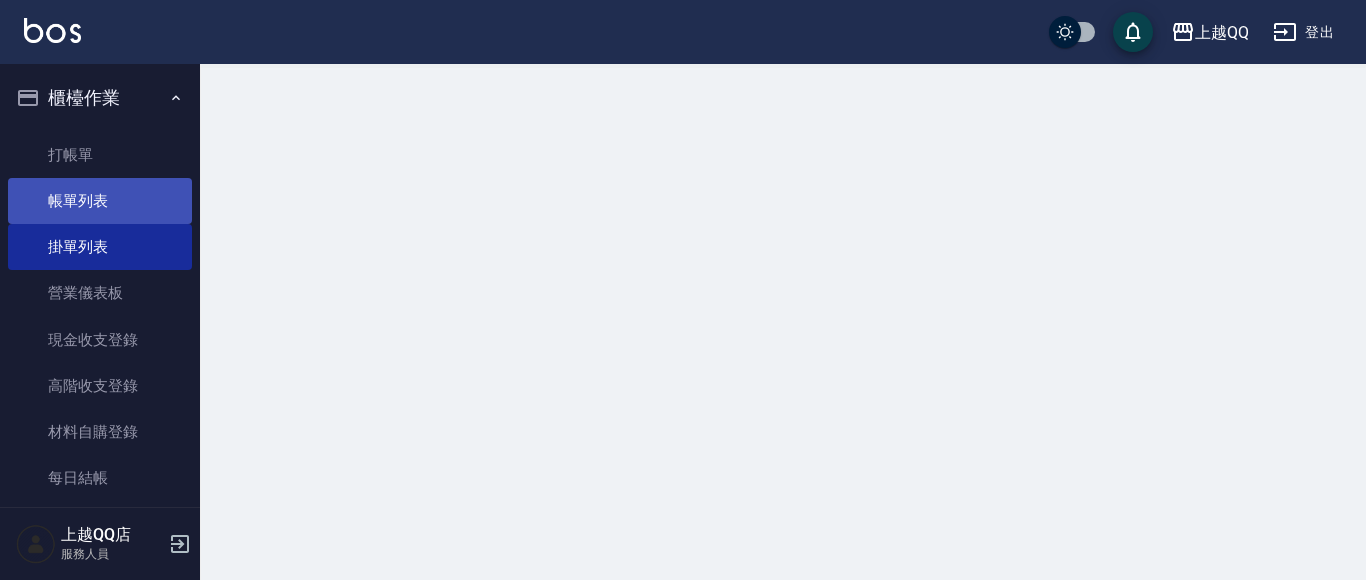 click on "帳單列表" at bounding box center (100, 201) 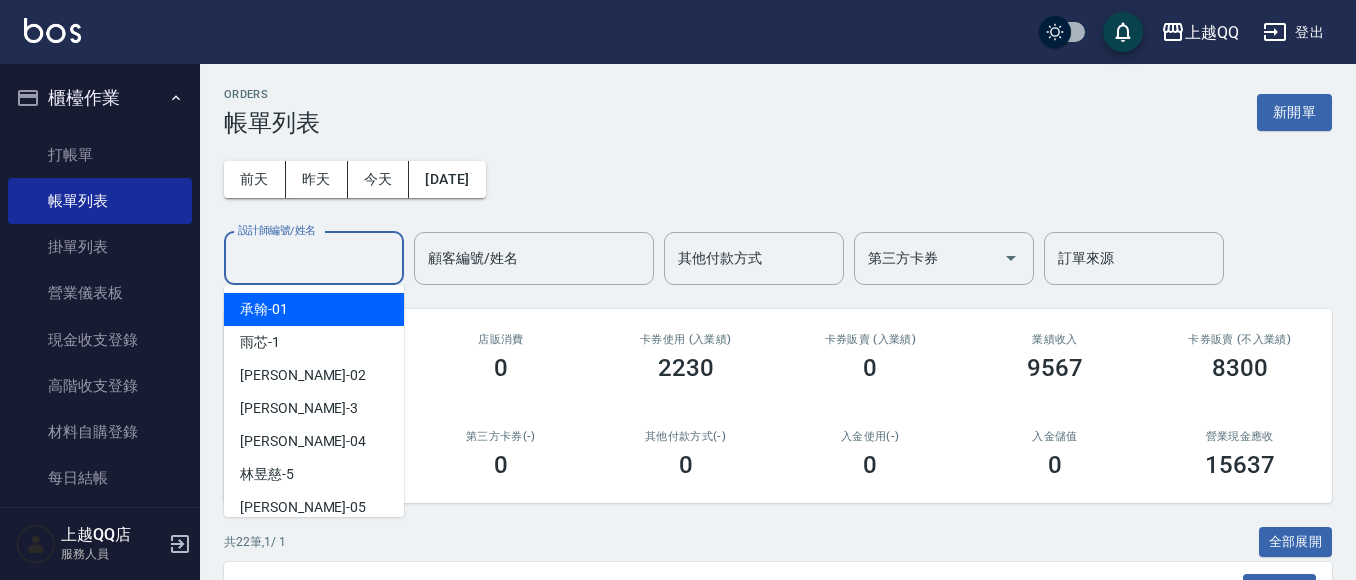 click on "設計師編號/姓名" at bounding box center [314, 258] 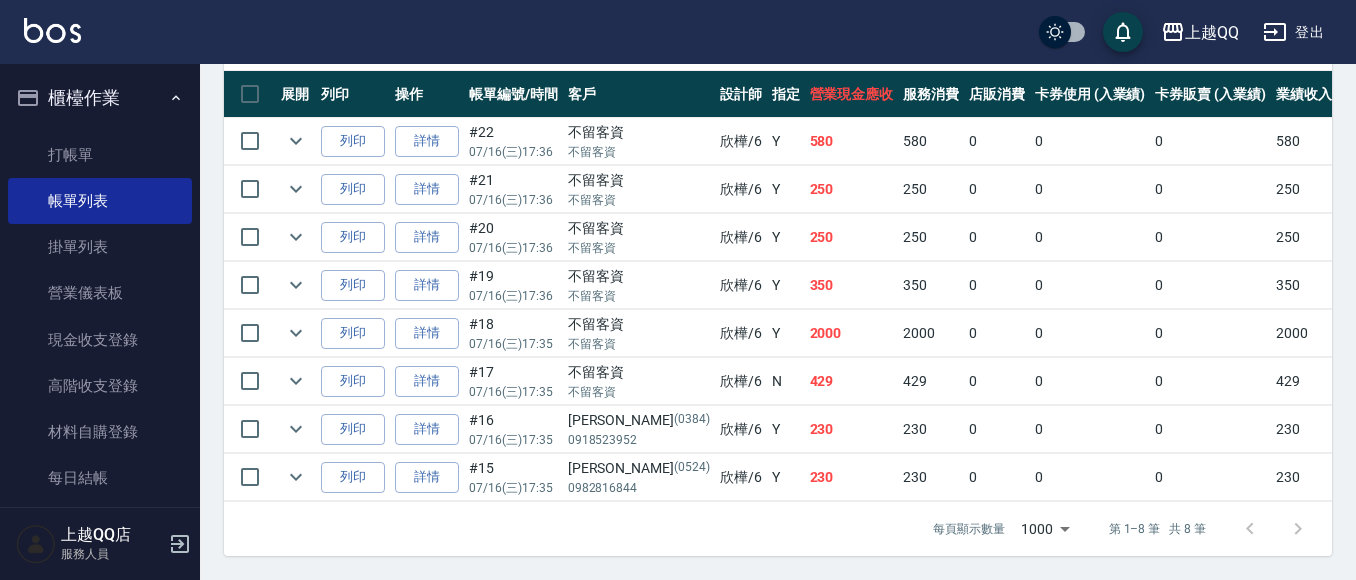 scroll, scrollTop: 564, scrollLeft: 0, axis: vertical 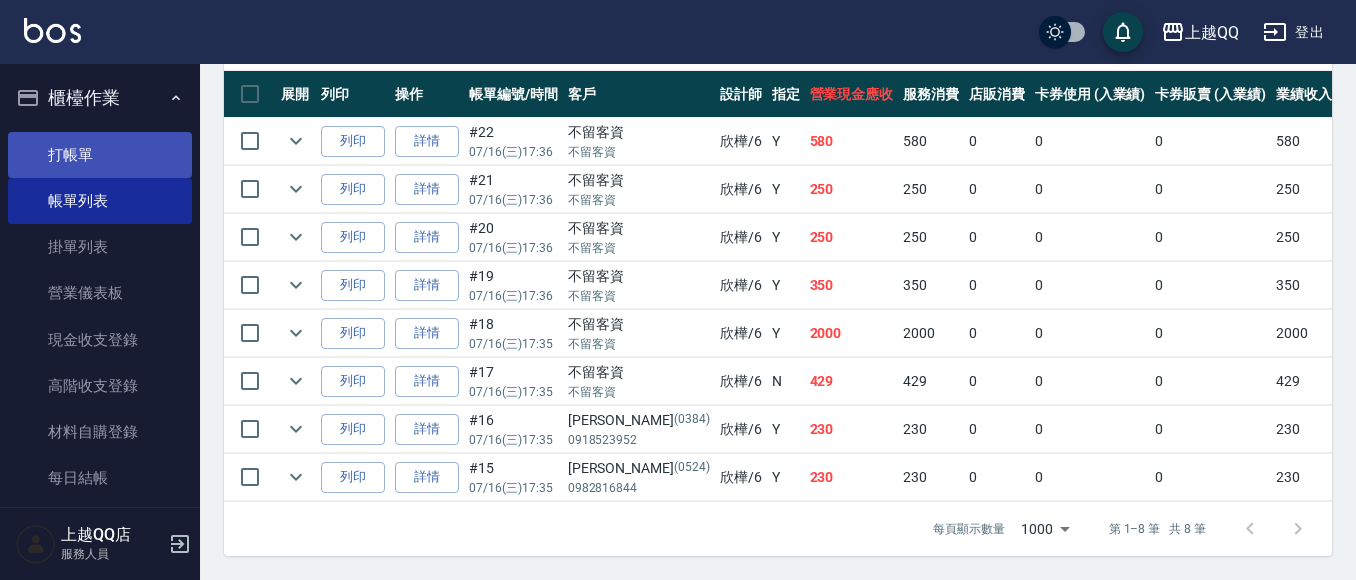 type on "欣樺-6" 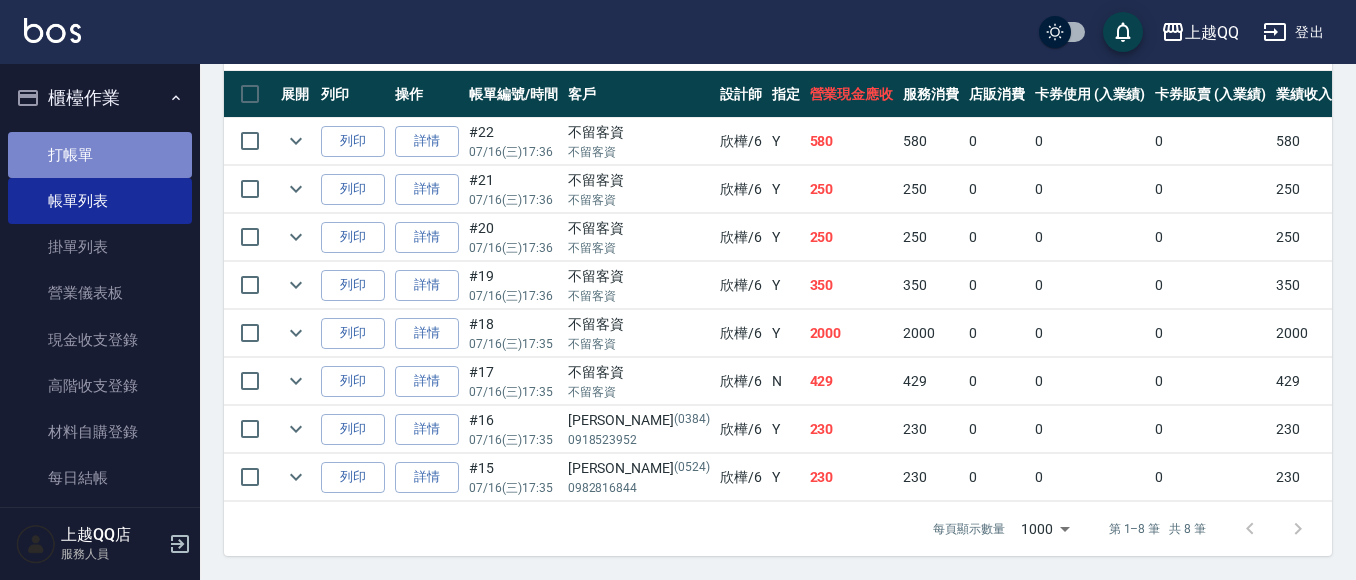 click on "打帳單" at bounding box center [100, 155] 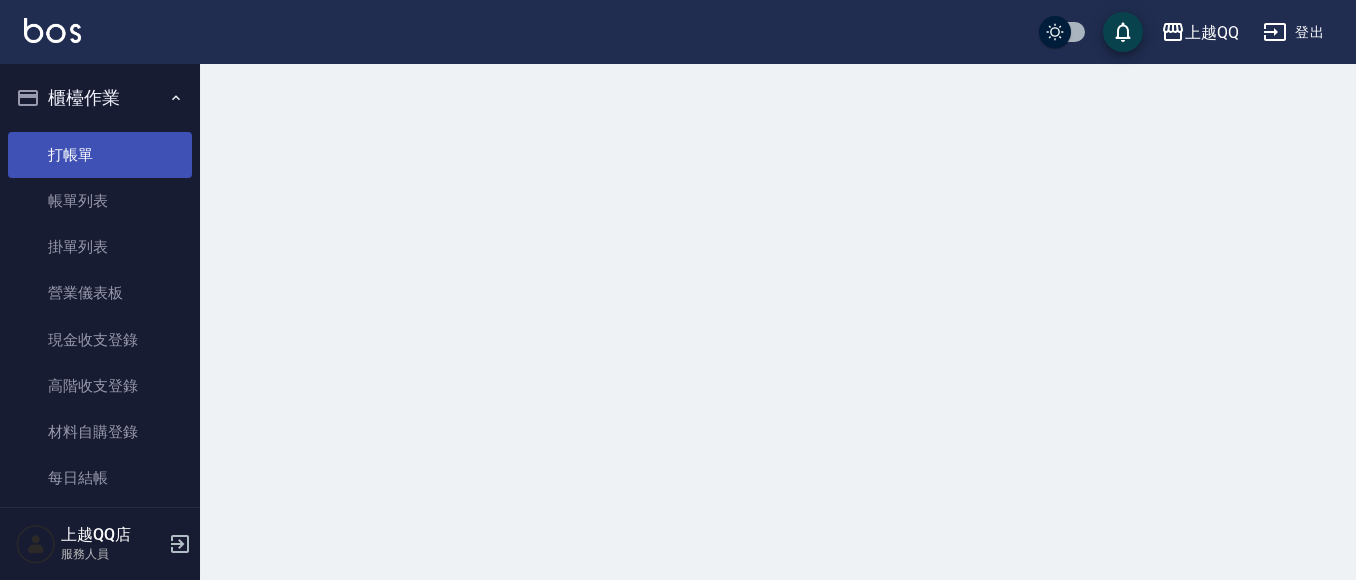 scroll, scrollTop: 0, scrollLeft: 0, axis: both 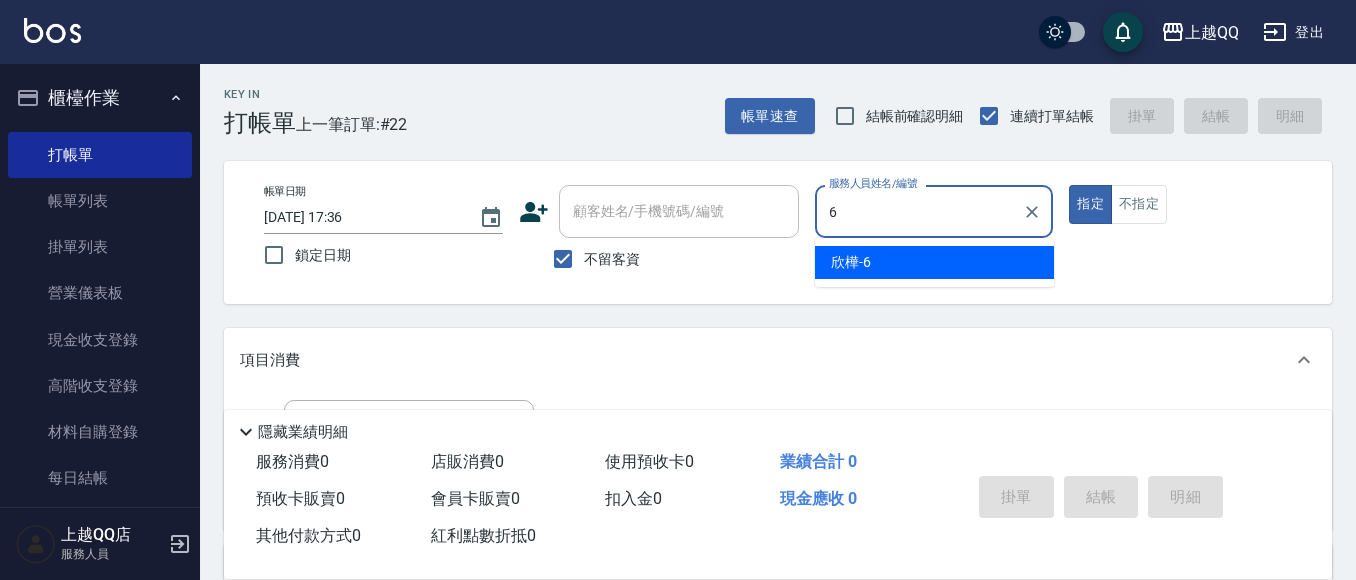 type on "6" 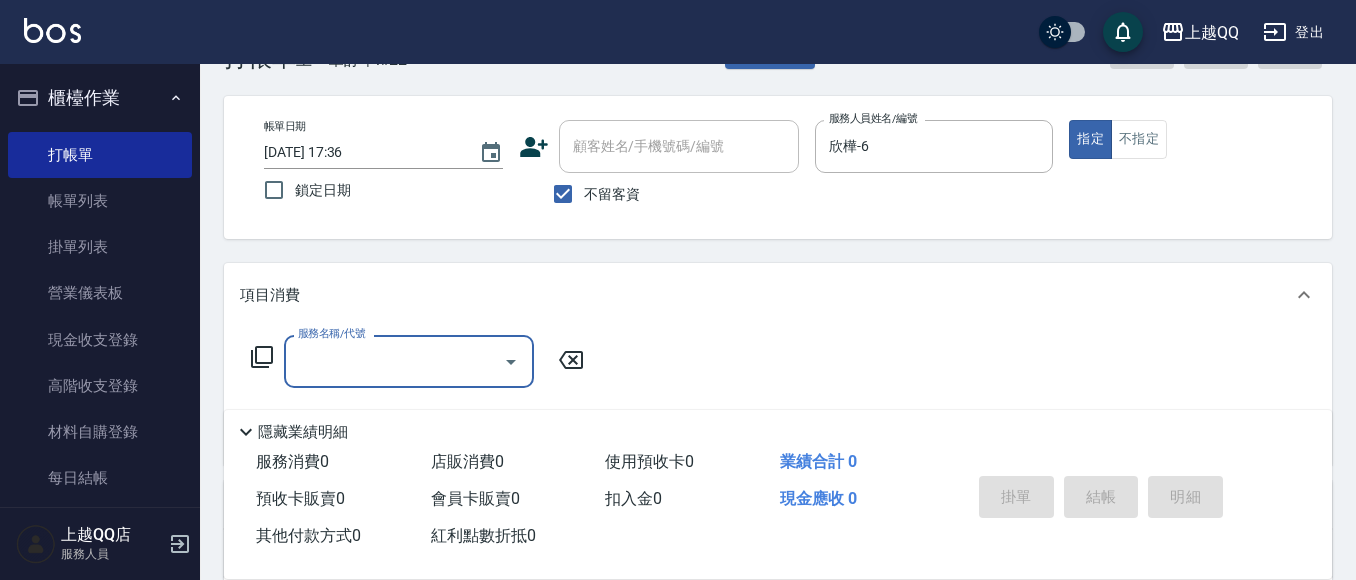 scroll, scrollTop: 100, scrollLeft: 0, axis: vertical 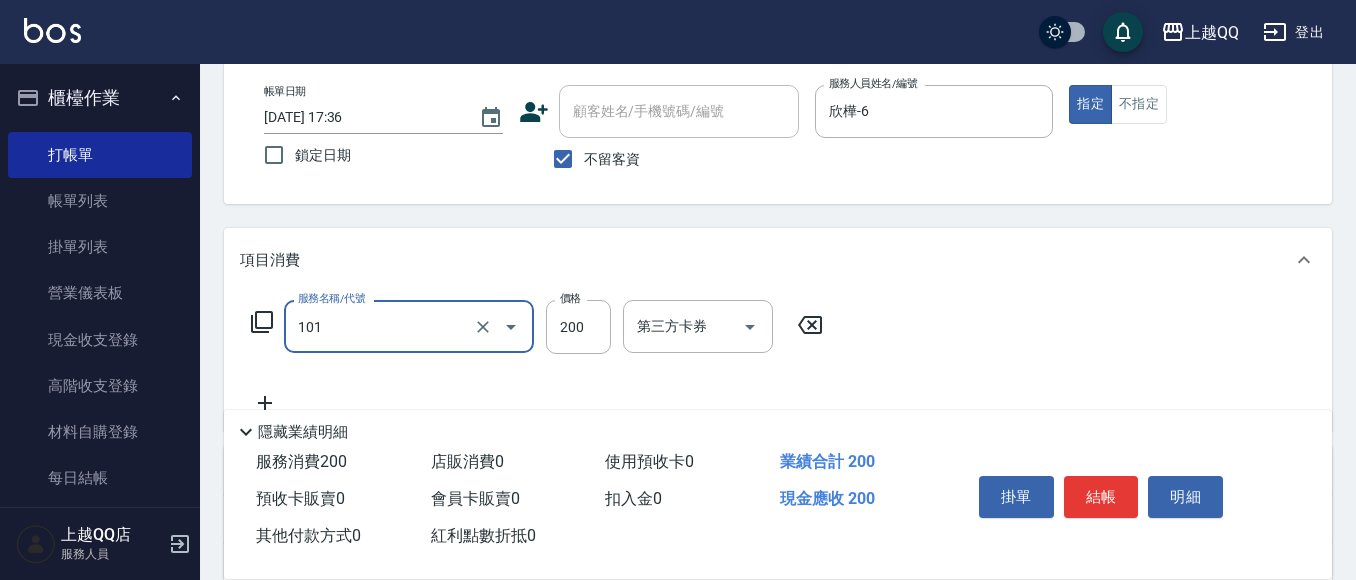 type on "洗髮(101)" 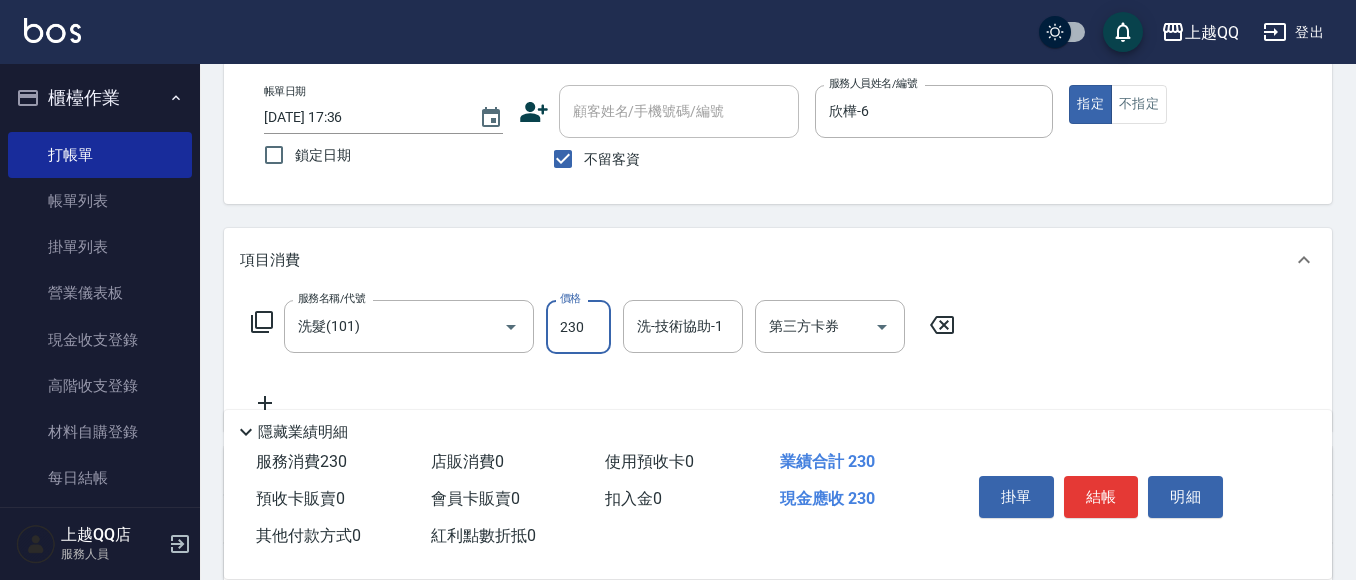 type on "230" 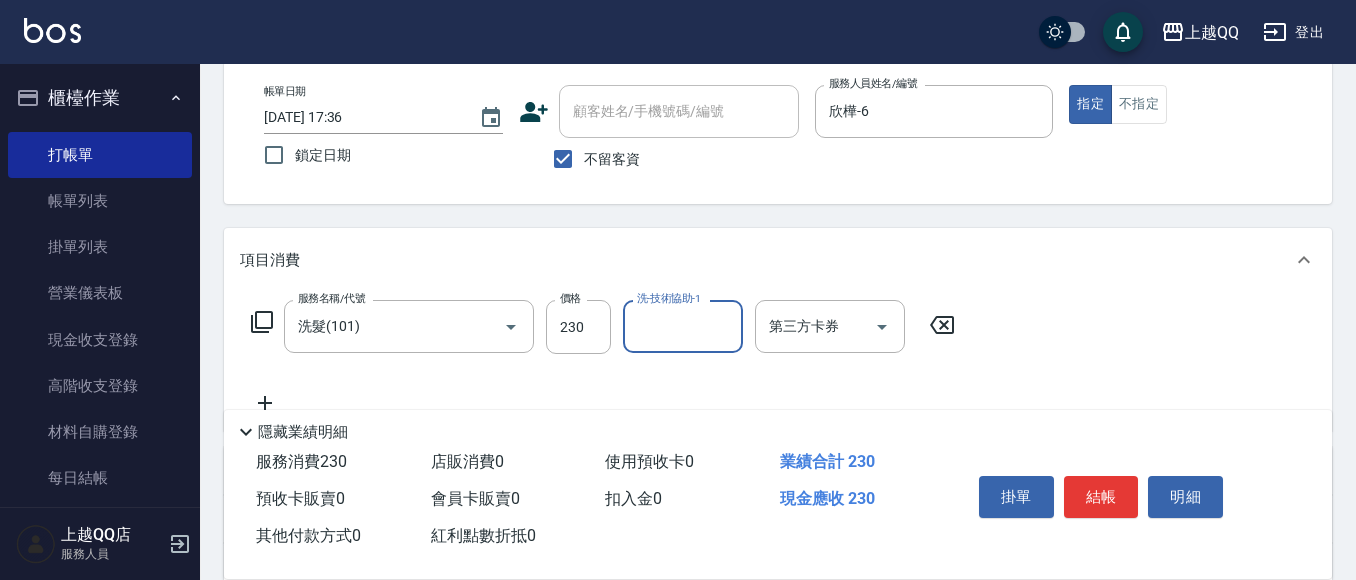 type on "1" 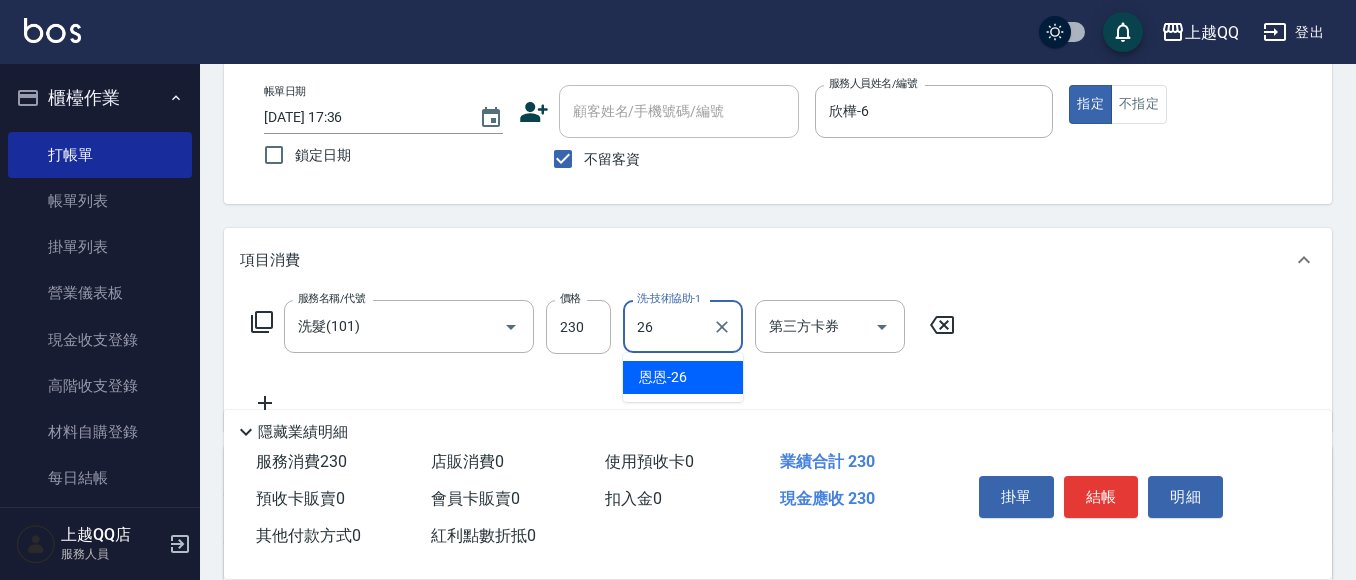 type on "恩恩-26" 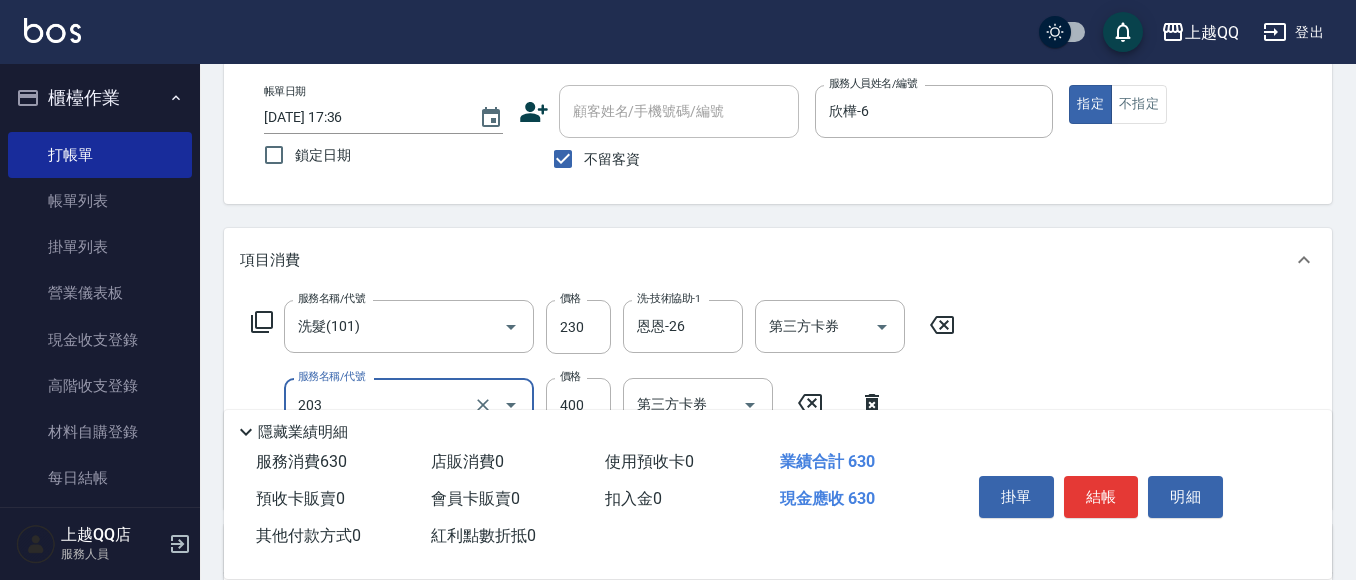 type on "指定單剪(203)" 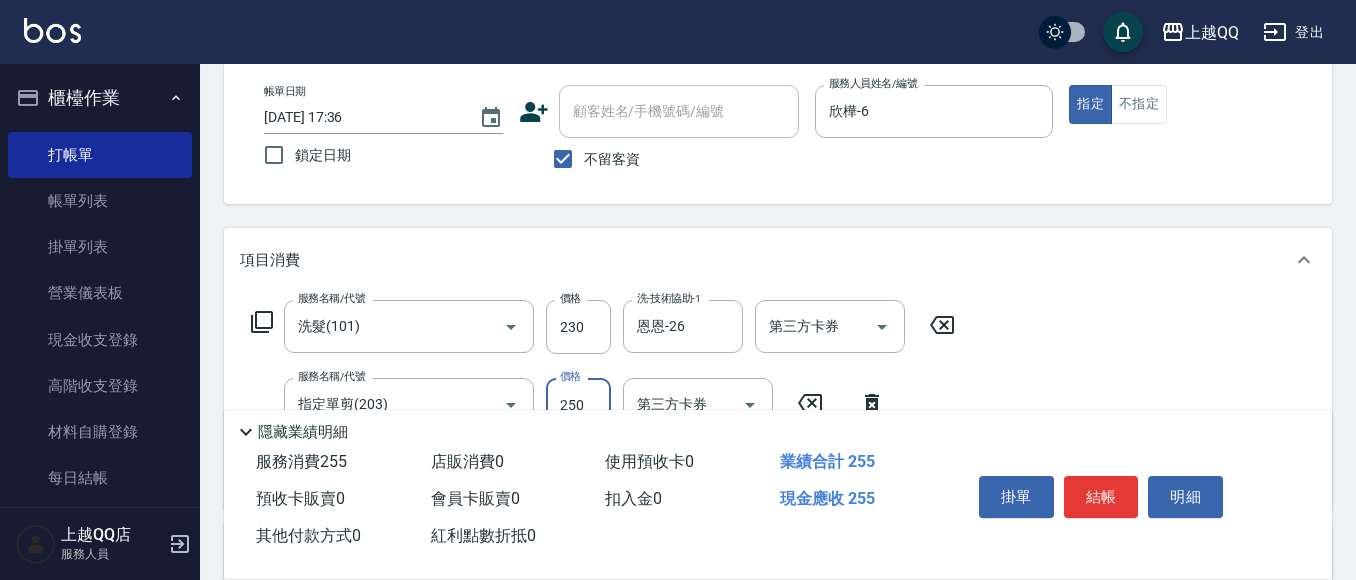 type on "250" 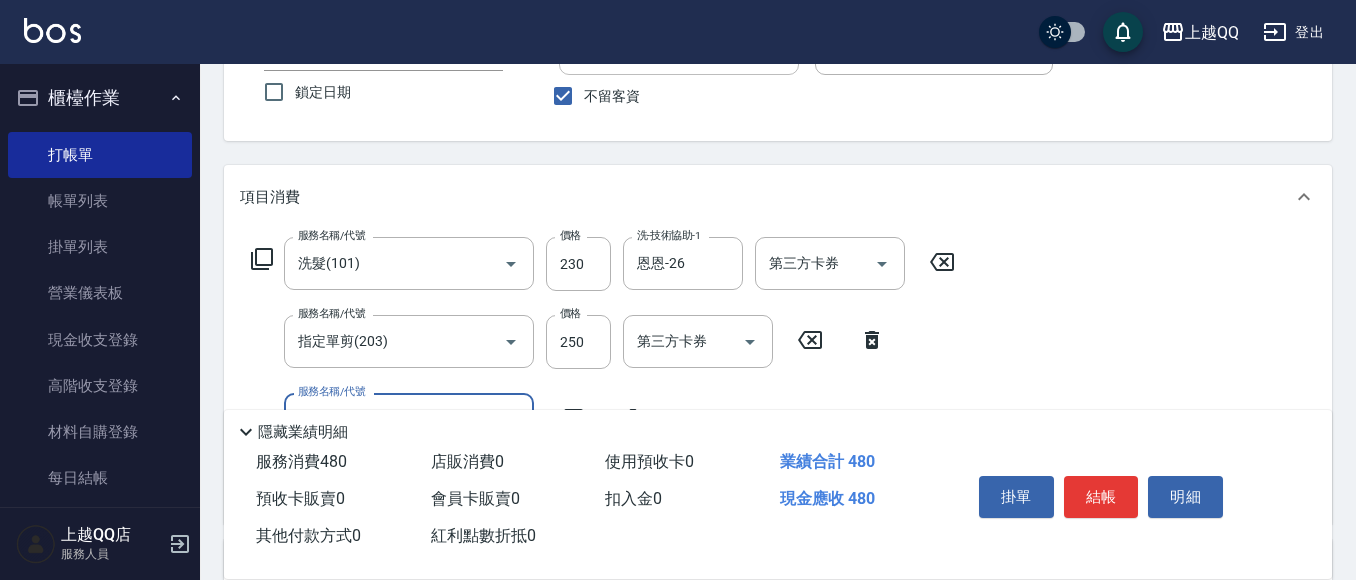 scroll, scrollTop: 200, scrollLeft: 0, axis: vertical 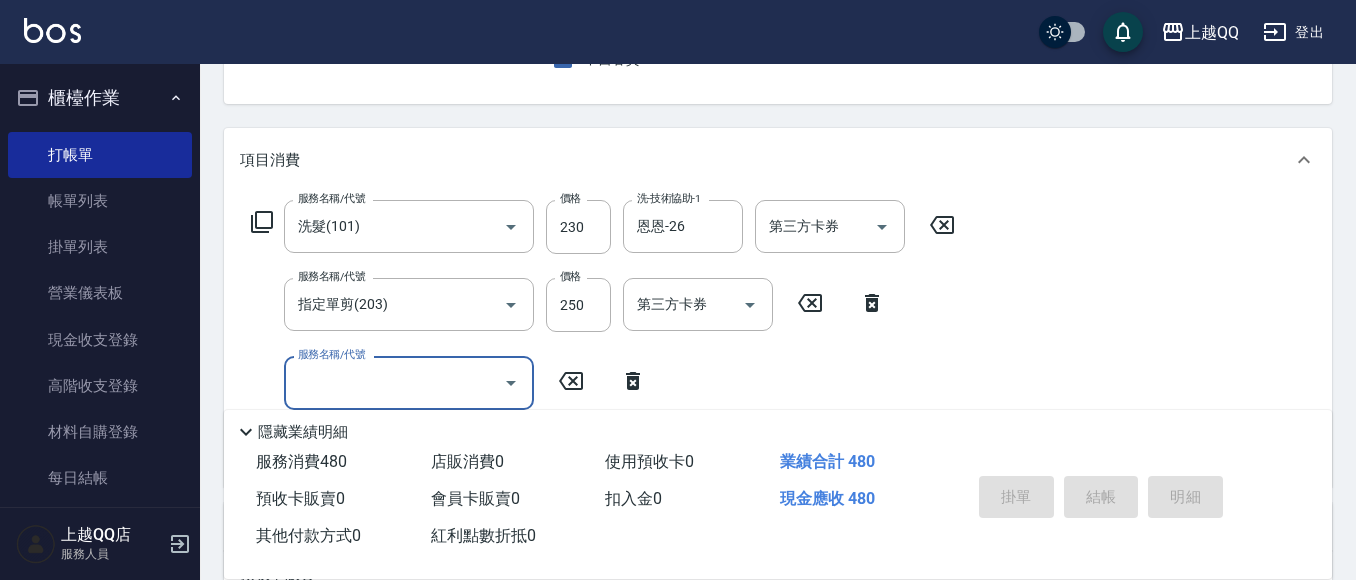 type on "[DATE] 17:39" 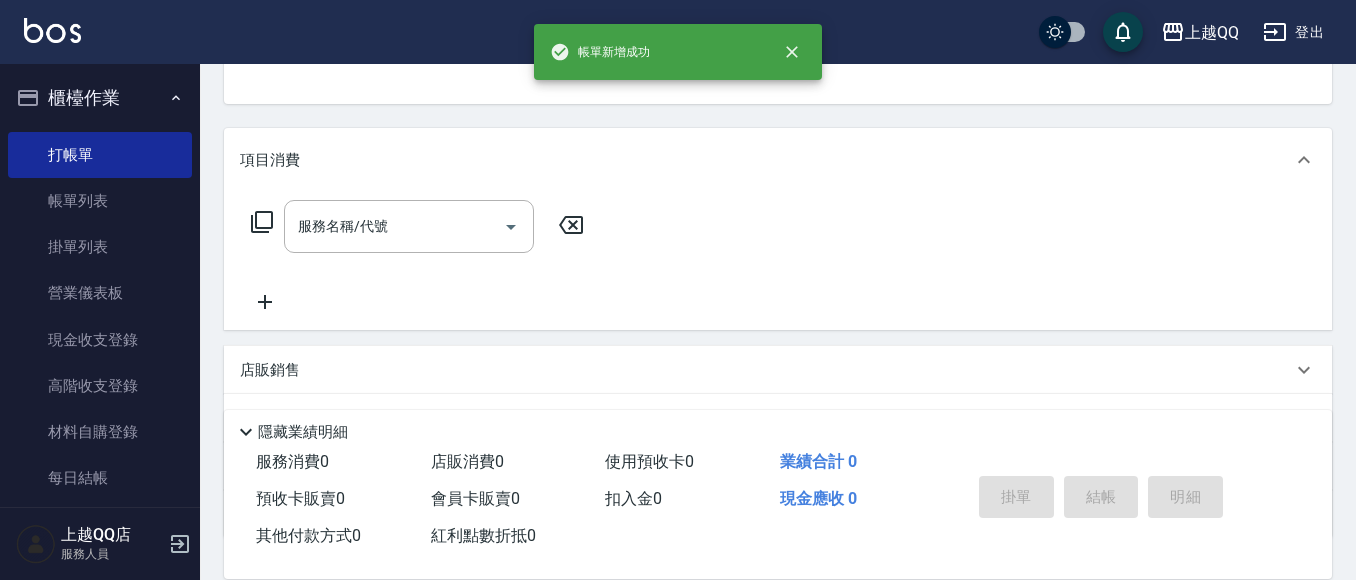 scroll, scrollTop: 194, scrollLeft: 0, axis: vertical 